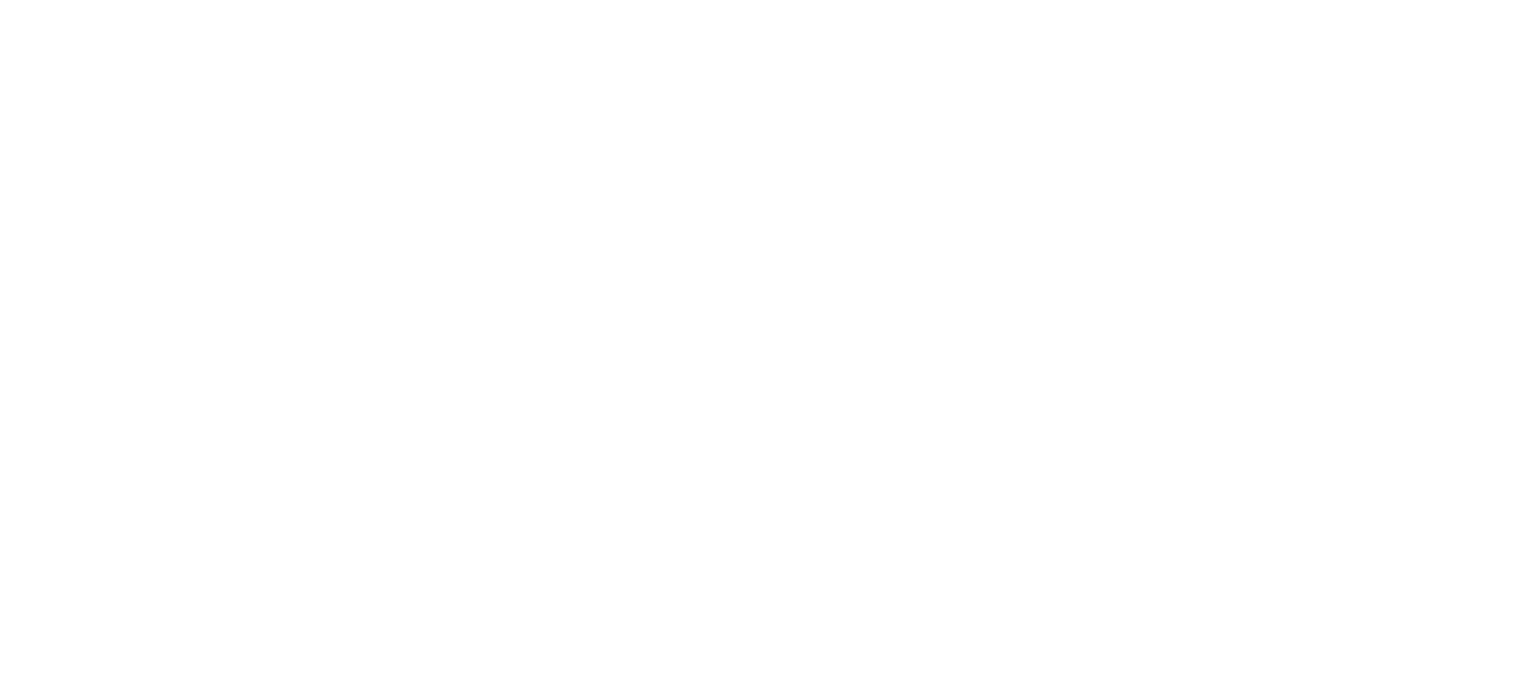 scroll, scrollTop: 0, scrollLeft: 0, axis: both 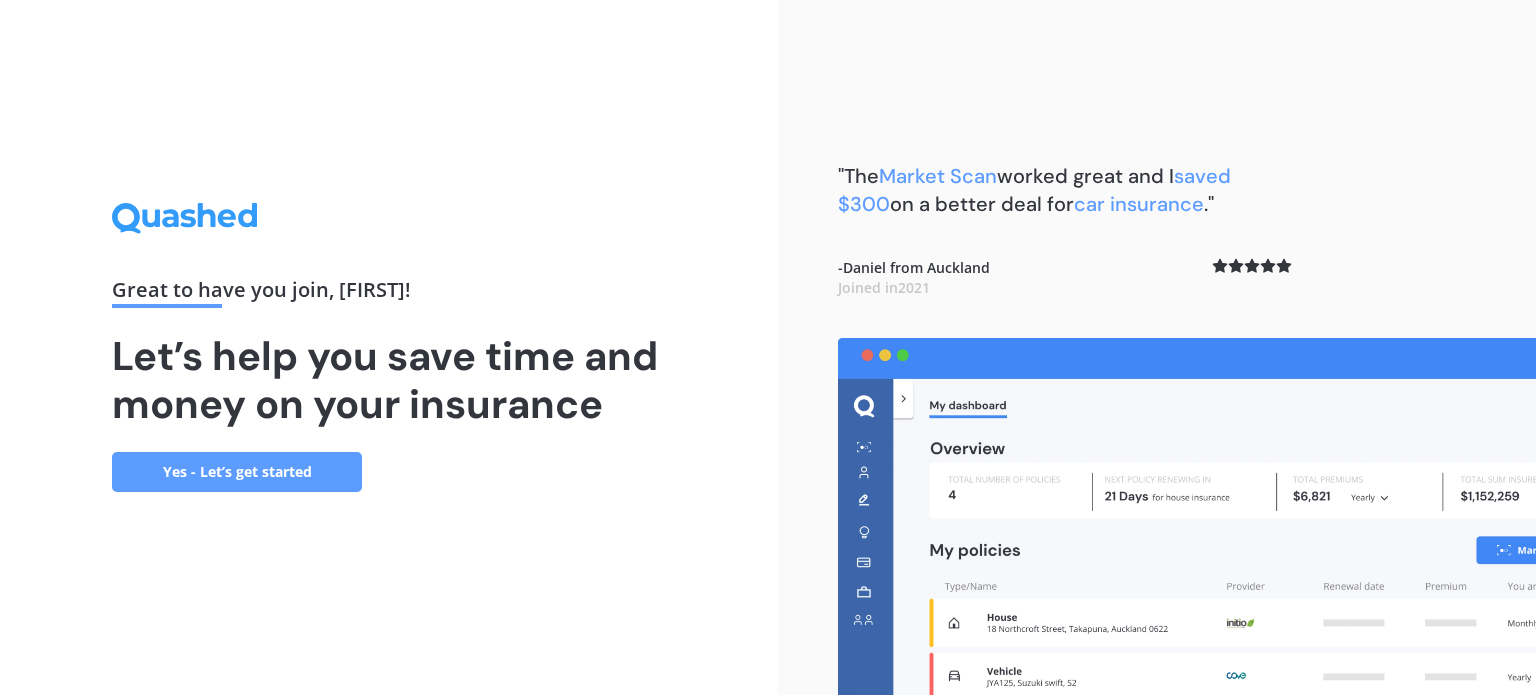 click on "Yes - Let’s get started" at bounding box center [237, 472] 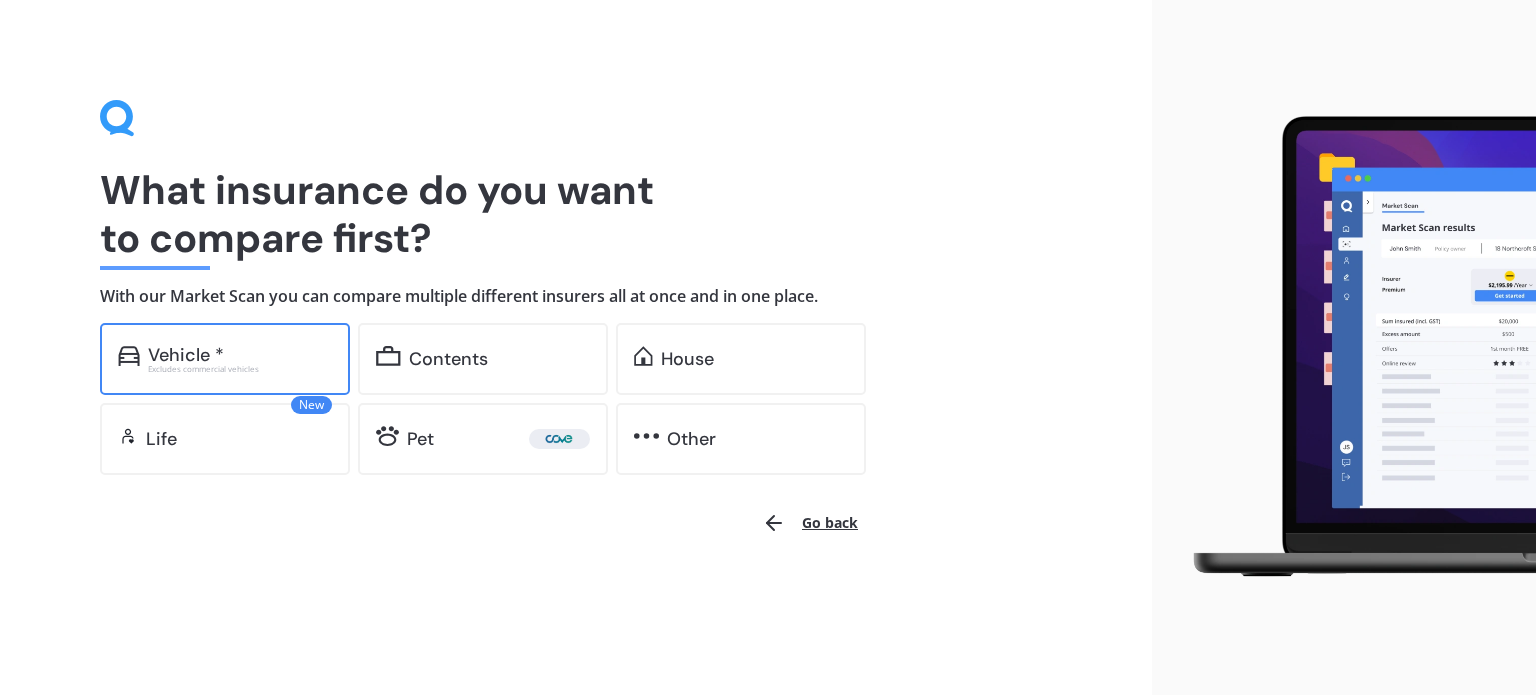 click on "Vehicle *" at bounding box center [186, 355] 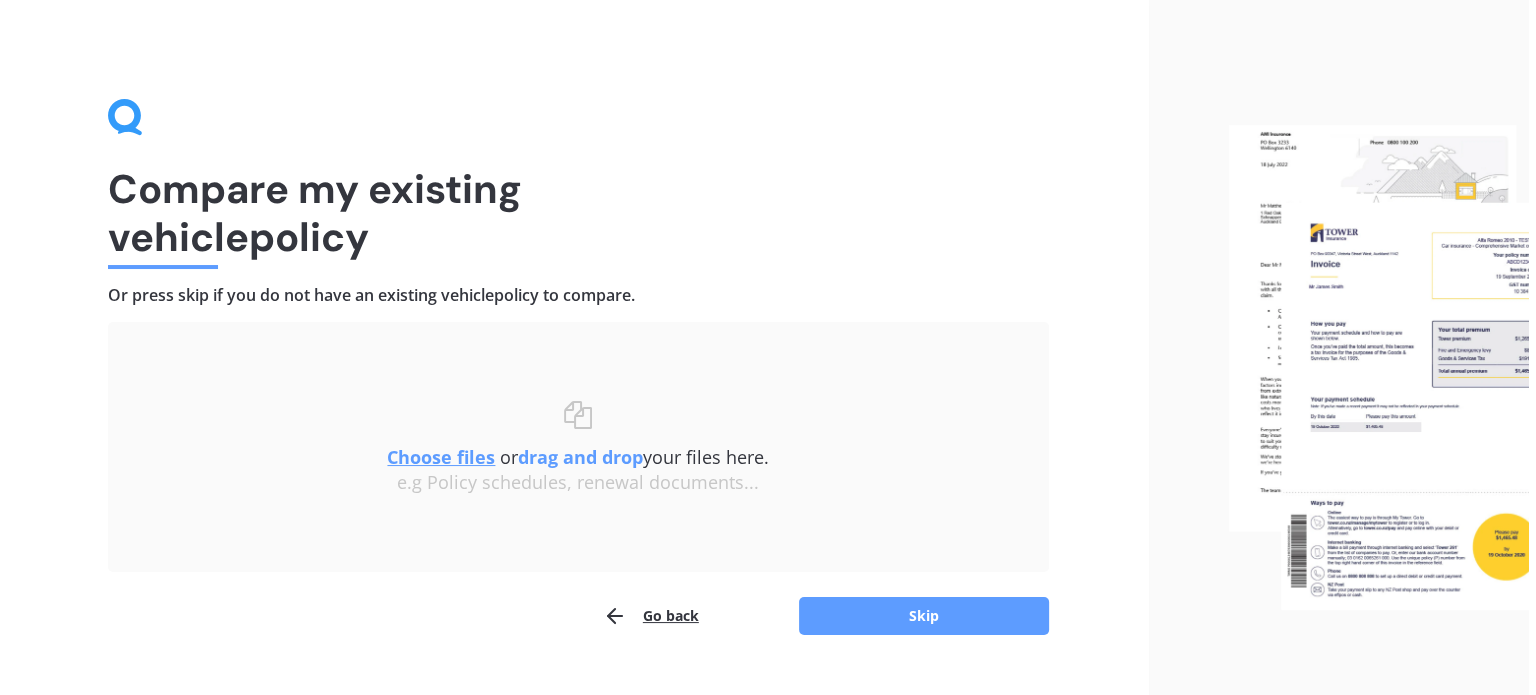 scroll, scrollTop: 0, scrollLeft: 0, axis: both 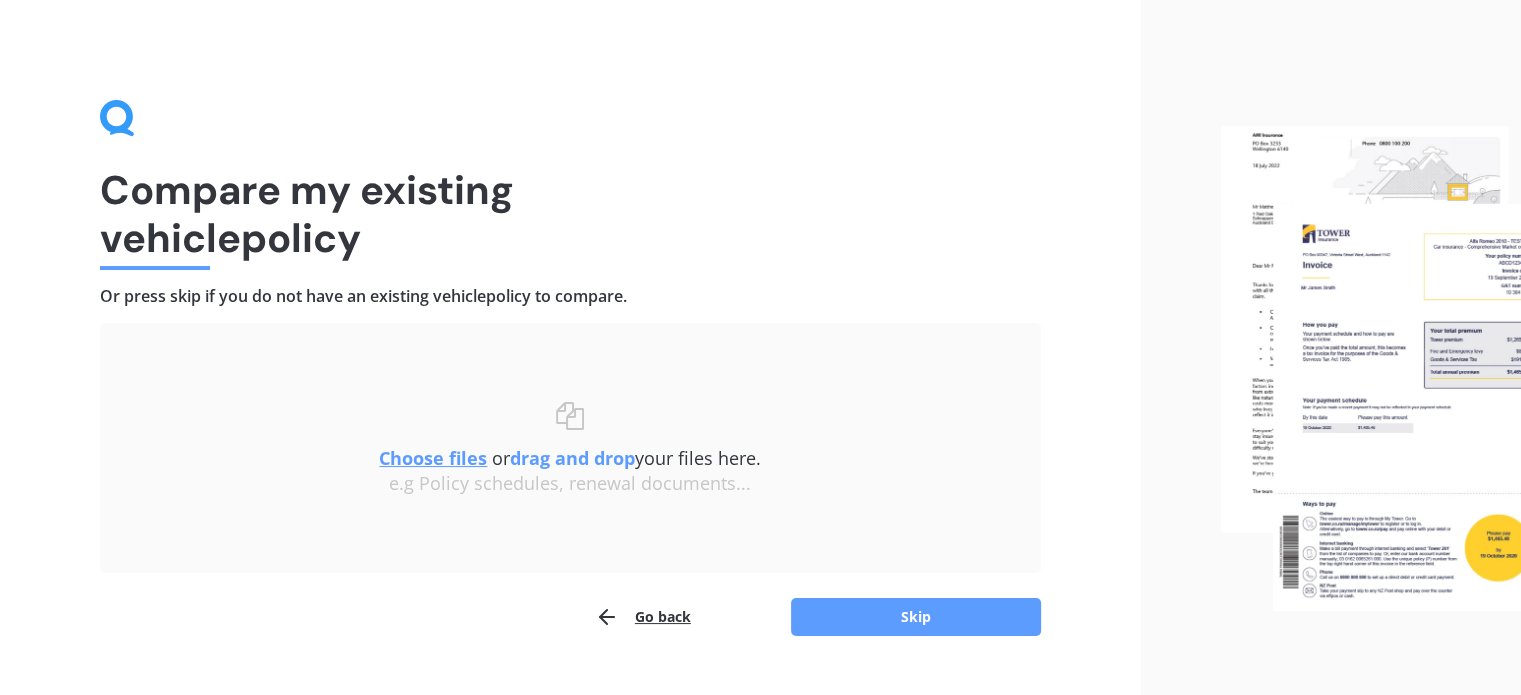 click on "Choose files" at bounding box center [433, 458] 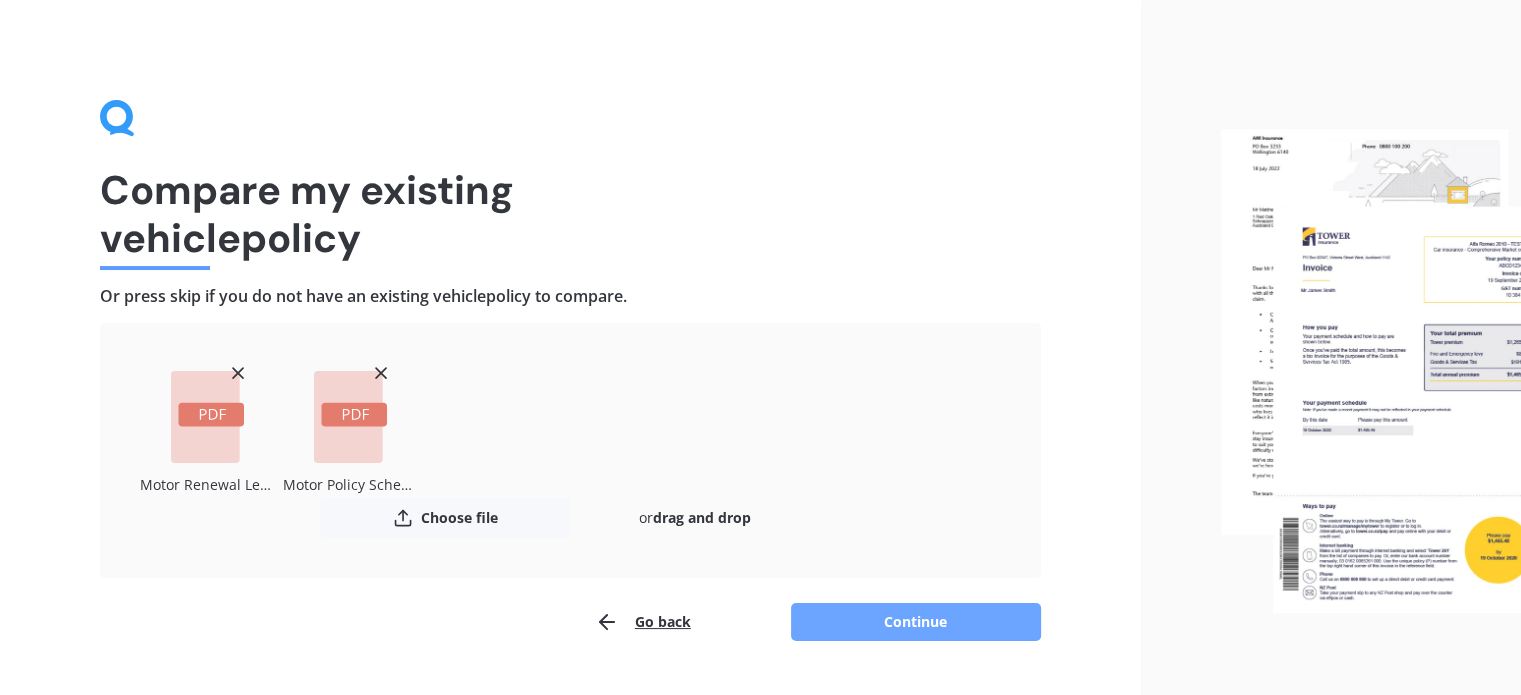click on "Continue" at bounding box center (916, 622) 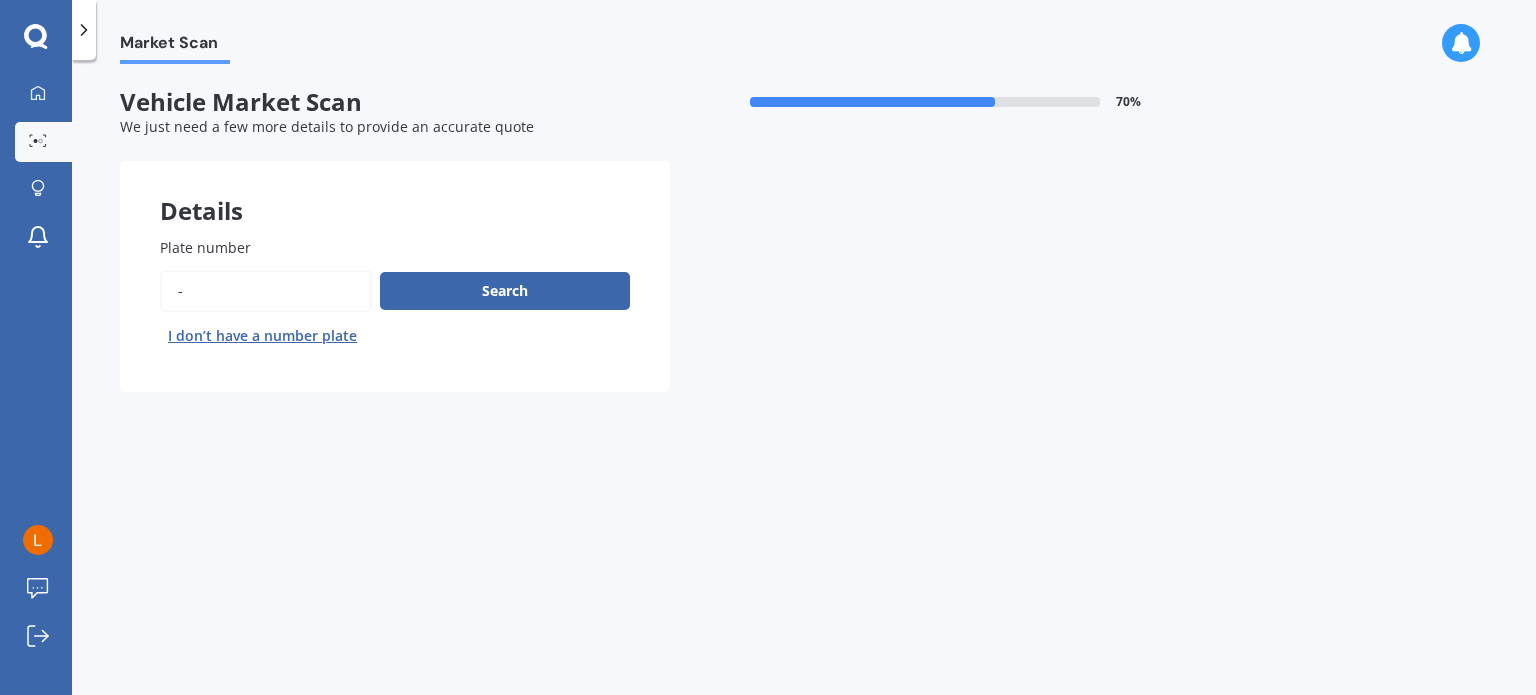 click on "Plate number" at bounding box center (266, 291) 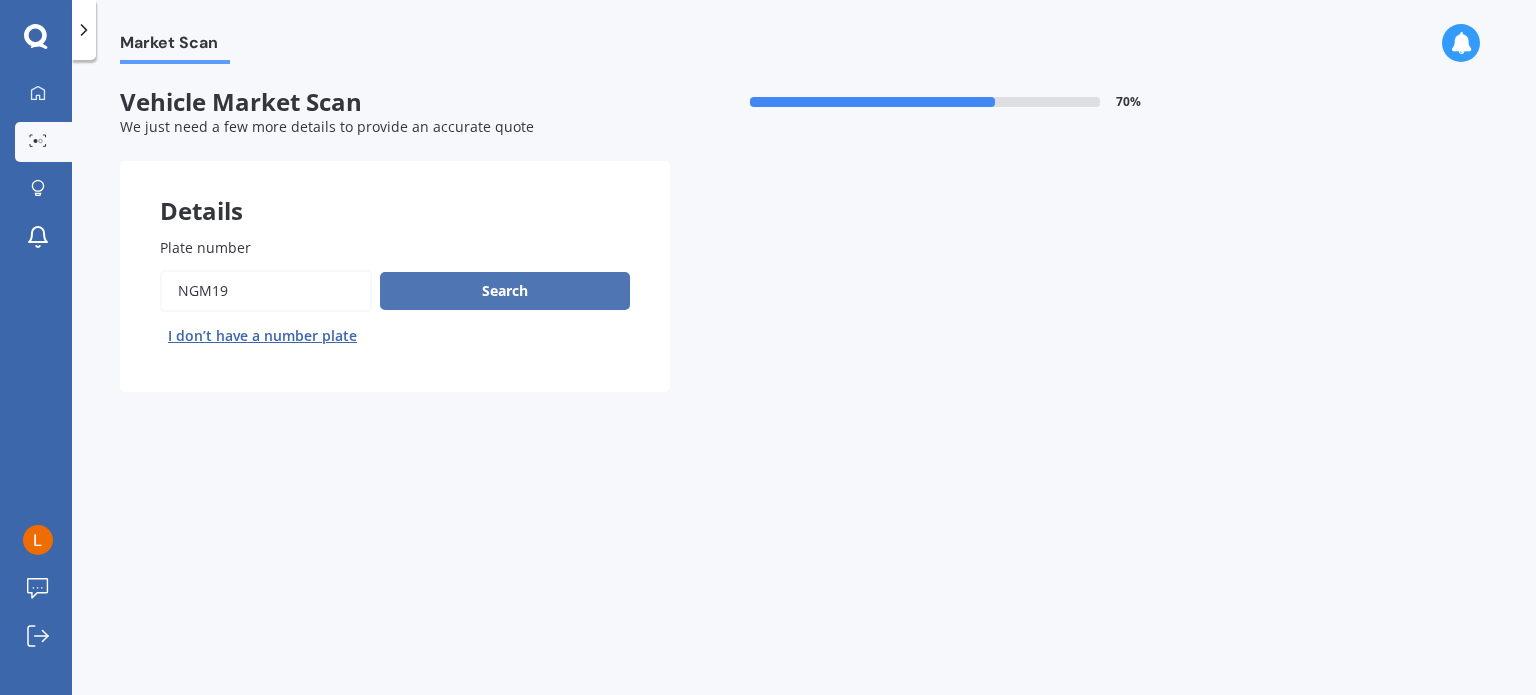 type on "NGM19" 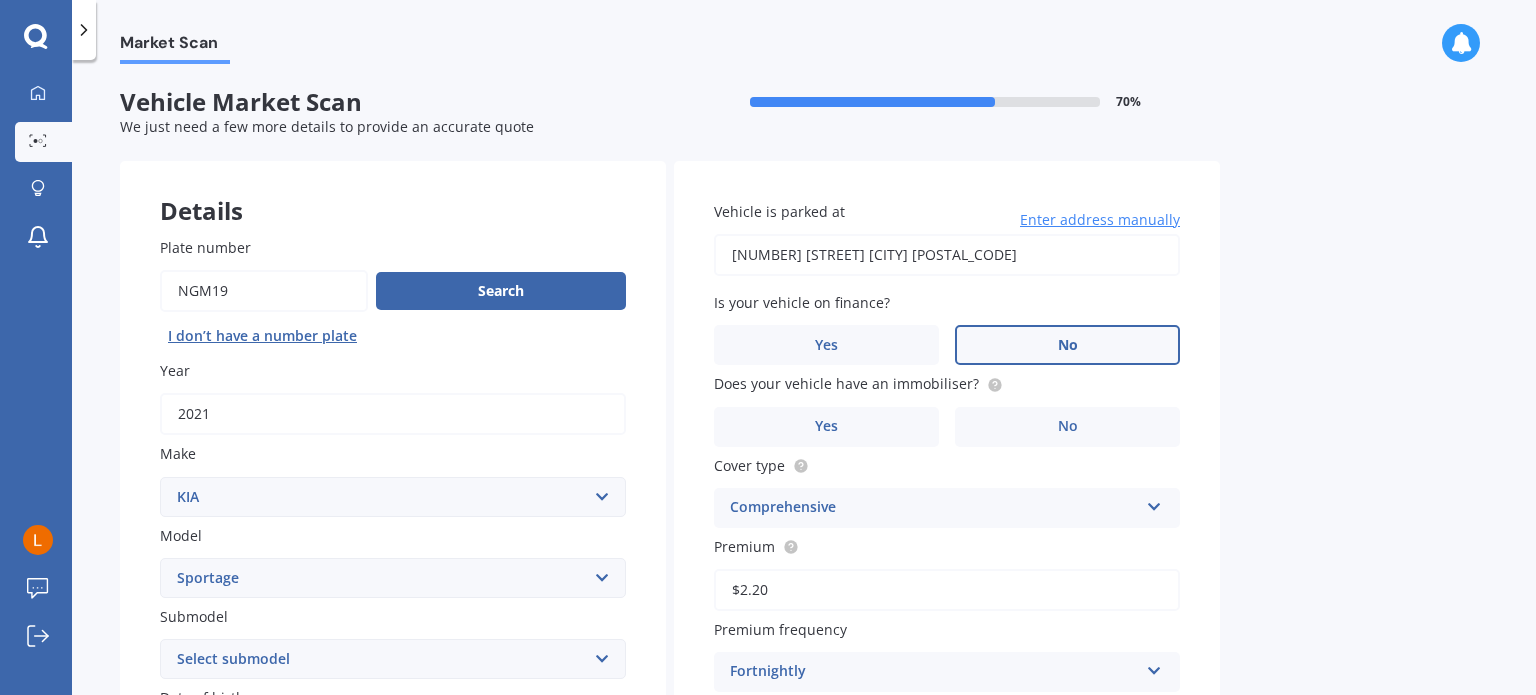 click on "No" at bounding box center (513, 822) 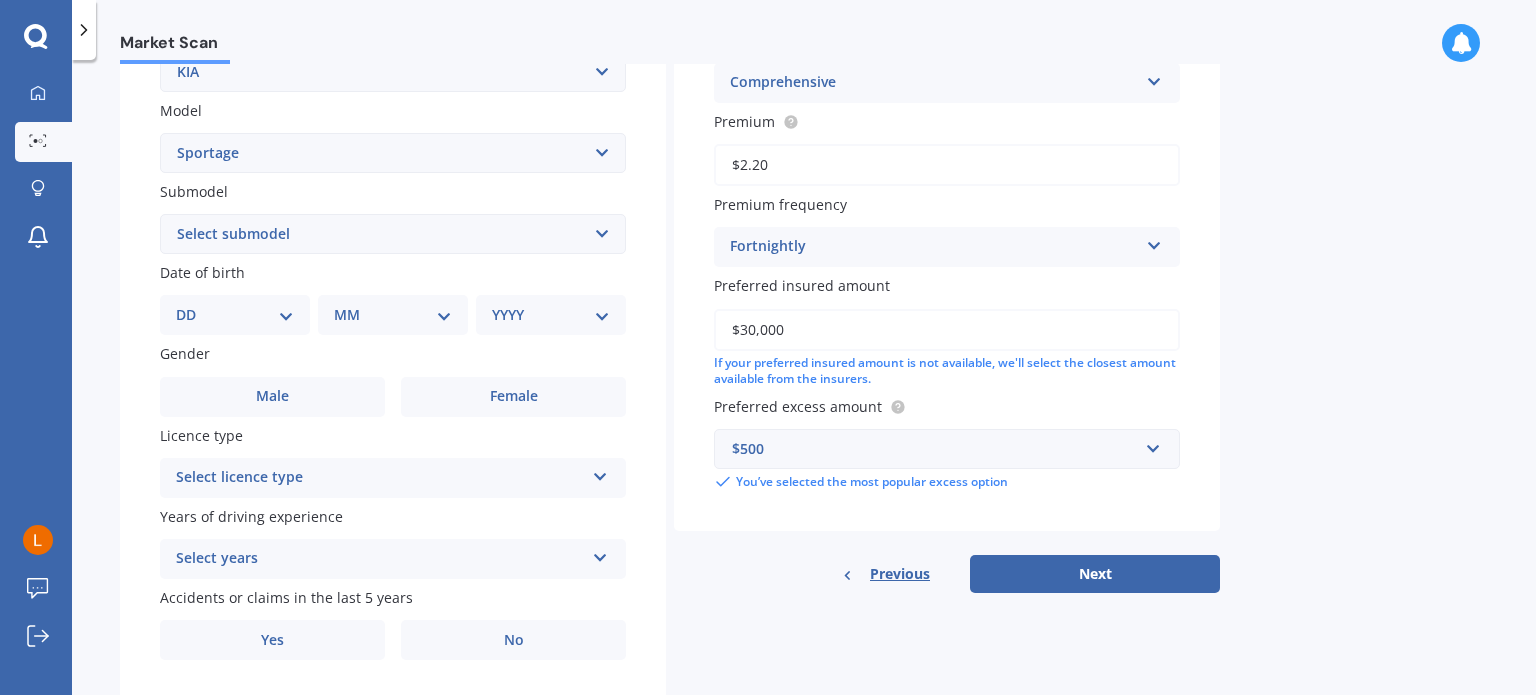 scroll, scrollTop: 482, scrollLeft: 0, axis: vertical 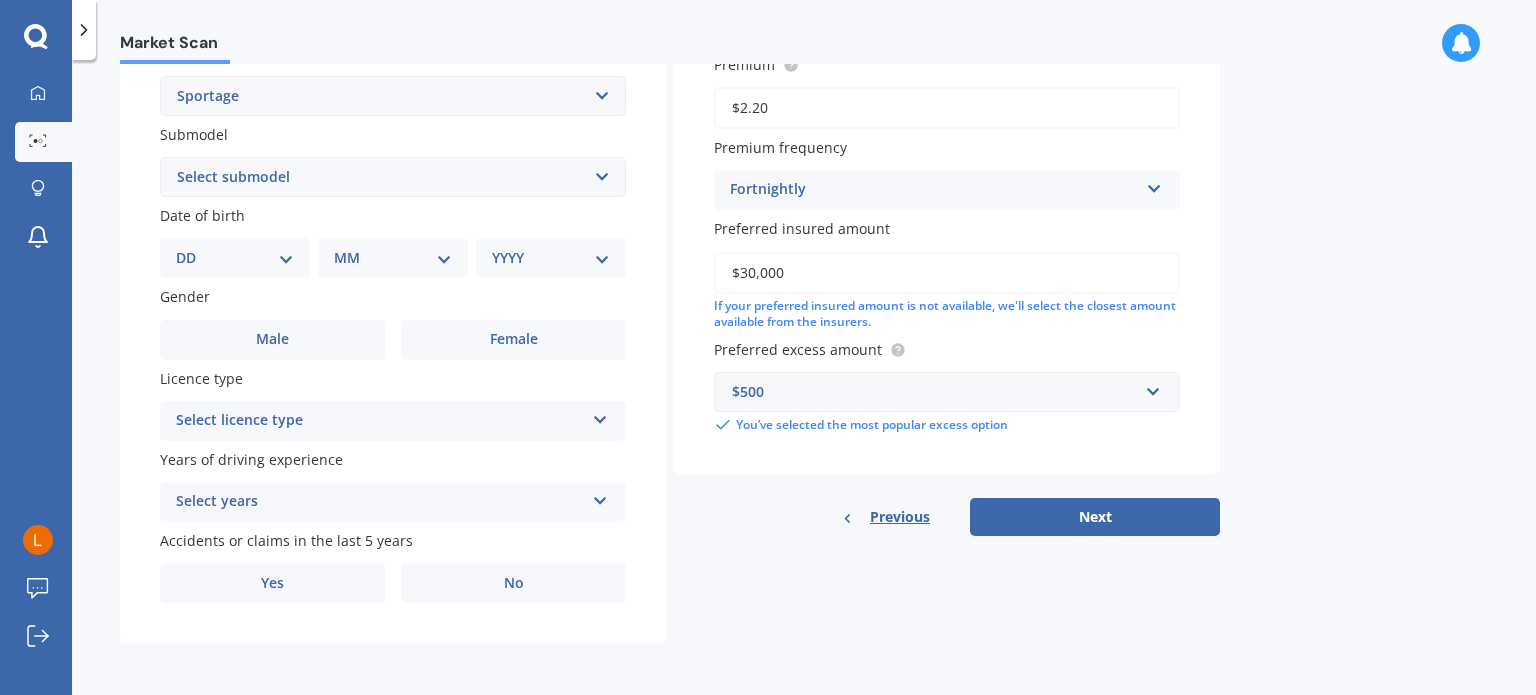 click on "Select submodel (All other) 2.0 4WD Petrol 2.0 EX Diesel 2.0 LX Diesel 2.4 EX AWD EX Urban 2WD GT Line AWD Limited AWD LTD Urban 2WD LX Urban 2WD Urban GT-Line 2.0P 2WD" at bounding box center (393, 177) 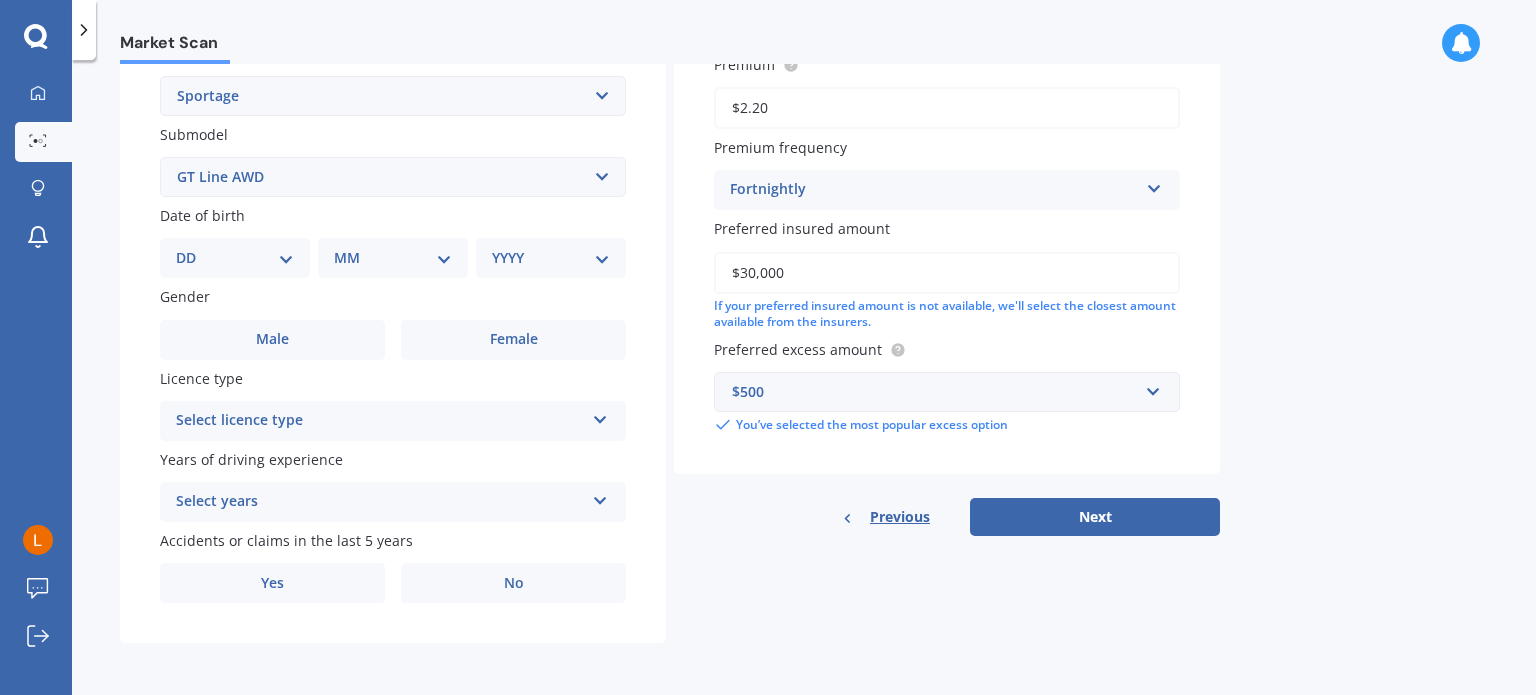 click on "Select submodel (All other) 2.0 4WD Petrol 2.0 EX Diesel 2.0 LX Diesel 2.4 EX AWD EX Urban 2WD GT Line AWD Limited AWD LTD Urban 2WD LX Urban 2WD Urban GT-Line 2.0P 2WD" at bounding box center (393, 177) 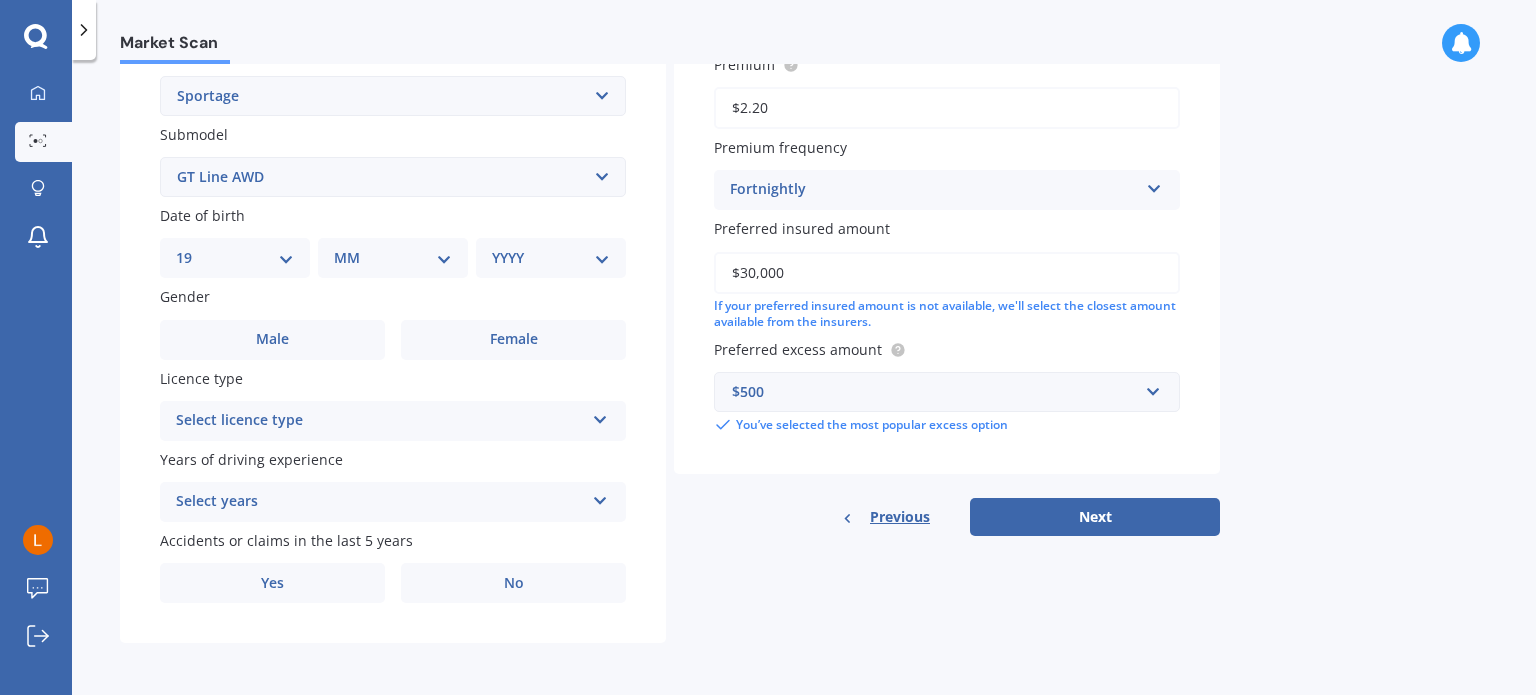 click on "DD 01 02 03 04 05 06 07 08 09 10 11 12 13 14 15 16 17 18 19 20 21 22 23 24 25 26 27 28 29 30 31" at bounding box center (235, 258) 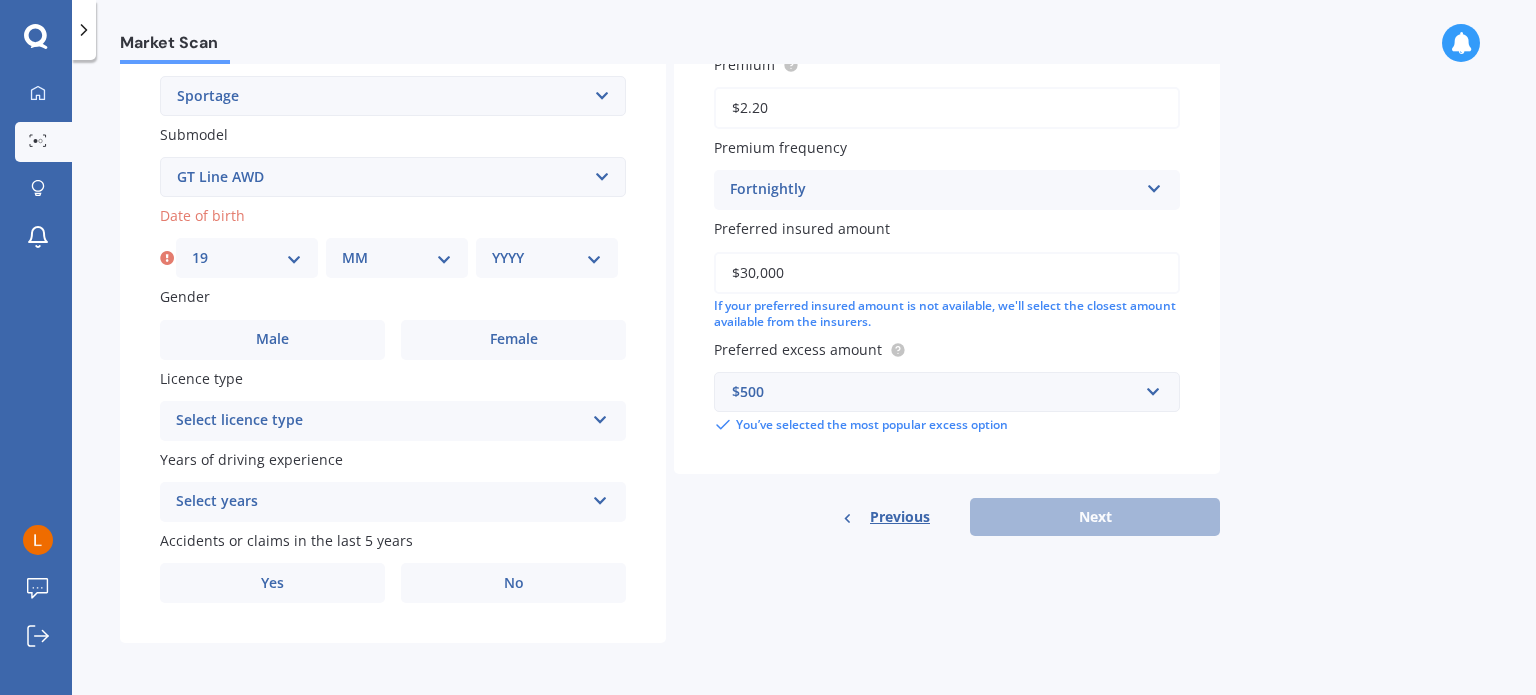 click on "MM 01 02 03 04 05 06 07 08 09 10 11 12" at bounding box center [397, 258] 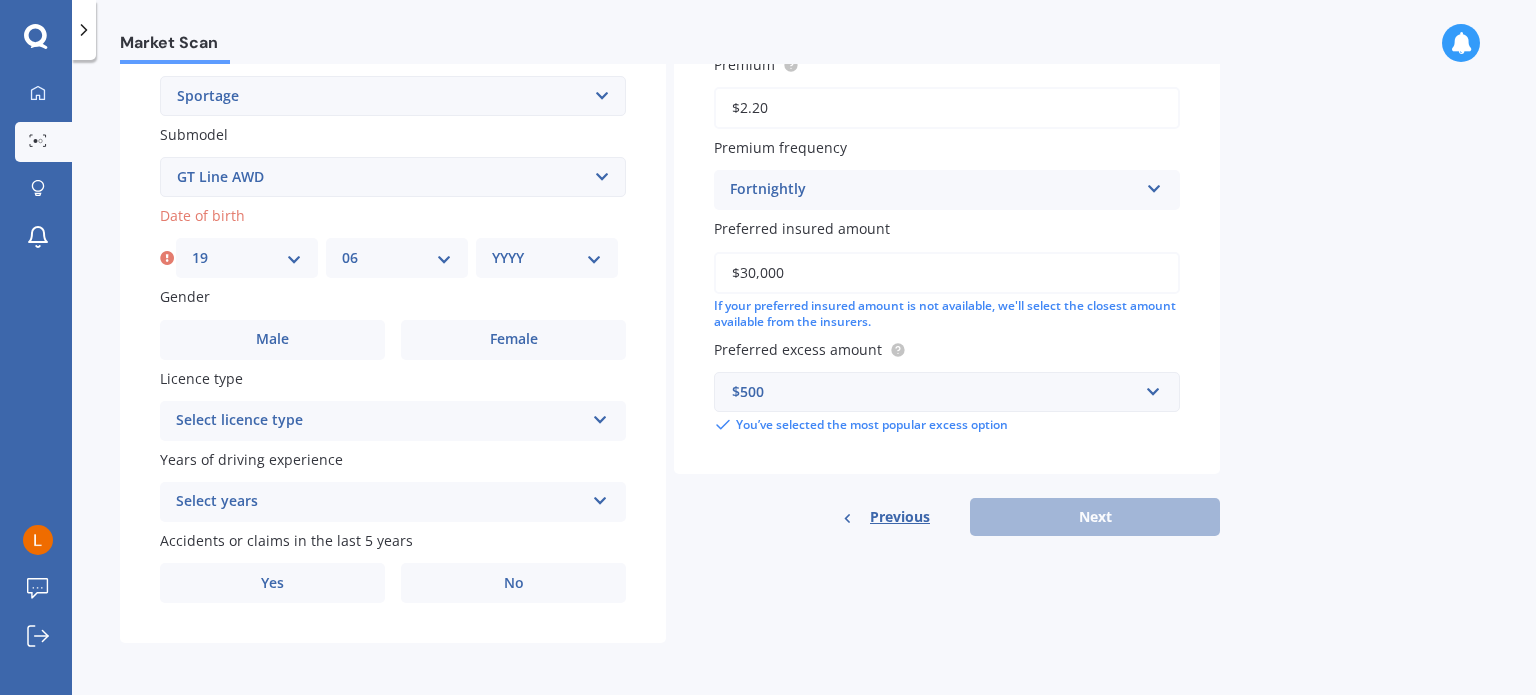 click on "MM 01 02 03 04 05 06 07 08 09 10 11 12" at bounding box center [397, 258] 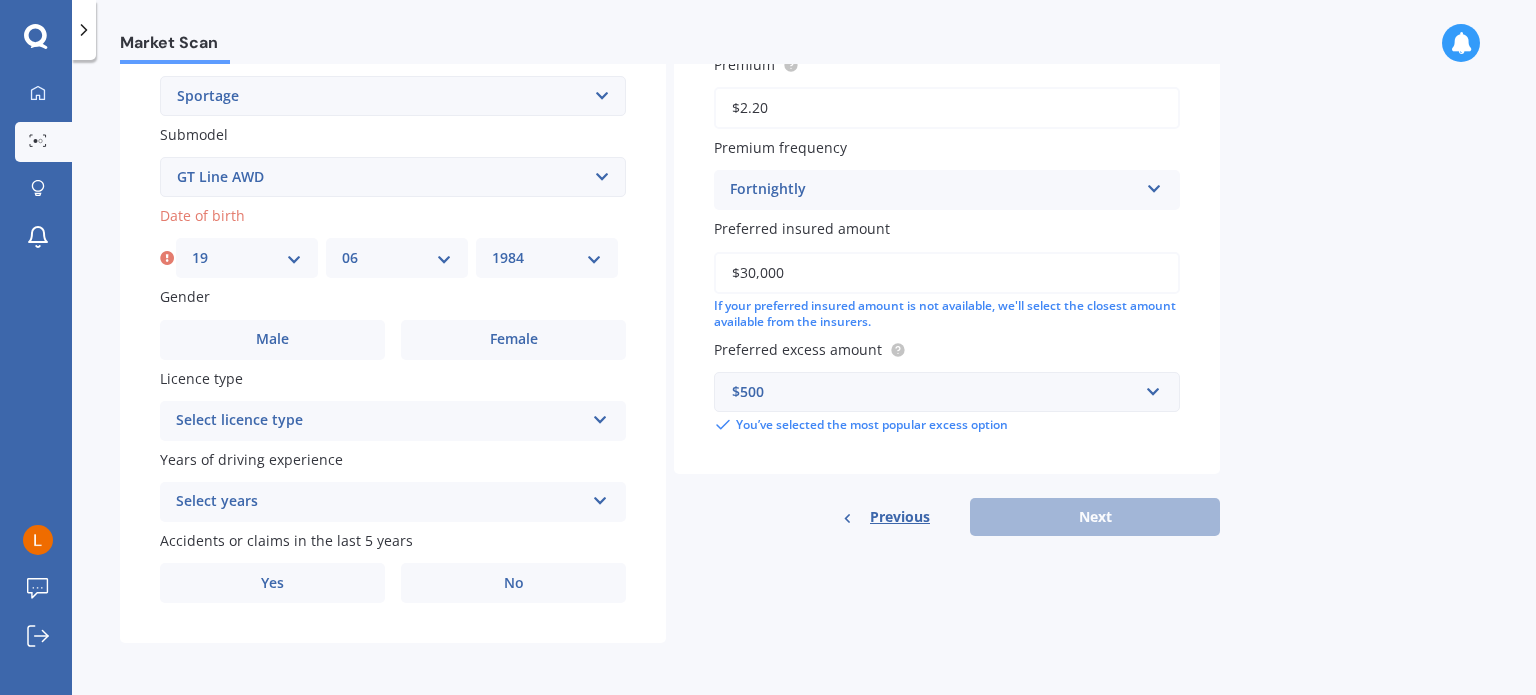 click on "YYYY 2025 2024 2023 2022 2021 2020 2019 2018 2017 2016 2015 2014 2013 2012 2011 2010 2009 2008 2007 2006 2005 2004 2003 2002 2001 2000 1999 1998 1997 1996 1995 1994 1993 1992 1991 1990 1989 1988 1987 1986 1985 1984 1983 1982 1981 1980 1979 1978 1977 1976 1975 1974 1973 1972 1971 1970 1969 1968 1967 1966 1965 1964 1963 1962 1961 1960 1959 1958 1957 1956 1955 1954 1953 1952 1951 1950 1949 1948 1947 1946 1945 1944 1943 1942 1941 1940 1939 1938 1937 1936 1935 1934 1933 1932 1931 1930 1929 1928 1927 1926" at bounding box center (547, 258) 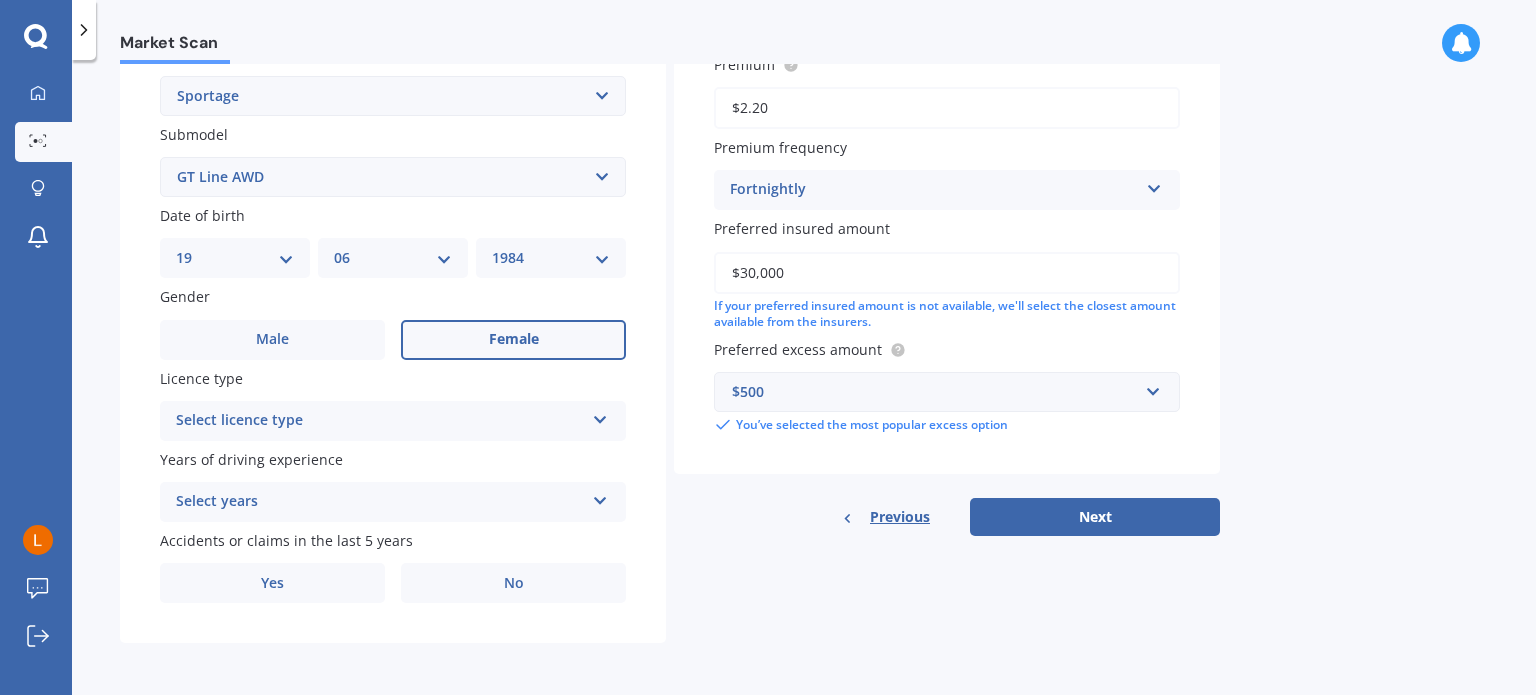 click on "Female" at bounding box center [513, 340] 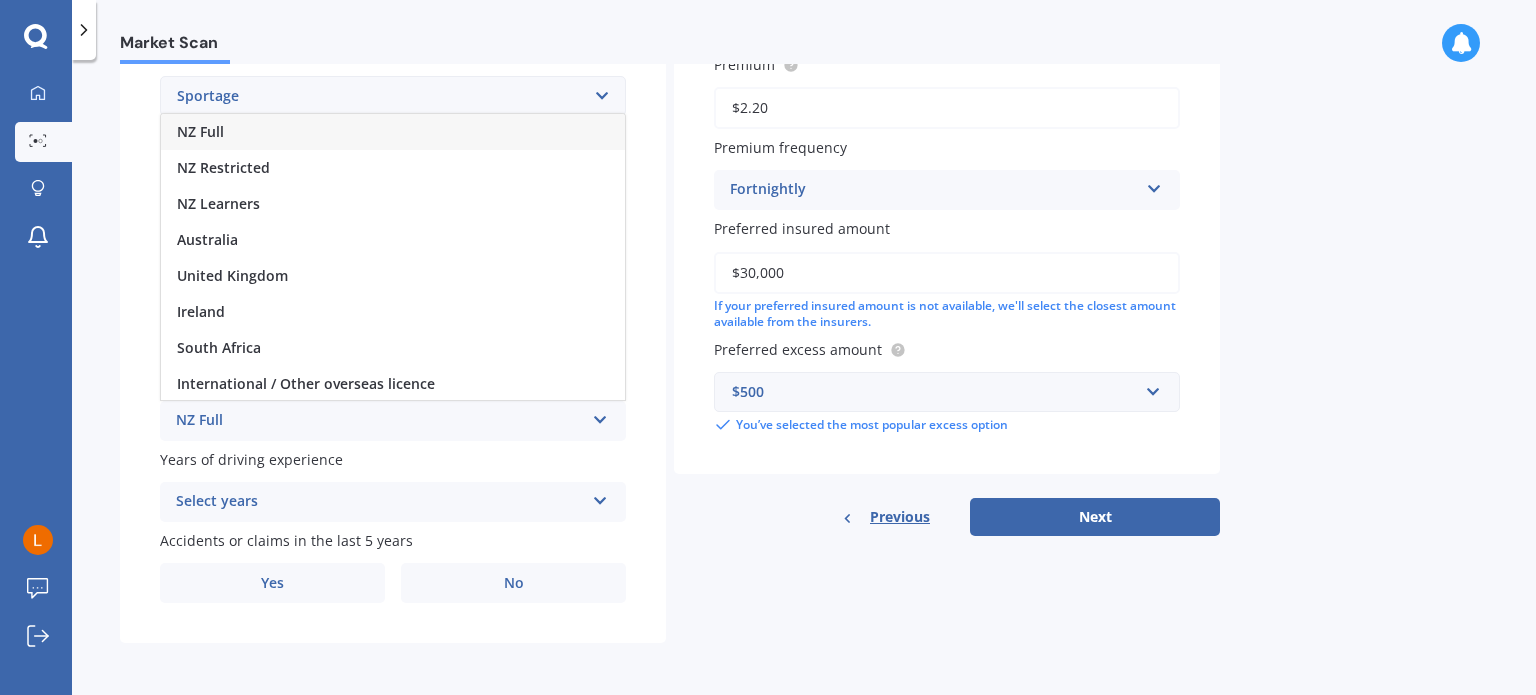 click on "NZ Full" at bounding box center [393, 132] 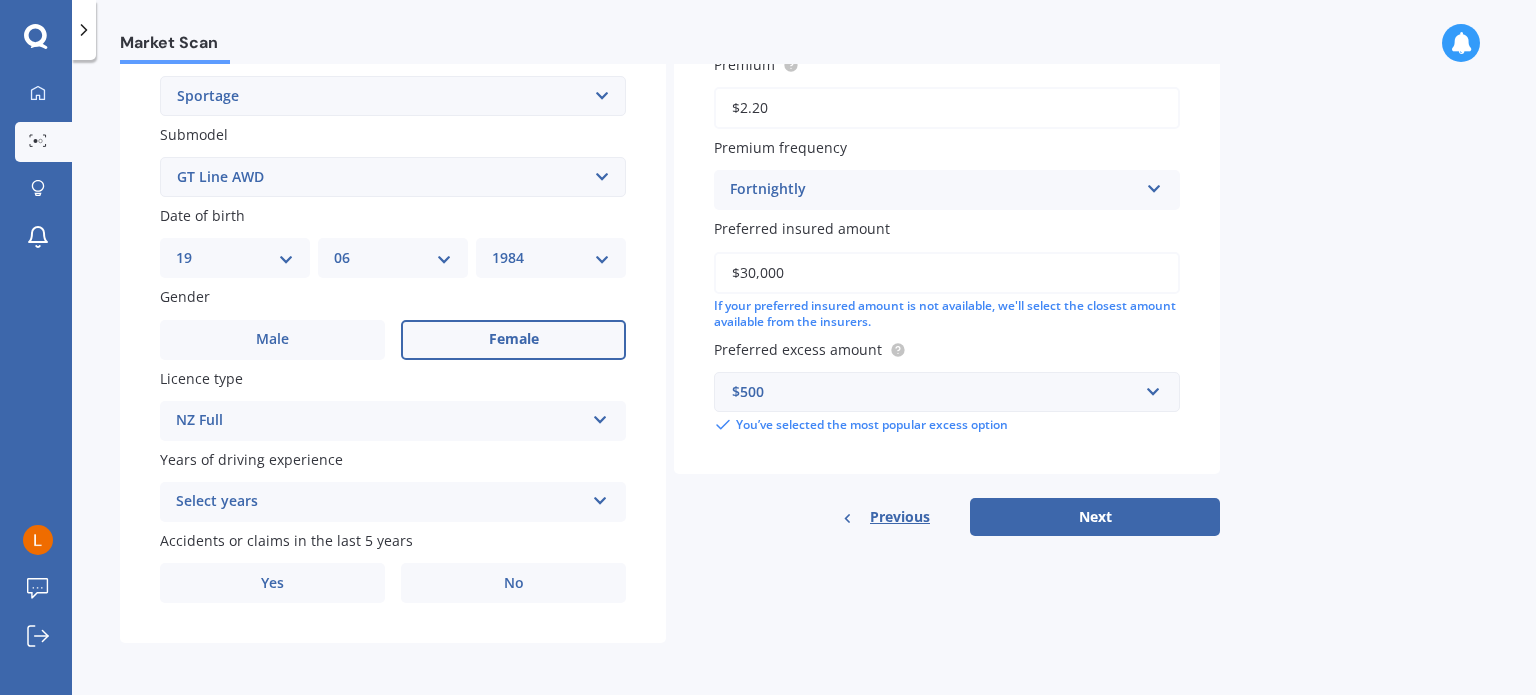 click on "Select years" at bounding box center [380, 502] 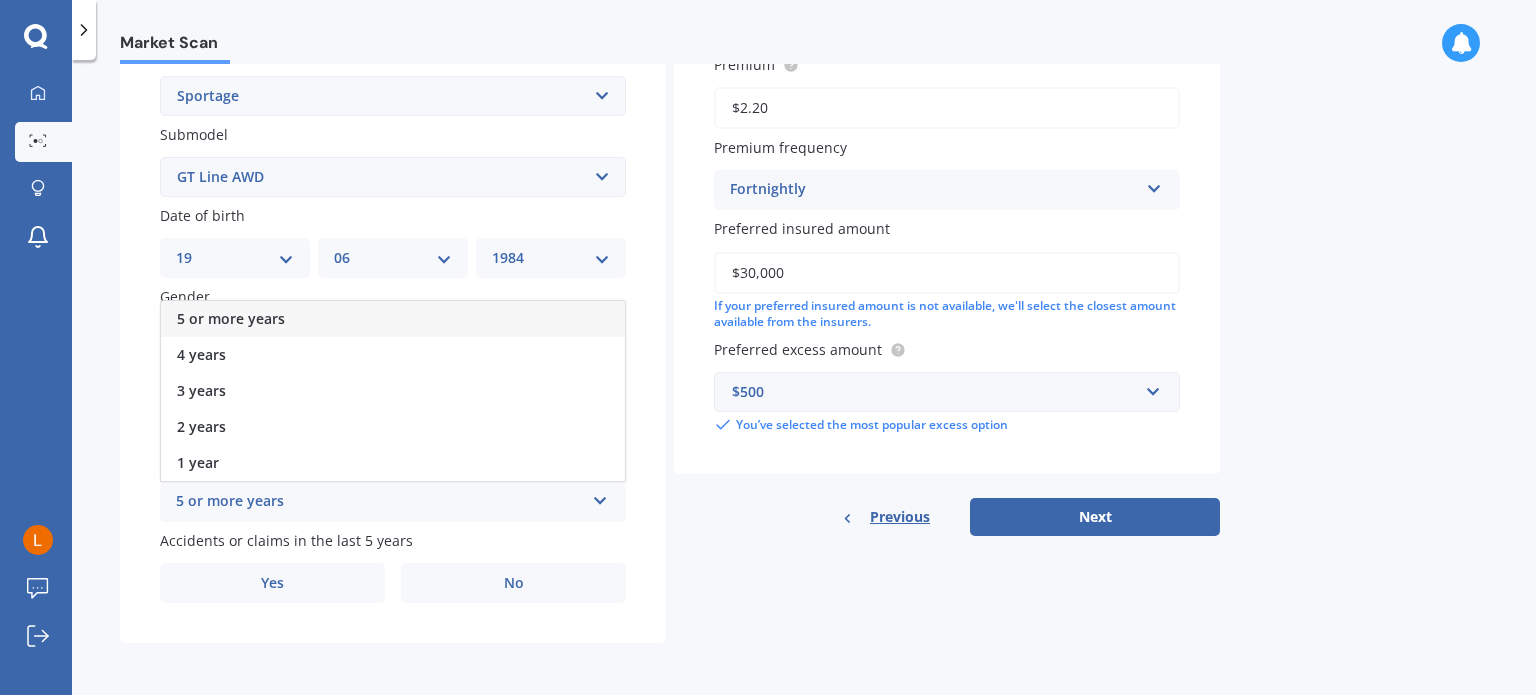 click on "5 or more years" at bounding box center (393, 319) 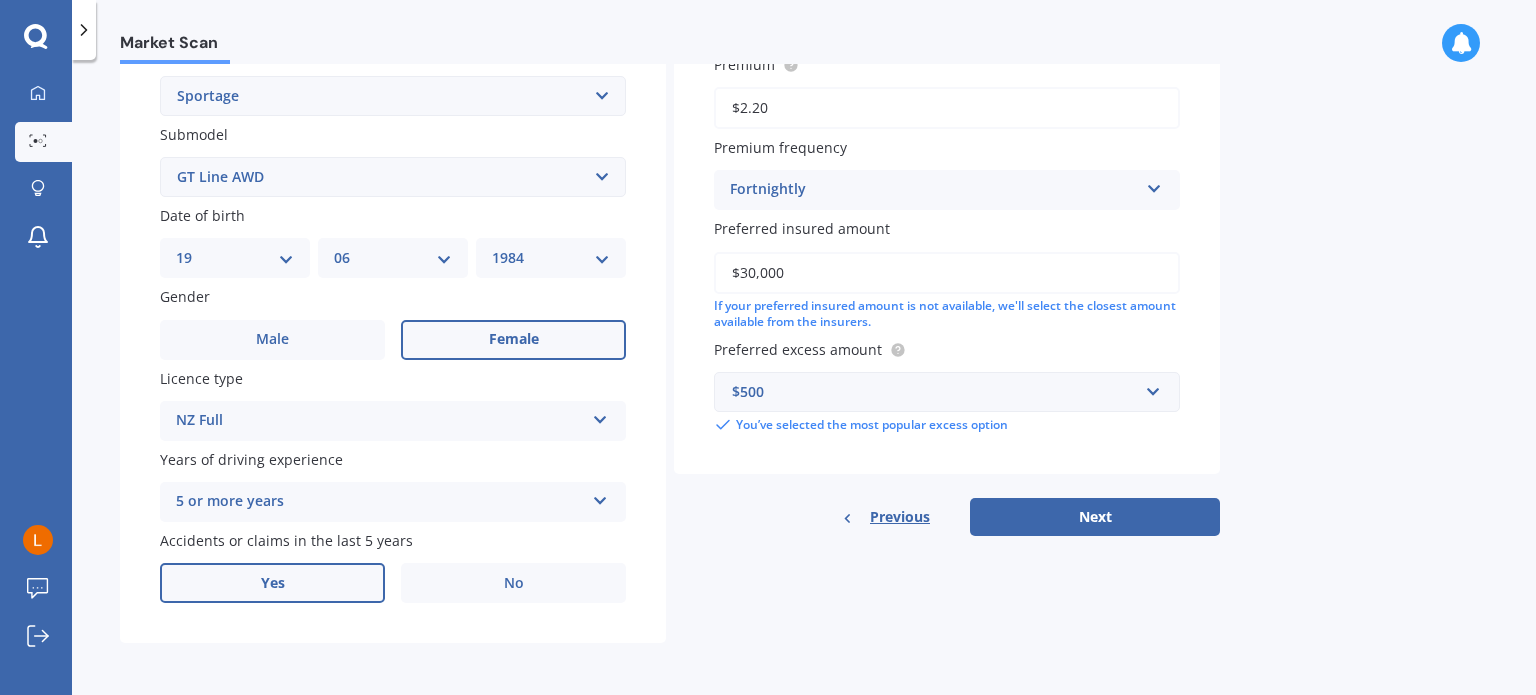 click on "Yes" at bounding box center [272, 340] 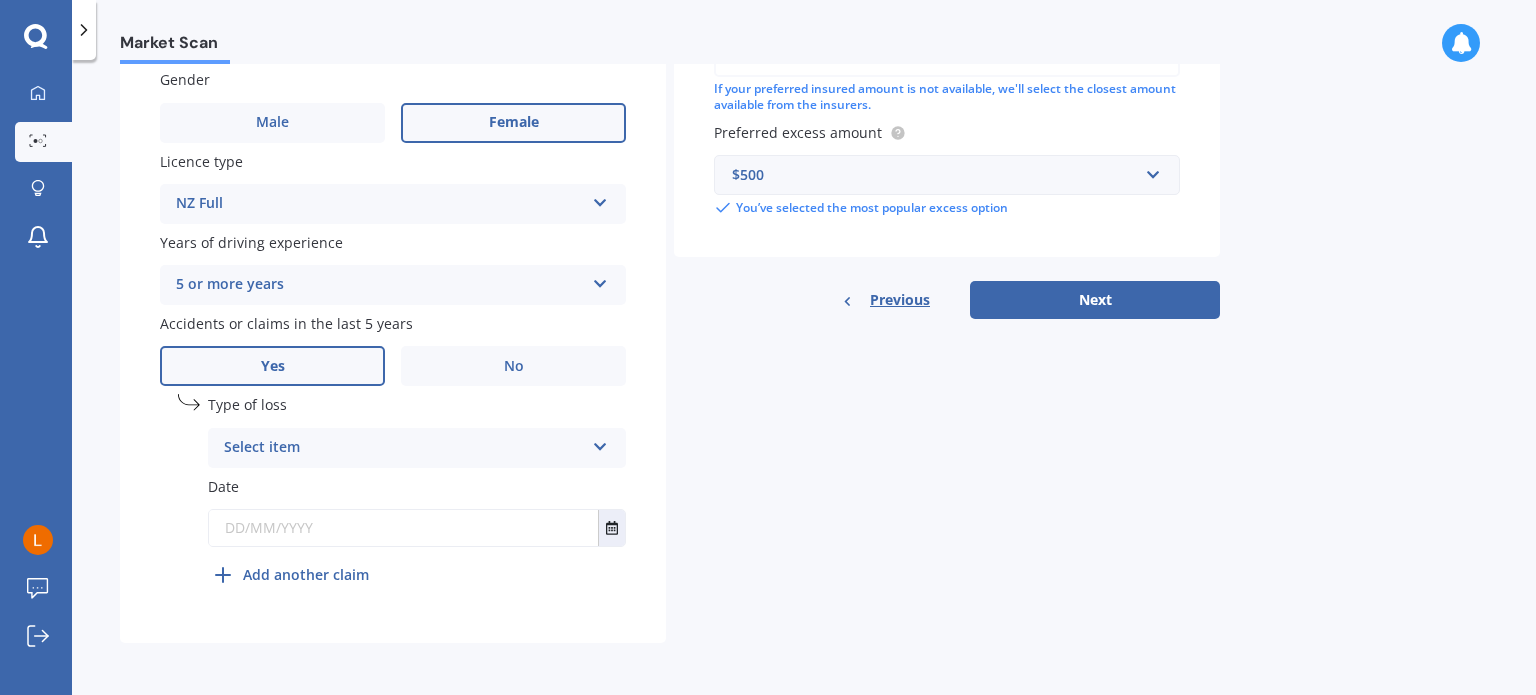 scroll, scrollTop: 694, scrollLeft: 0, axis: vertical 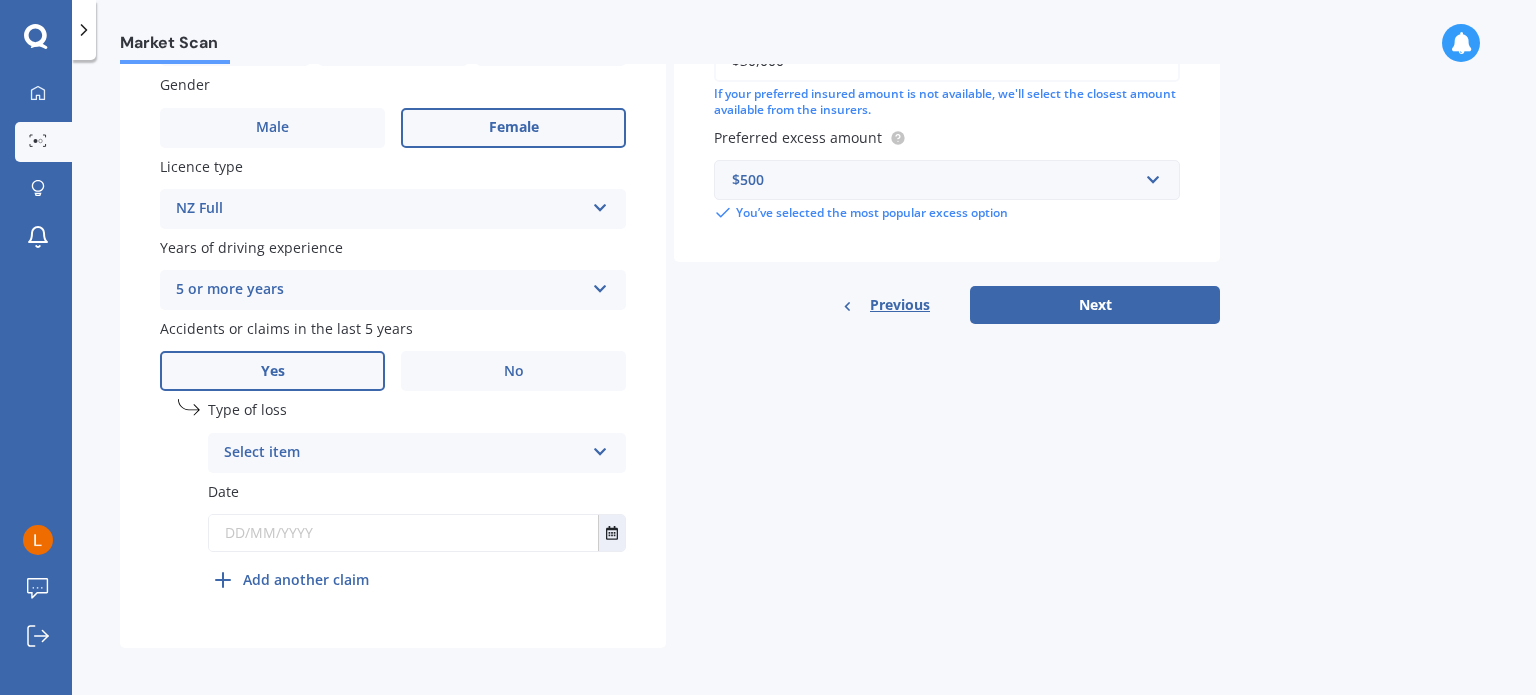 click on "Select item" at bounding box center [404, 453] 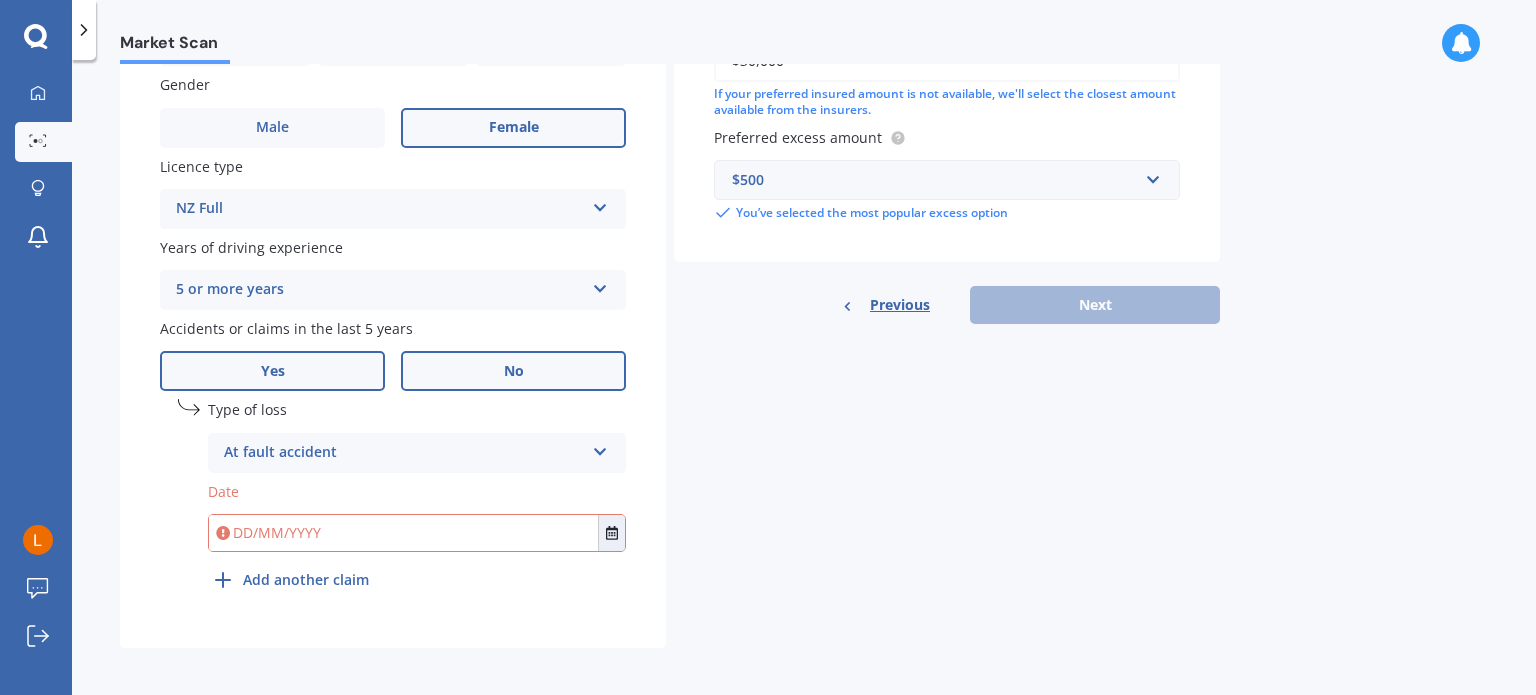 click on "No" at bounding box center (513, 128) 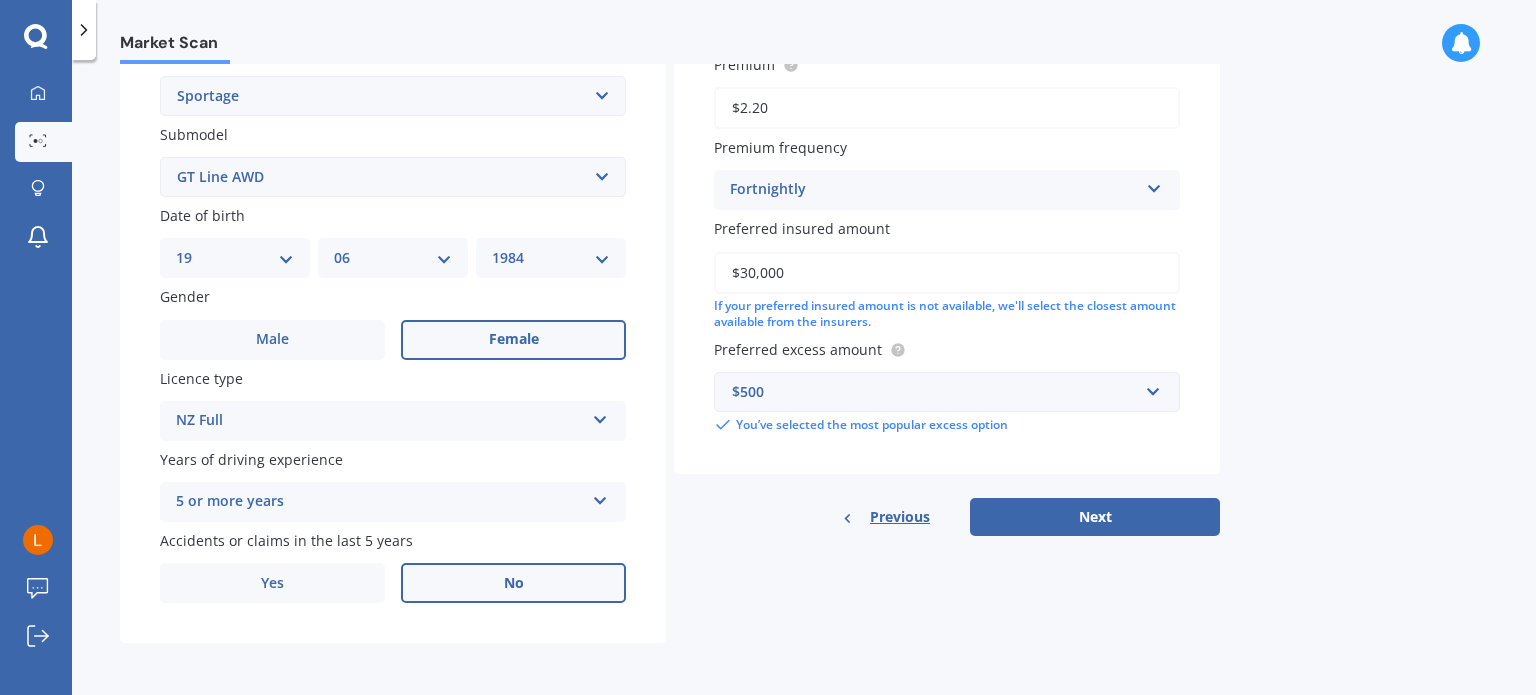 click on "Market Scan Vehicle Market Scan 70 % We just need a few more details to provide an accurate quote Details Plate number Search I don’t have a number plate Year 2021 Make Select make AC ALFA ROMEO ASTON MARTIN AUDI AUSTIN BEDFORD Bentley BMW BYD CADILLAC CAN-AM CHERY CHEVROLET CHRYSLER Citroen CRUISEAIR CUPRA DAEWOO DAIHATSU DAIMLER DAMON DIAHATSU DODGE EXOCET FACTORY FIVE FERRARI FIAT Fiord FLEETWOOD FORD FOTON FRASER GEELY GENESIS GEORGIE BOY GMC GREAT WALL GWM HAVAL HILLMAN HINO HOLDEN HOLIDAY RAMBLER HONDA HUMMER HYUNDAI INFINITI ISUZU IVECO JAC JAECOO JAGUAR JEEP KGM KIA LADA LAMBORGHINI LANCIA LANDROVER LDV LEXUS LINCOLN LOTUS LUNAR M.G M.G. MAHINDRA MASERATI MAZDA MCLAREN MERCEDES AMG Mercedes Benz MERCEDES-AMG MERCURY MINI MITSUBISHI MORGAN MORRIS NEWMAR NISSAN OMODA OPEL OXFORD PEUGEOT Plymouth Polestar PONTIAC PORSCHE PROTON RAM Range Rover Rayne RENAULT ROLLS ROYCE ROVER SAAB SATURN SEAT SHELBY SKODA SMART SSANGYONG SUBARU SUZUKI TATA TESLA TIFFIN Toyota TRIUMPH TVR Vauxhall VOLKSWAGEN VOLVO ZX EV6" at bounding box center (804, 381) 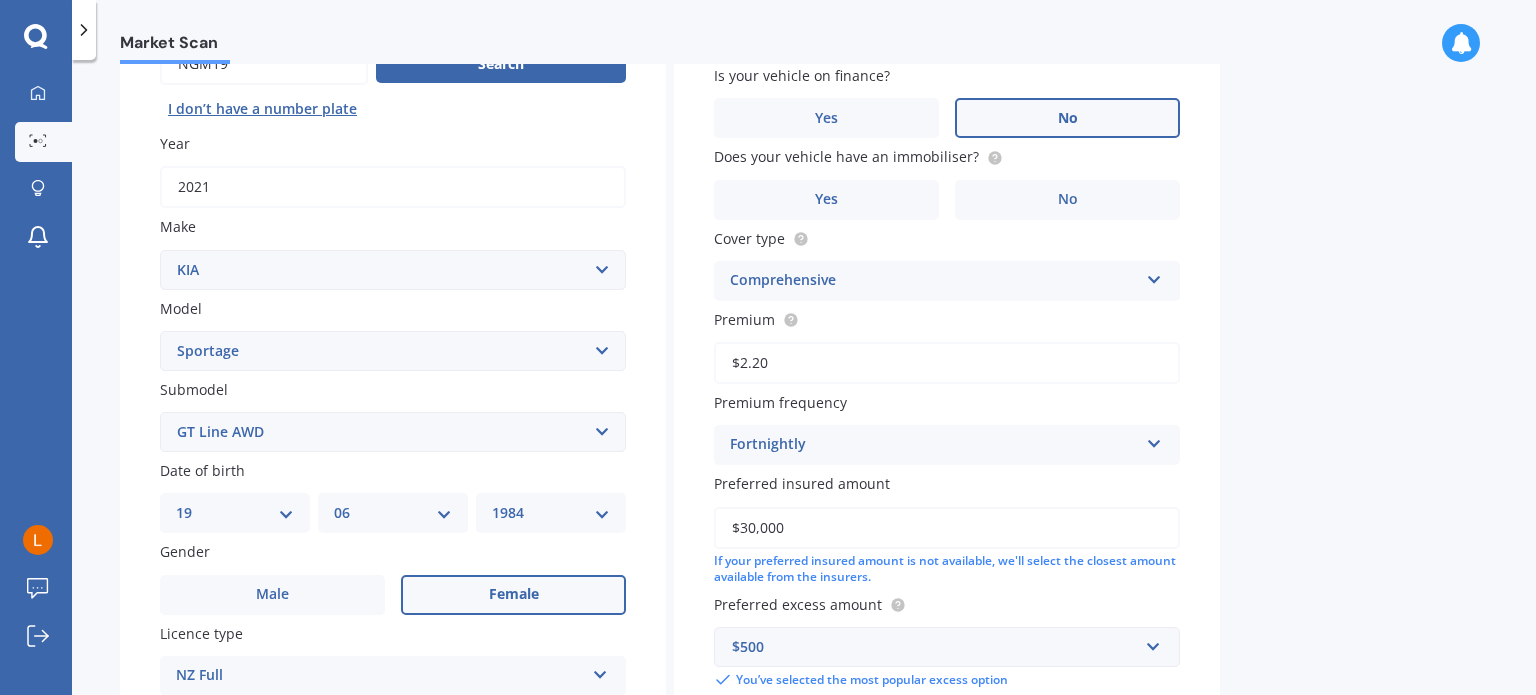 scroll, scrollTop: 223, scrollLeft: 0, axis: vertical 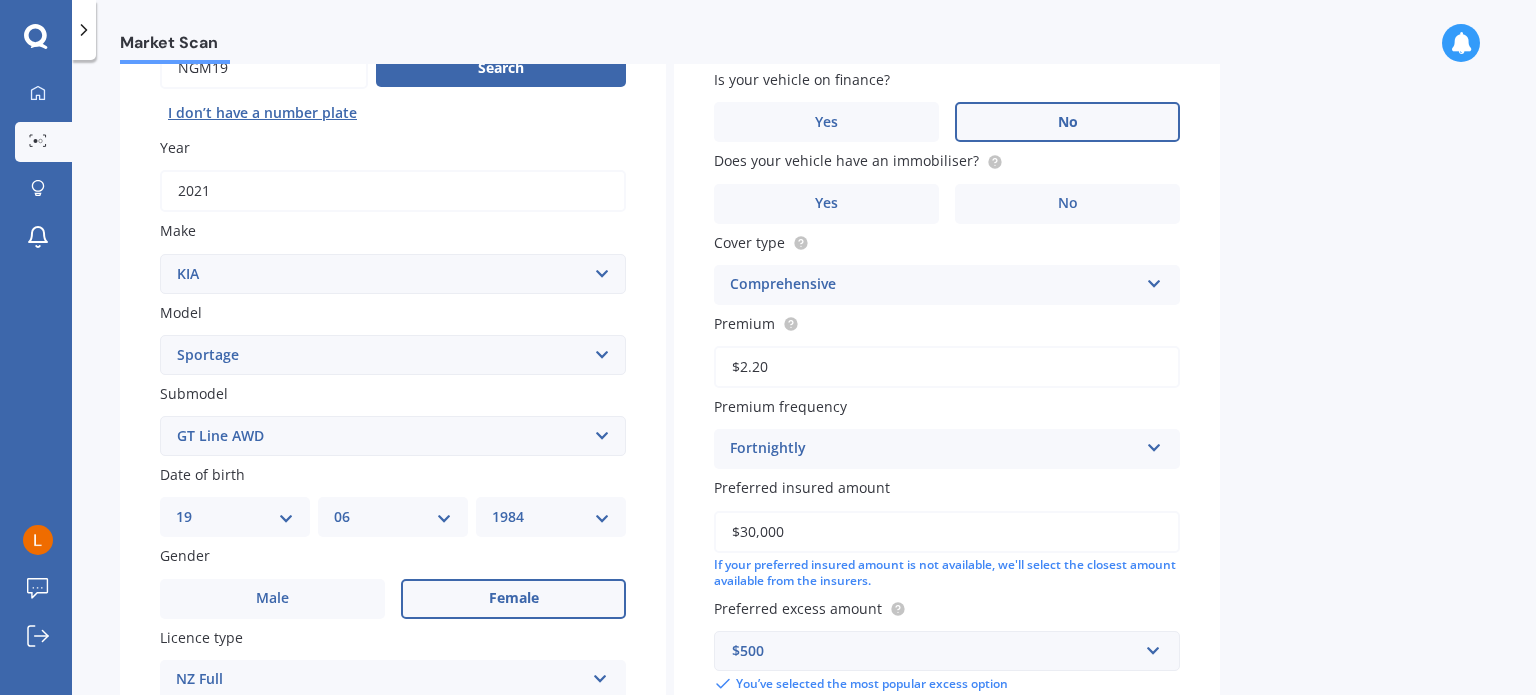 click on "$2.20" at bounding box center [947, 367] 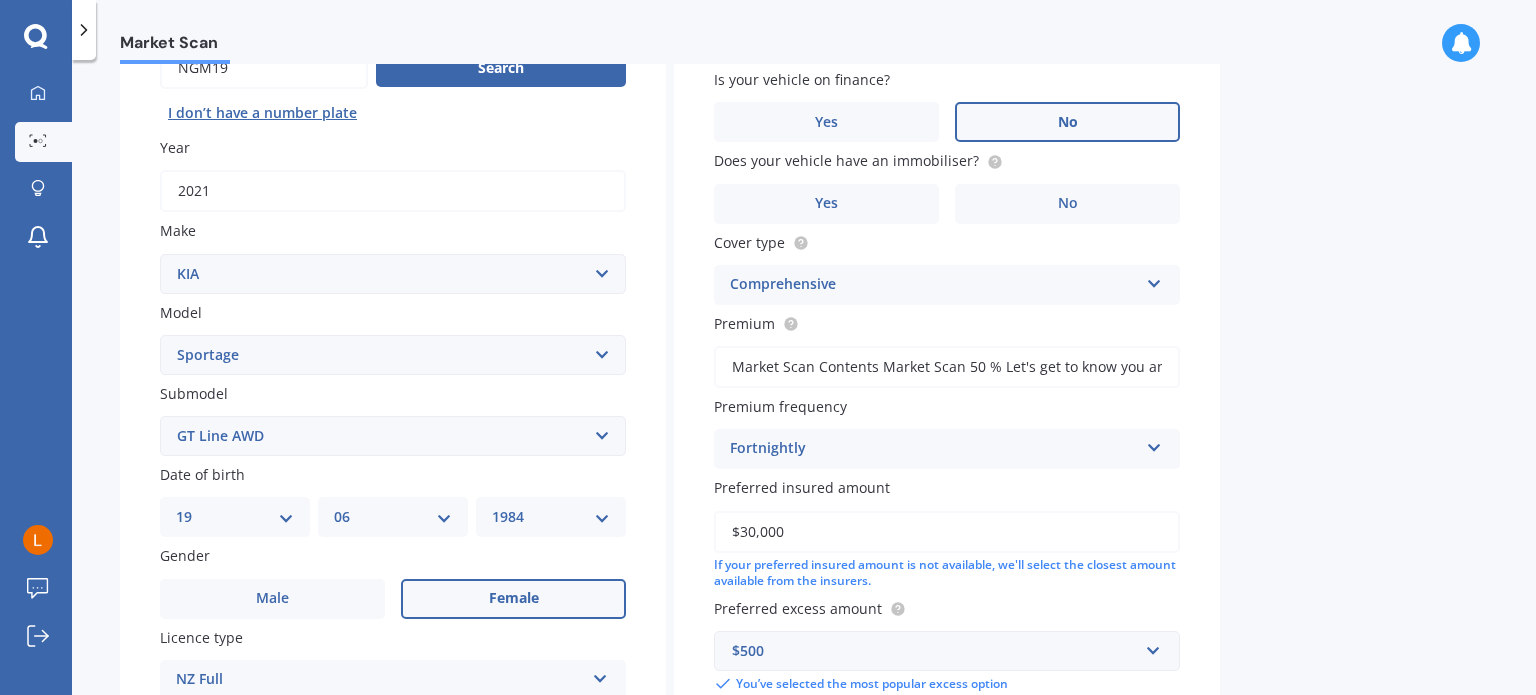 type on "Market Scan Contents Market Scan 50 % Let's get to know you and see how we can help with finding you the best insurance Details My address [NUMBER] [STREET], [CITY] [POSTAL_CODE] Enter address manually Search Date of birth DD 01 02 03 04 05 06 07 08 09 10 11 12 13 14 15 16 17 18 19 20 21 22 23 24 25 26 27 28 29 30 31 MM 01 02 03 04 05 06 07 08 09 10 11 12 YYYY 2009 2008 2007 2006 2005 2004 2003 2002 2001 2000 1999 1998 1997 1996 1995 1994 1993 1992 1991 1990 1989 1988 1987 1986 1985 1984 1983 1982 1981 1980 1979 1978 1977 1976 1975 1974 1973 1972 1971 1970 1969 1968 1967 1966 1965 1964 1963 1962 1961 1960 1959 1958 1957 1956 1955 1954 1953 1952 1951 1950 1949 1948 1947 1946 1945 1944 1943 1942 1941 1940 1939 1938 1937 1936 1935 1934 1933 1932 1931 1930 1929 1928 1927 1926 1925 1924 1923 1922 1921 1920 1919 1918 1917 1916 1915 1914 1913 1912 1911 1910 Gender Male Female Original year built 1972 Floor area of the house (m²) 110 Do you own this house? Yes No Who lives in this house? Owner Owner Permanent No No" 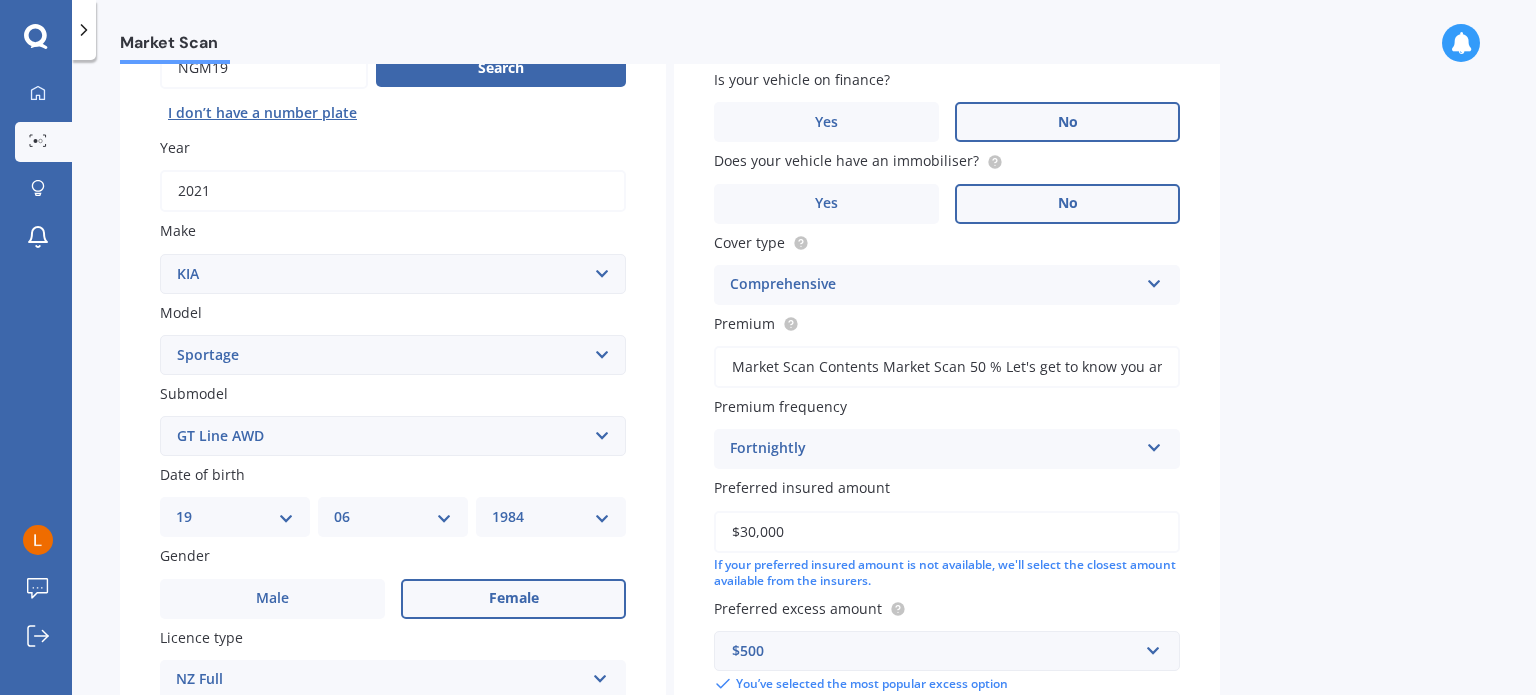 click on "No" at bounding box center [513, 599] 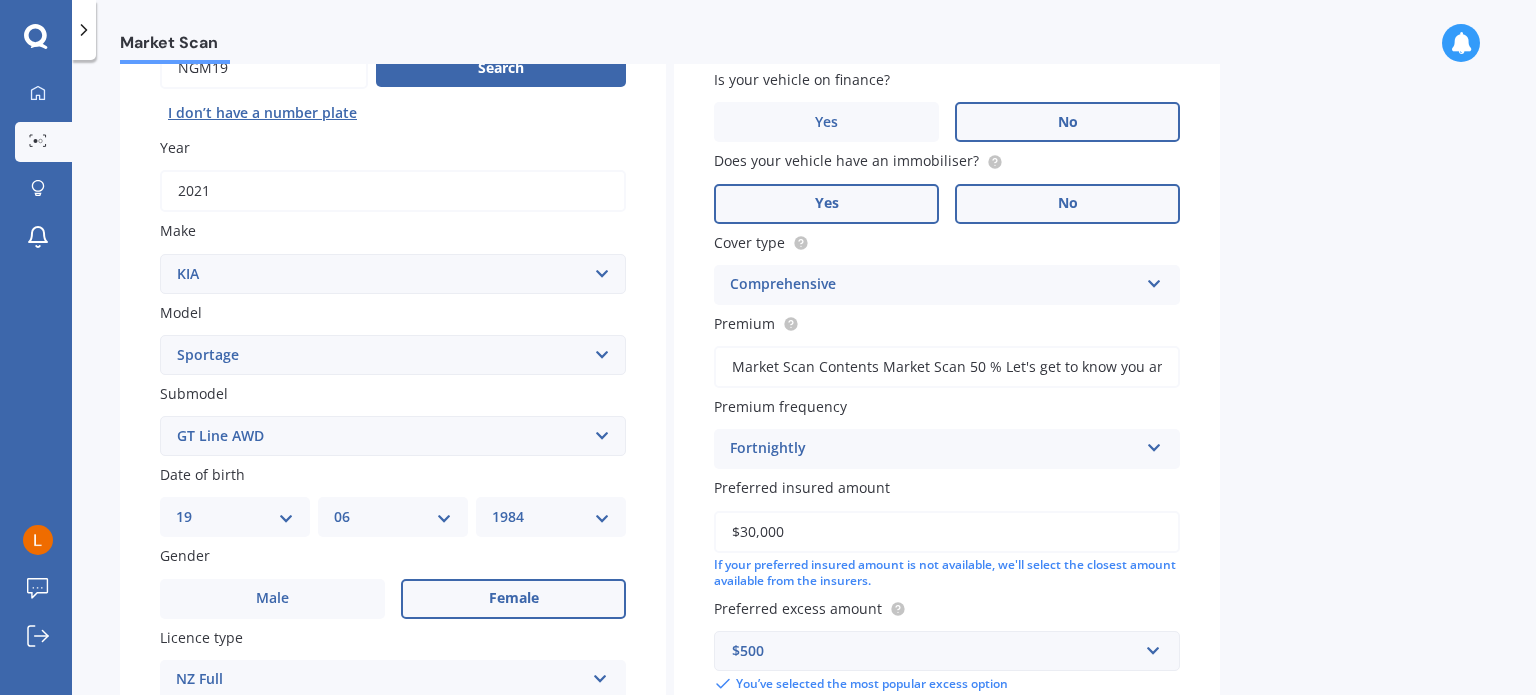 click on "Yes" at bounding box center (272, 599) 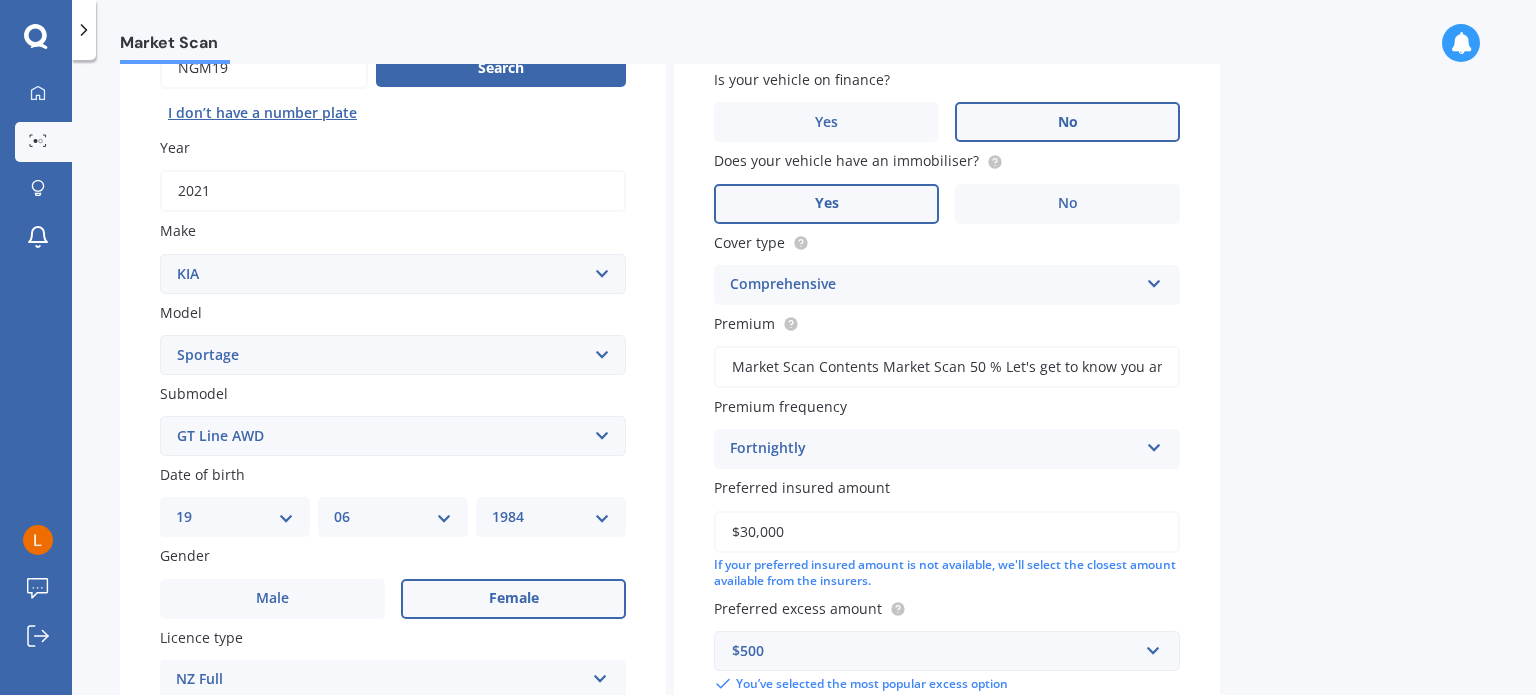 click on "Market Scan Vehicle Market Scan 70 % We just need a few more details to provide an accurate quote Details Plate number Search I don’t have a number plate Year 2021 Make Select make AC ALFA ROMEO ASTON MARTIN AUDI AUSTIN BEDFORD Bentley BMW BYD CADILLAC CAN-AM CHERY CHEVROLET CHRYSLER Citroen CRUISEAIR CUPRA DAEWOO DAIHATSU DAIMLER DAMON DIAHATSU DODGE EXOCET FACTORY FIVE FERRARI FIAT Fiord FLEETWOOD FORD FOTON FRASER GEELY GENESIS GEORGIE BOY GMC GREAT WALL GWM HAVAL HILLMAN HINO HOLDEN HOLIDAY RAMBLER HONDA HUMMER HYUNDAI INFINITI ISUZU IVECO JAC JAECOO JAGUAR JEEP KGM KIA LADA LAMBORGHINI LANCIA LANDROVER LDV LEXUS LINCOLN LOTUS LUNAR M.G M.G. MAHINDRA MASERATI MAZDA MCLAREN MERCEDES AMG Mercedes Benz MERCEDES-AMG MERCURY MINI MITSUBISHI MORGAN MORRIS NEWMAR NISSAN OMODA OPEL OXFORD PEUGEOT Plymouth Polestar PONTIAC PORSCHE PROTON RAM Range Rover Rayne RENAULT ROLLS ROYCE ROVER SAAB SATURN SEAT SHELBY SKODA SMART SSANGYONG SUBARU SUZUKI TATA TESLA TIFFIN Toyota TRIUMPH TVR Vauxhall VOLKSWAGEN VOLVO ZX EV6" at bounding box center [804, 381] 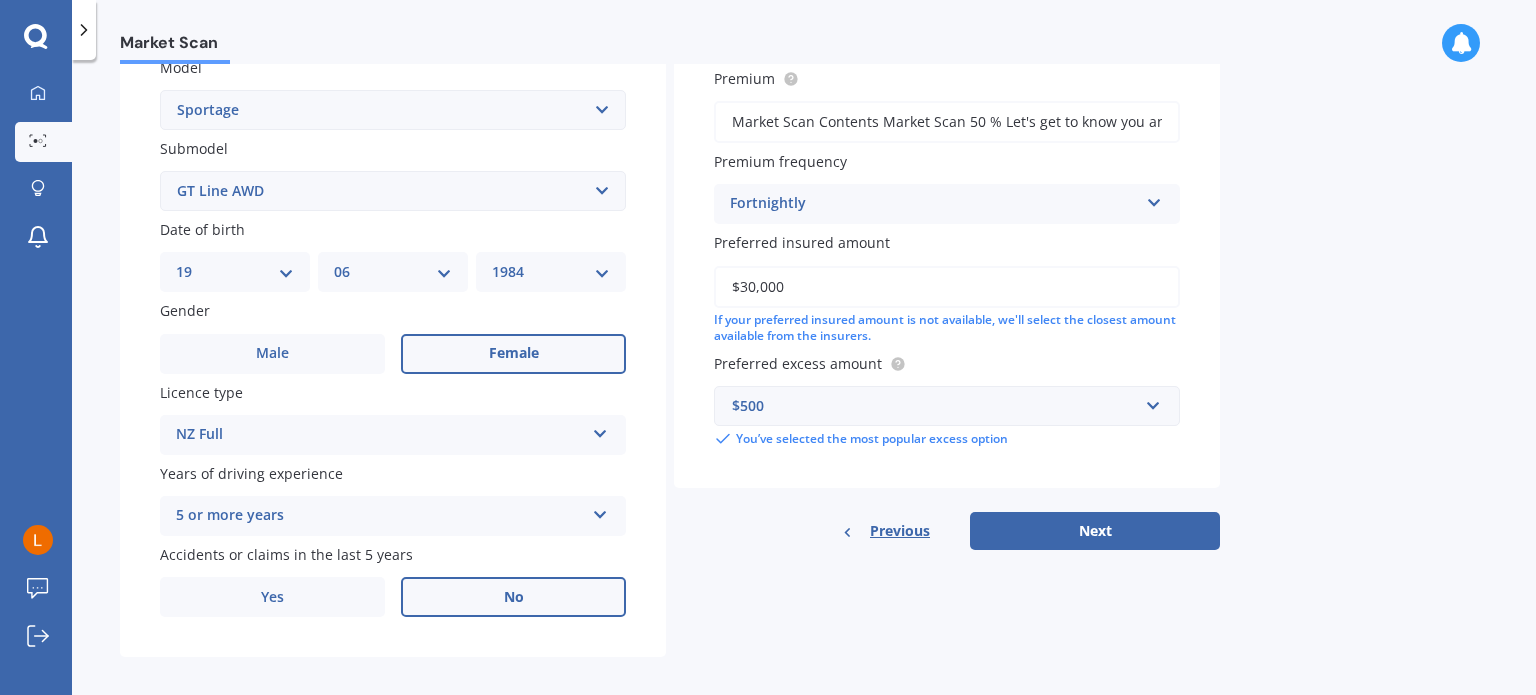 scroll, scrollTop: 482, scrollLeft: 0, axis: vertical 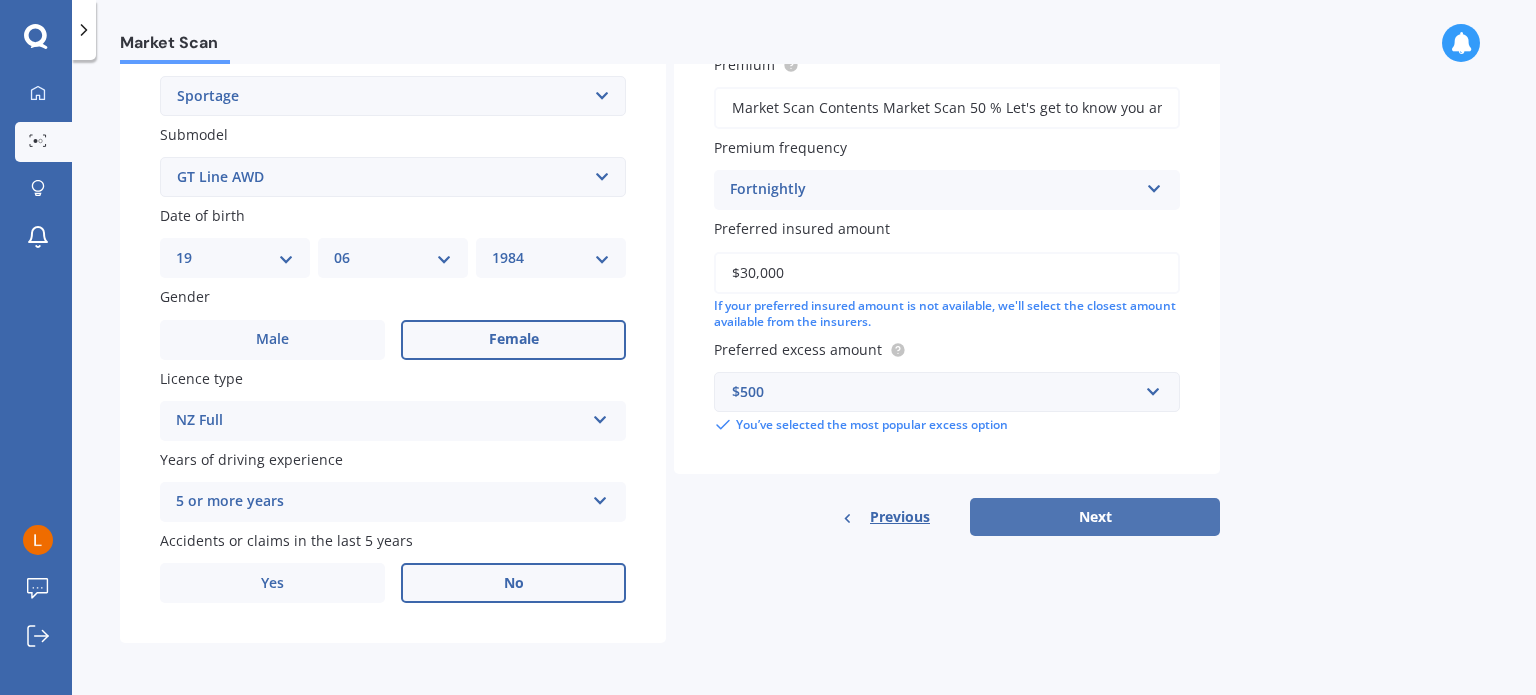 click on "Next" at bounding box center [1095, 517] 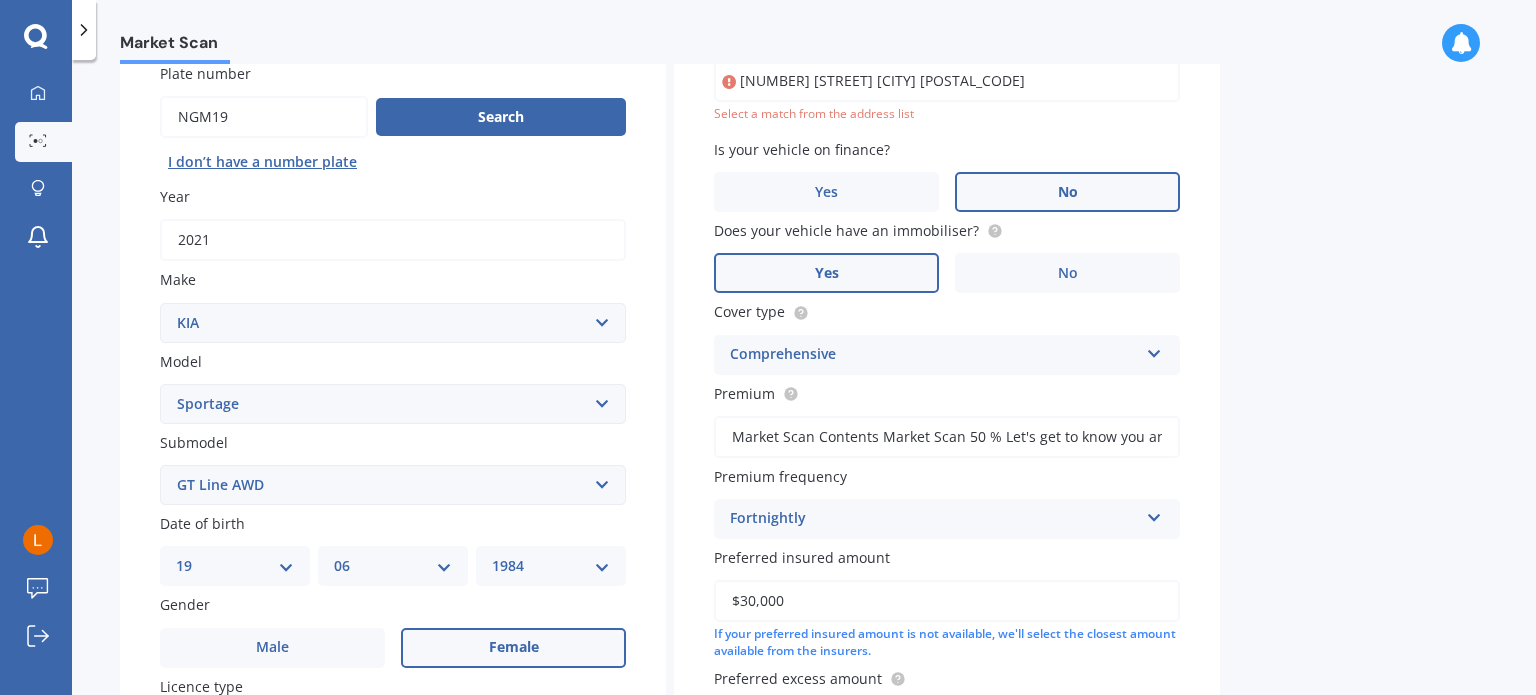 scroll, scrollTop: 136, scrollLeft: 0, axis: vertical 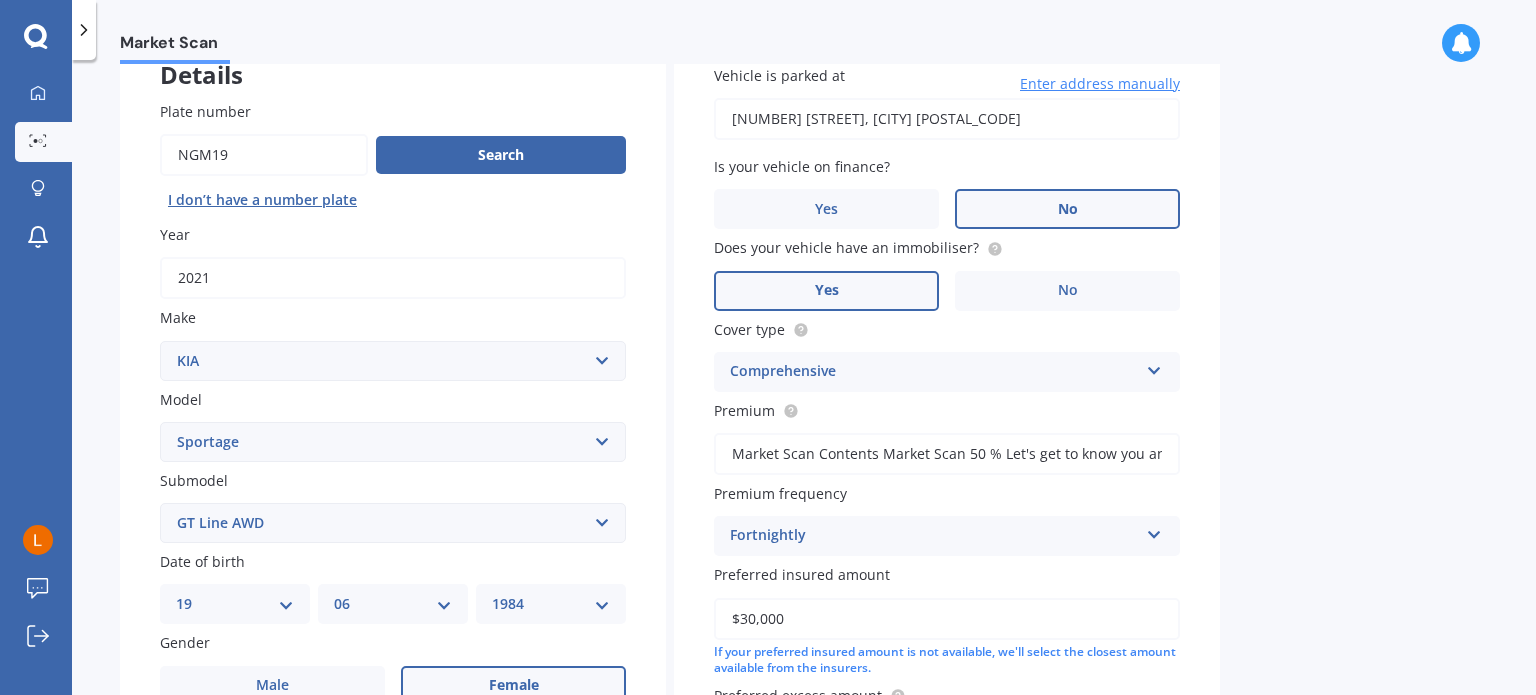 click on "Market Scan Vehicle Market Scan 70 % We just need a few more details to provide an accurate quote Details Plate number Search I don’t have a number plate Year 2021 Make Select make AC ALFA ROMEO ASTON MARTIN AUDI AUSTIN BEDFORD Bentley BMW BYD CADILLAC CAN-AM CHERY CHEVROLET CHRYSLER Citroen CRUISEAIR CUPRA DAEWOO DAIHATSU DAIMLER DAMON DIAHATSU DODGE EXOCET FACTORY FIVE FERRARI FIAT Fiord FLEETWOOD FORD FOTON FRASER GEELY GENESIS GEORGIE BOY GMC GREAT WALL GWM HAVAL HILLMAN HINO HOLDEN HOLIDAY RAMBLER HONDA HUMMER HYUNDAI INFINITI ISUZU IVECO JAC JAECOO JAGUAR JEEP KGM KIA LADA LAMBORGHINI LANCIA LANDROVER LDV LEXUS LINCOLN LOTUS LUNAR M.G M.G. MAHINDRA MASERATI MAZDA MCLAREN MERCEDES AMG Mercedes Benz MERCEDES-AMG MERCURY MINI MITSUBISHI MORGAN MORRIS NEWMAR NISSAN OMODA OPEL OXFORD PEUGEOT Plymouth Polestar PONTIAC PORSCHE PROTON RAM Range Rover Rayne RENAULT ROLLS ROYCE ROVER SAAB SATURN SEAT SHELBY SKODA SMART SSANGYONG SUBARU SUZUKI TATA TESLA TIFFIN Toyota TRIUMPH TVR Vauxhall VOLKSWAGEN VOLVO ZX EV6" at bounding box center (804, 381) 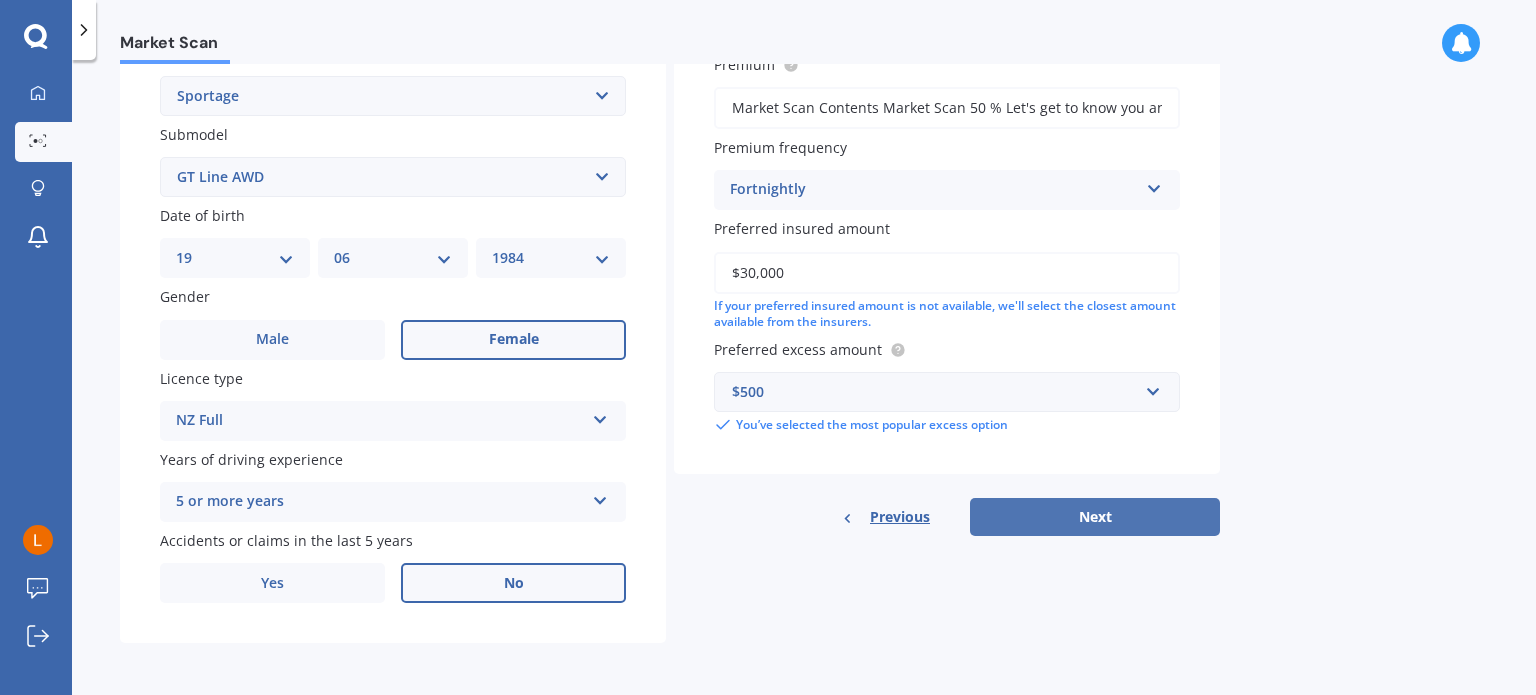 click on "Next" at bounding box center [1095, 517] 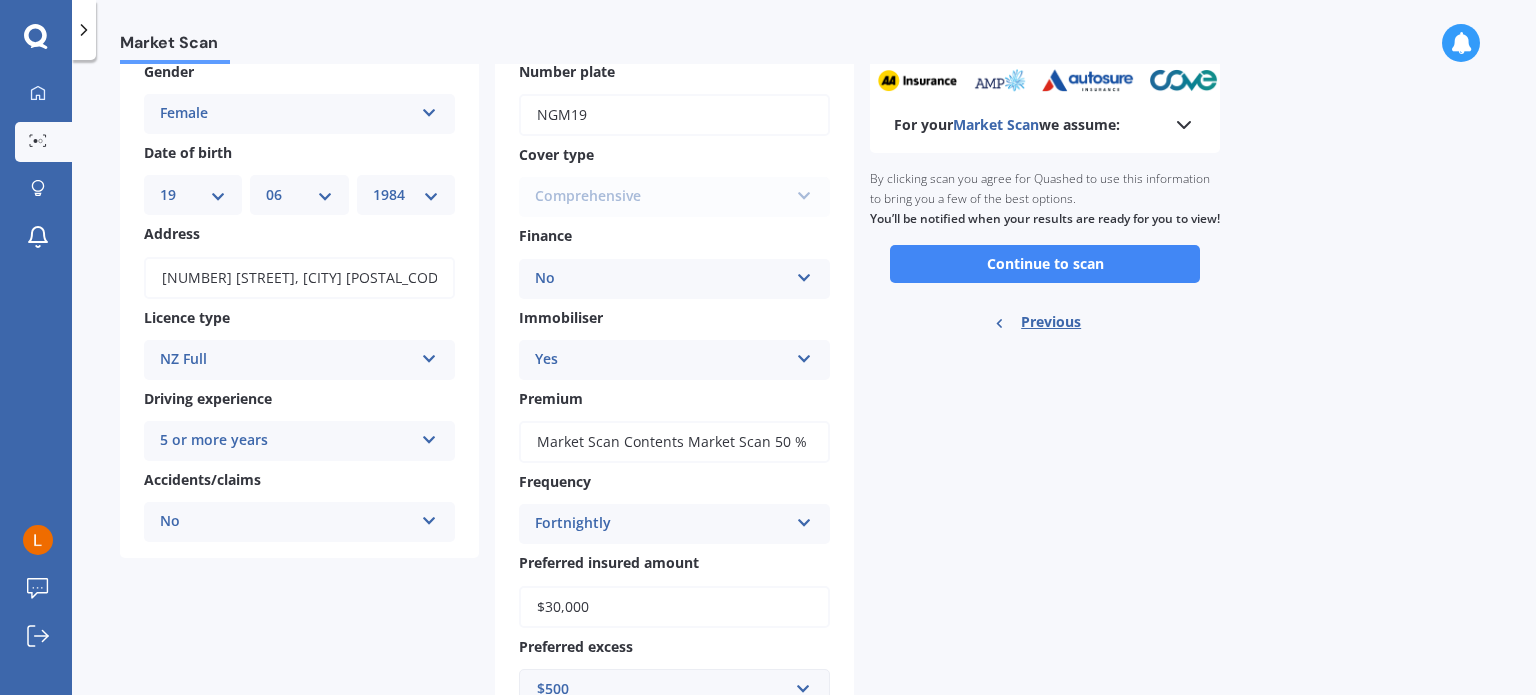scroll, scrollTop: 0, scrollLeft: 0, axis: both 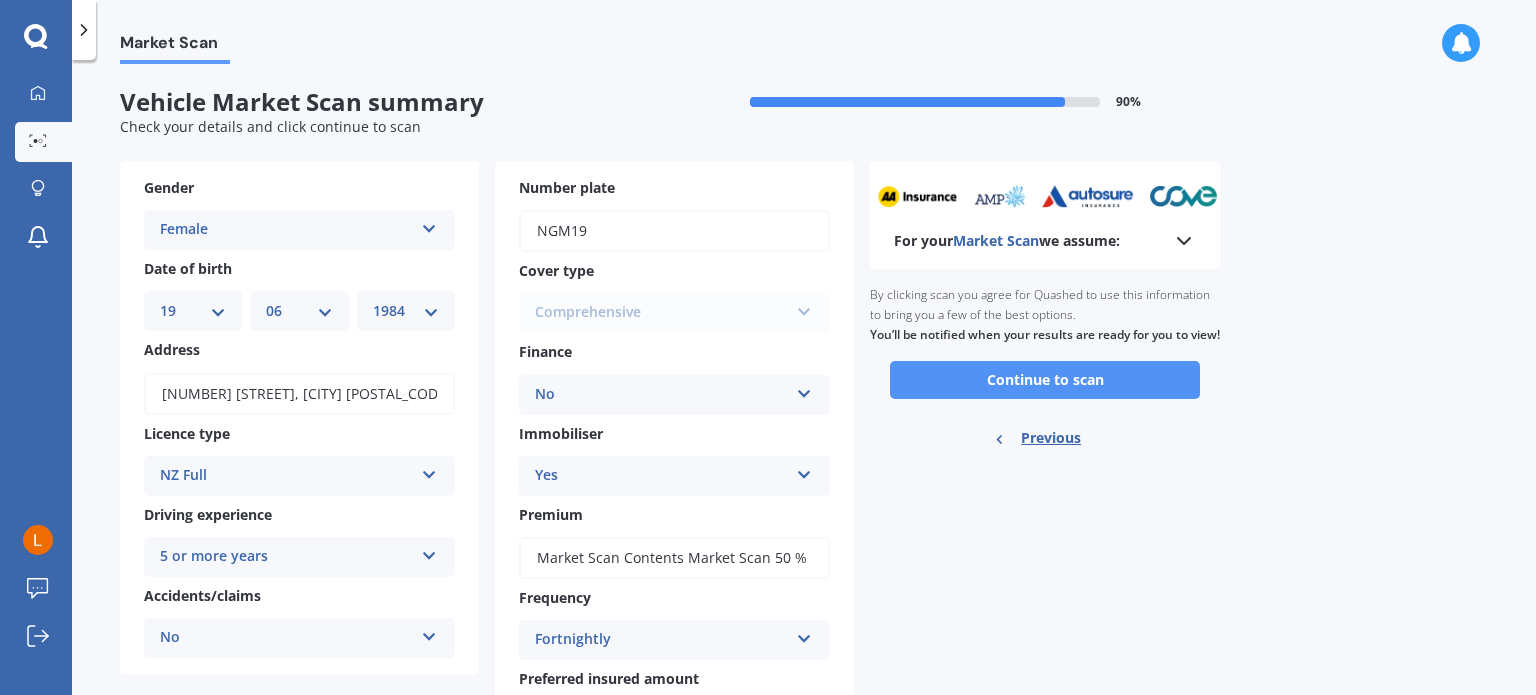 click on "Continue to scan" at bounding box center [1045, 380] 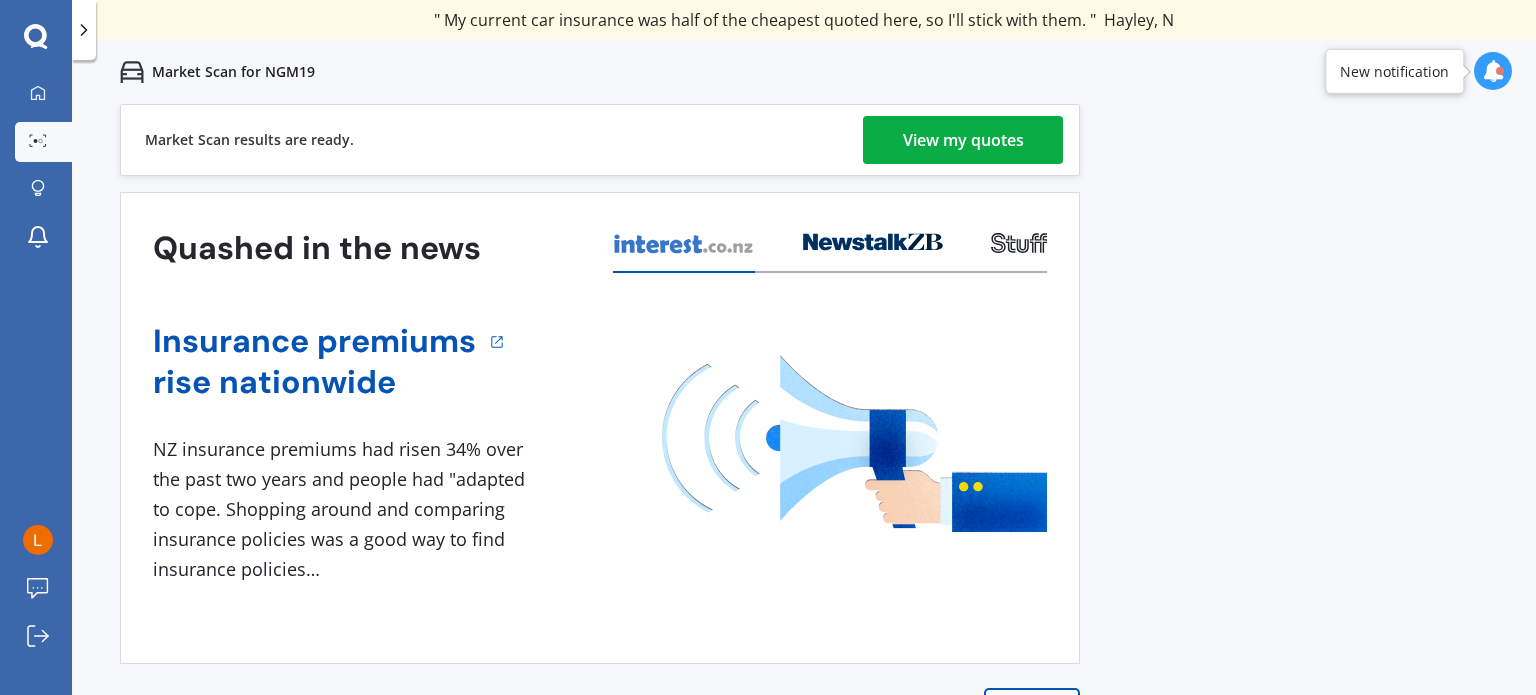click on "View my quotes" at bounding box center (963, 140) 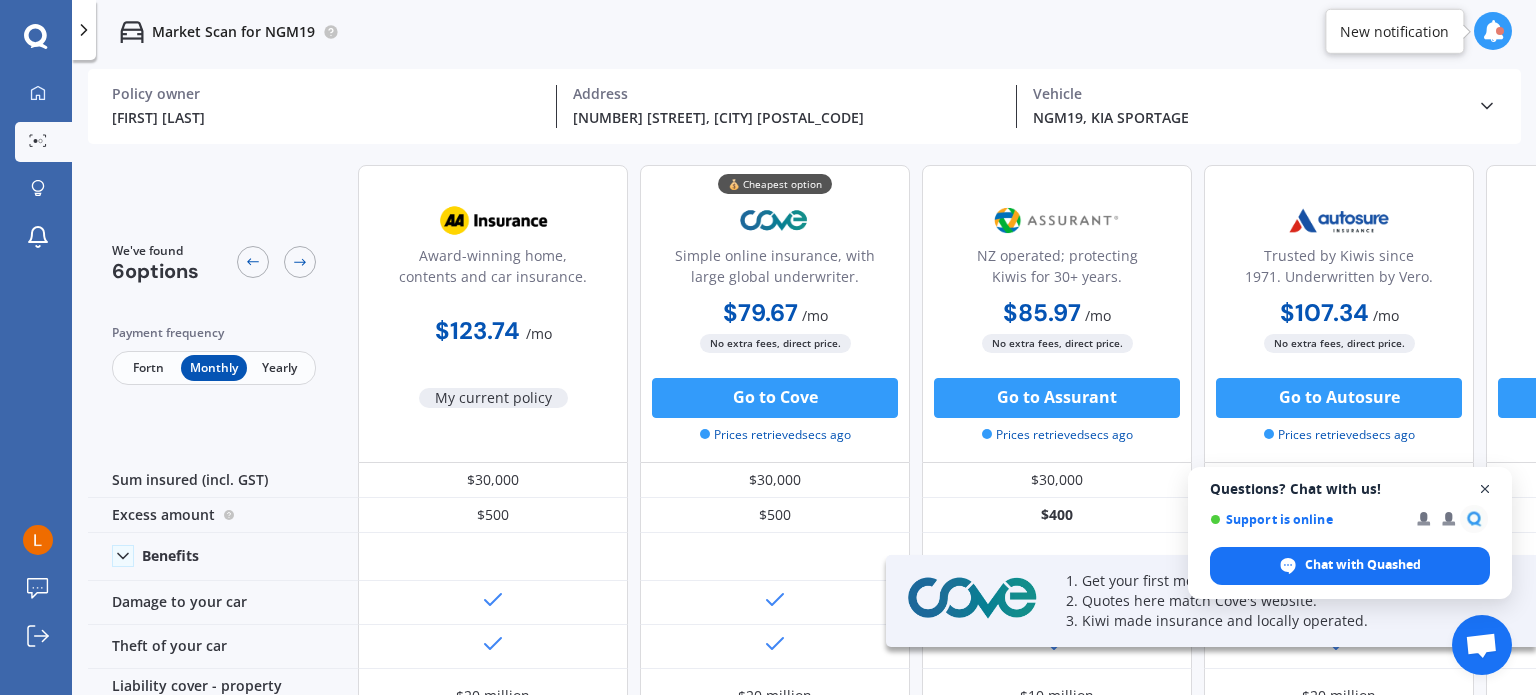 click at bounding box center (1485, 489) 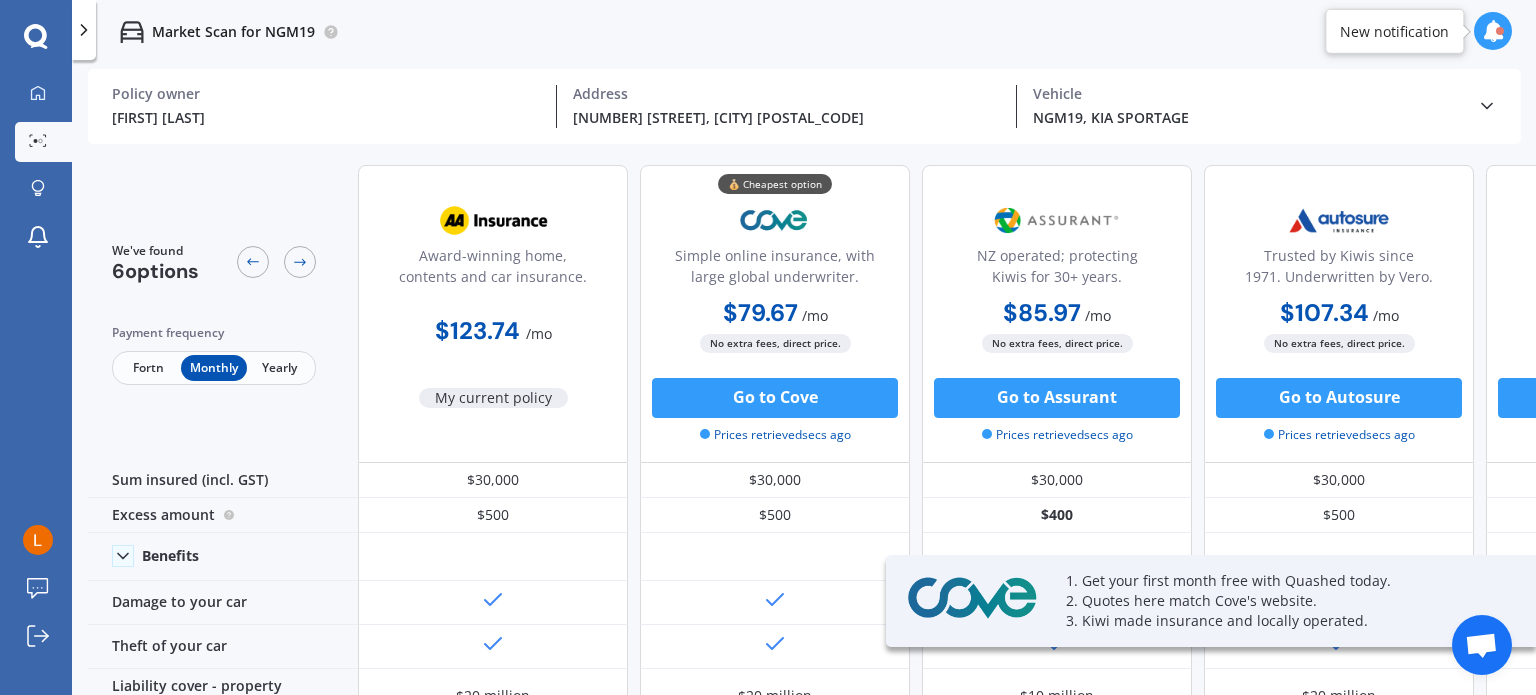 click on "Fortn" at bounding box center (148, 368) 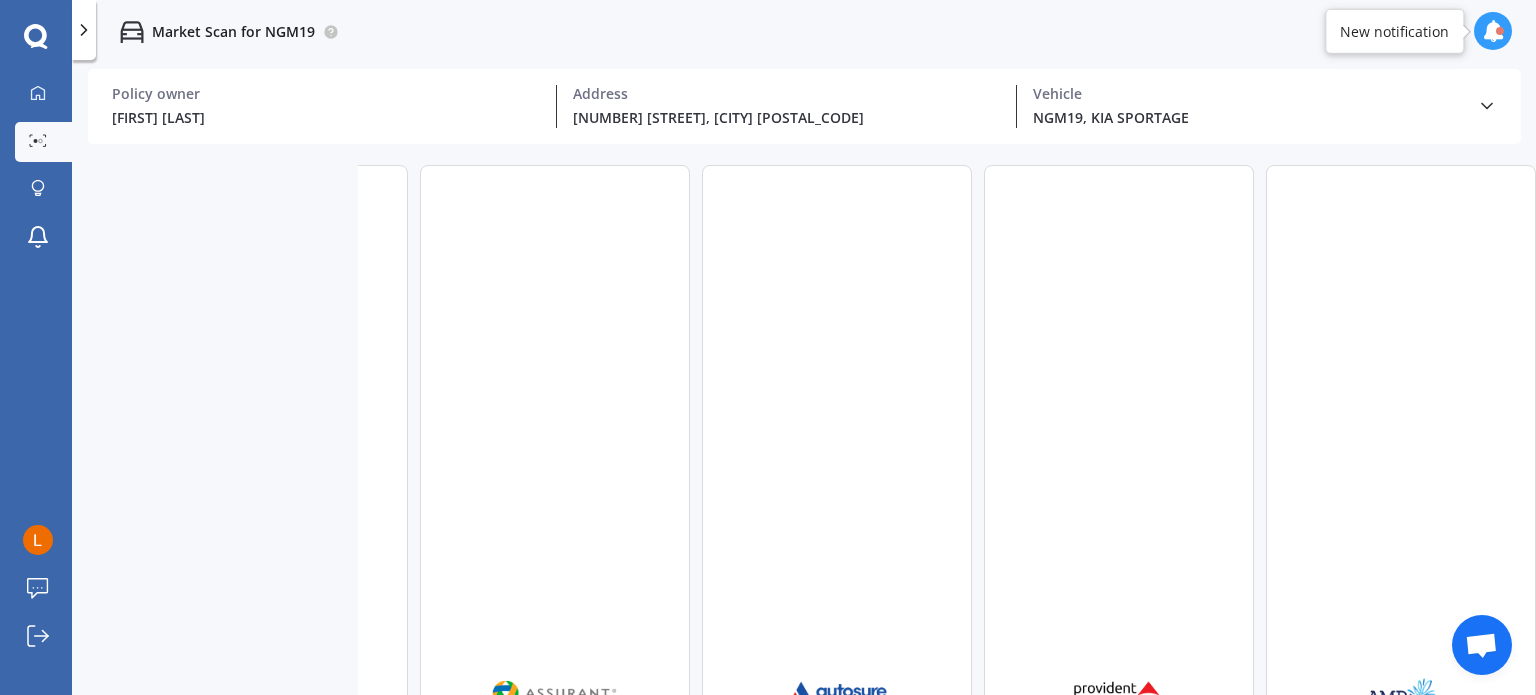 scroll, scrollTop: 0, scrollLeft: 0, axis: both 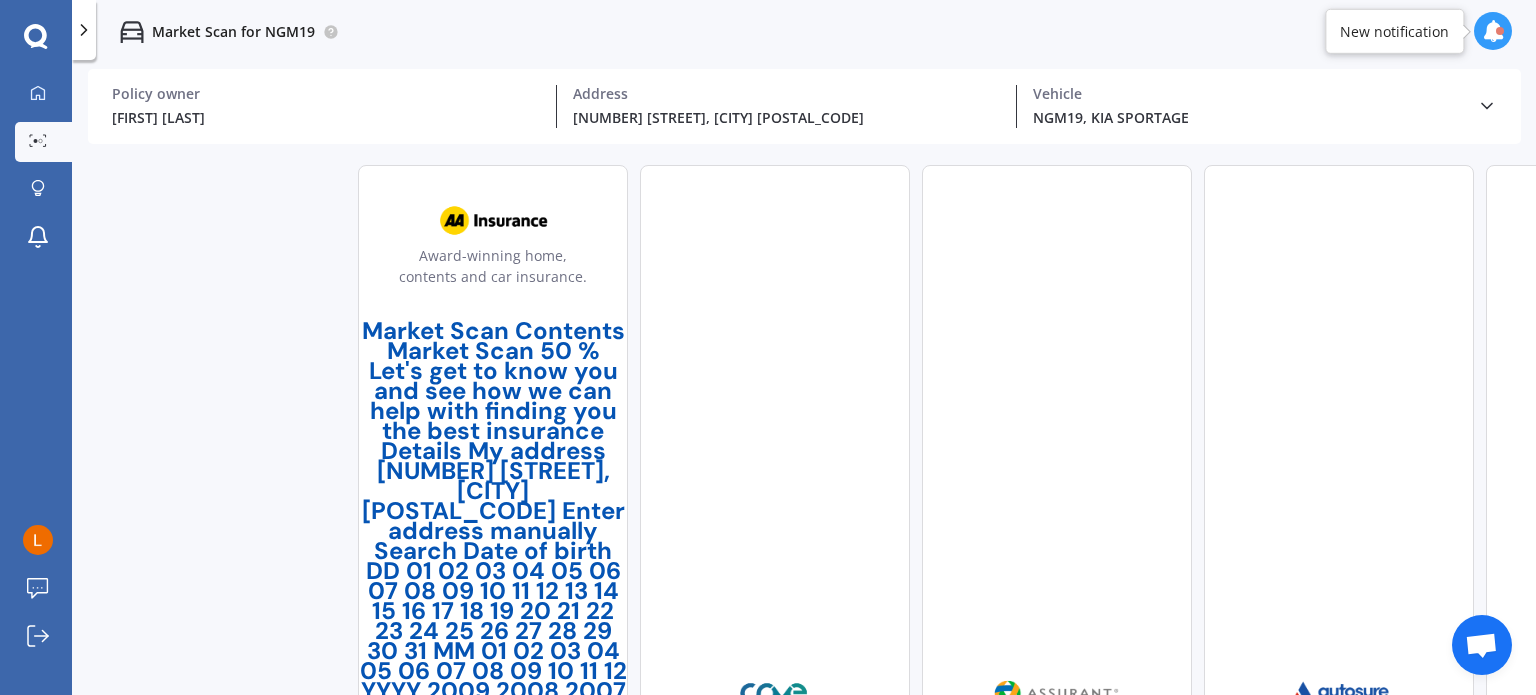 click on "Monthly" at bounding box center (213, 841) 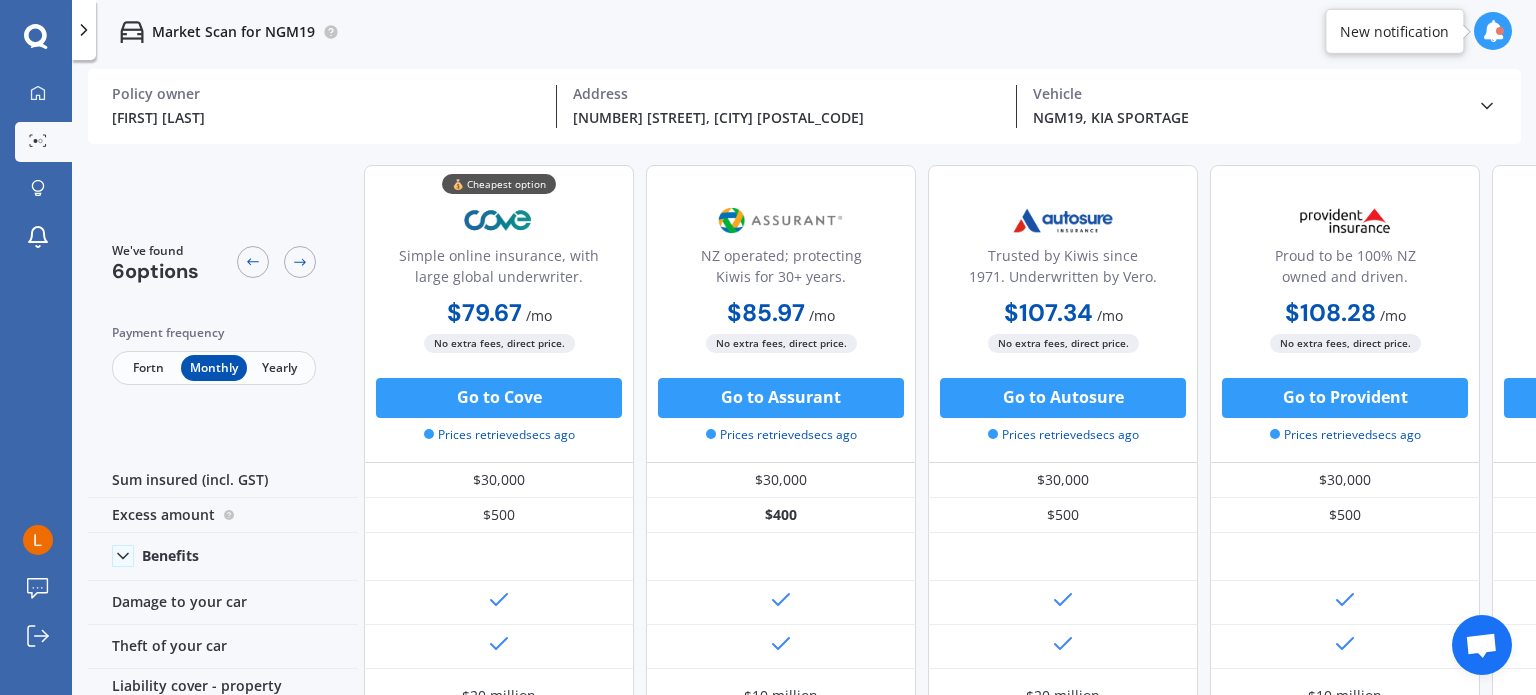 scroll, scrollTop: 0, scrollLeft: 0, axis: both 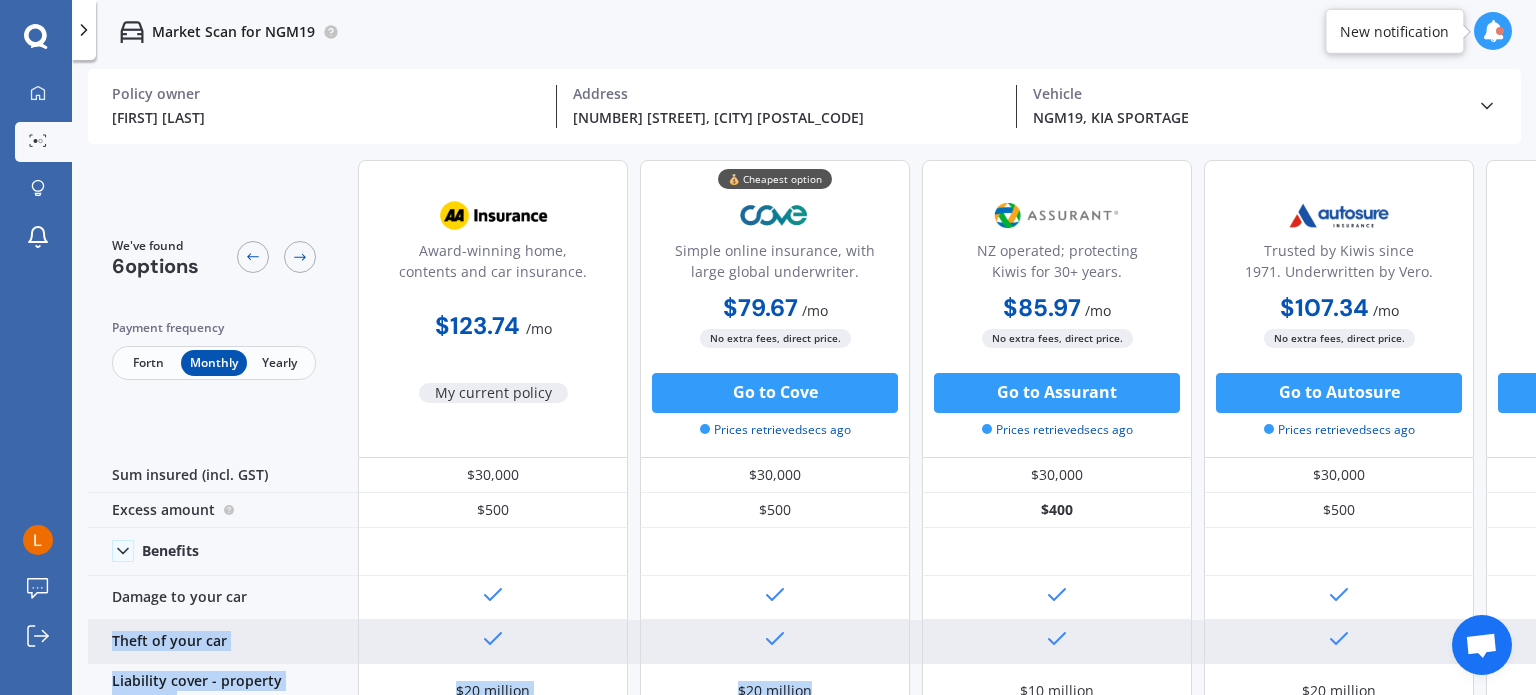drag, startPoint x: 894, startPoint y: 684, endPoint x: 1248, endPoint y: 640, distance: 356.72397 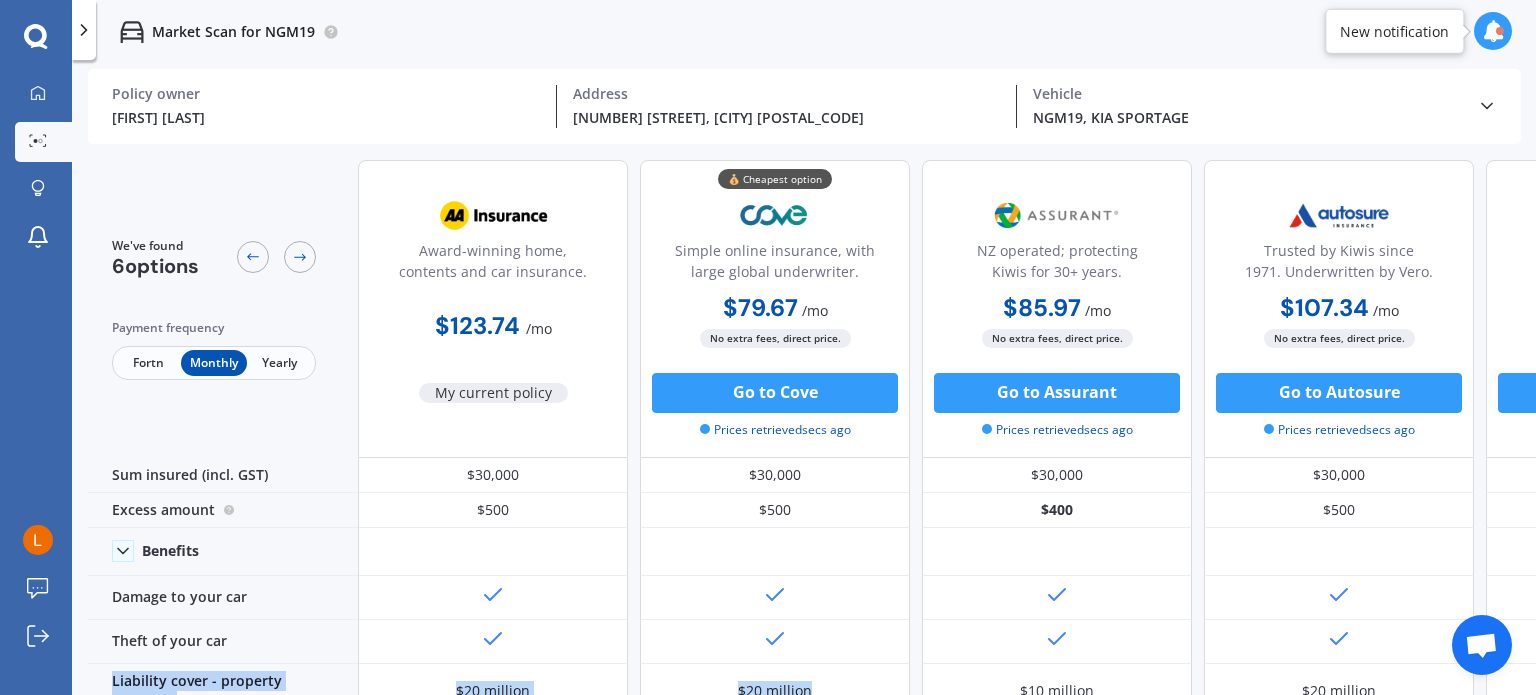 scroll, scrollTop: 5, scrollLeft: 512, axis: both 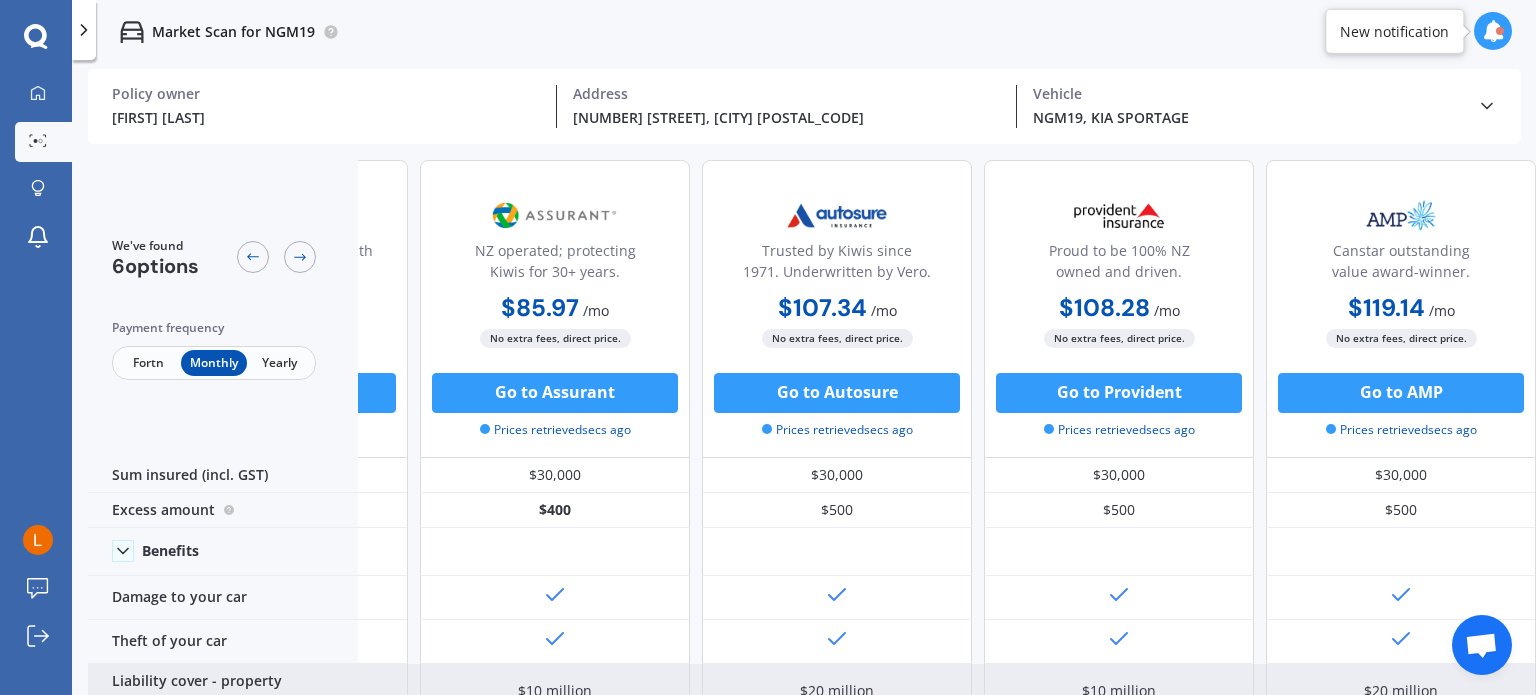 click on "$10 million" at bounding box center (555, 510) 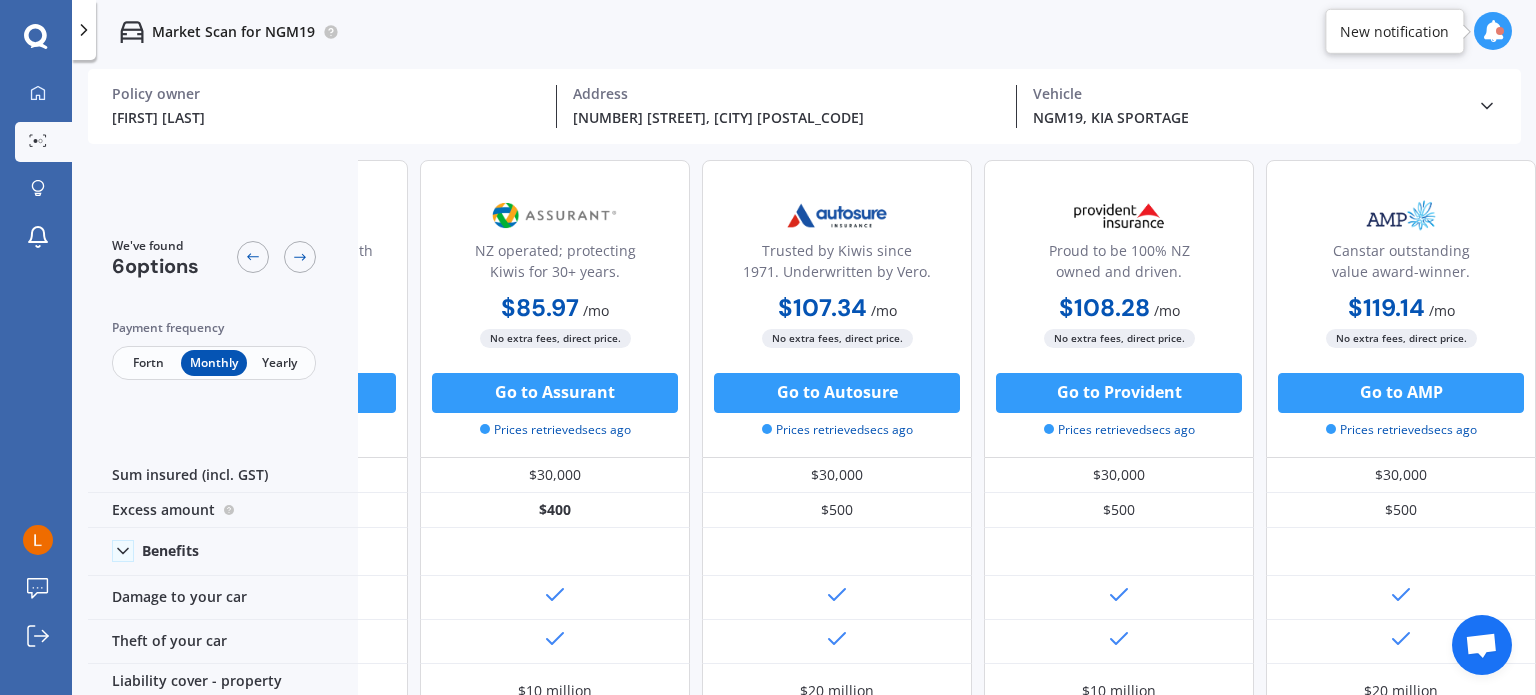 scroll, scrollTop: 5, scrollLeft: 0, axis: vertical 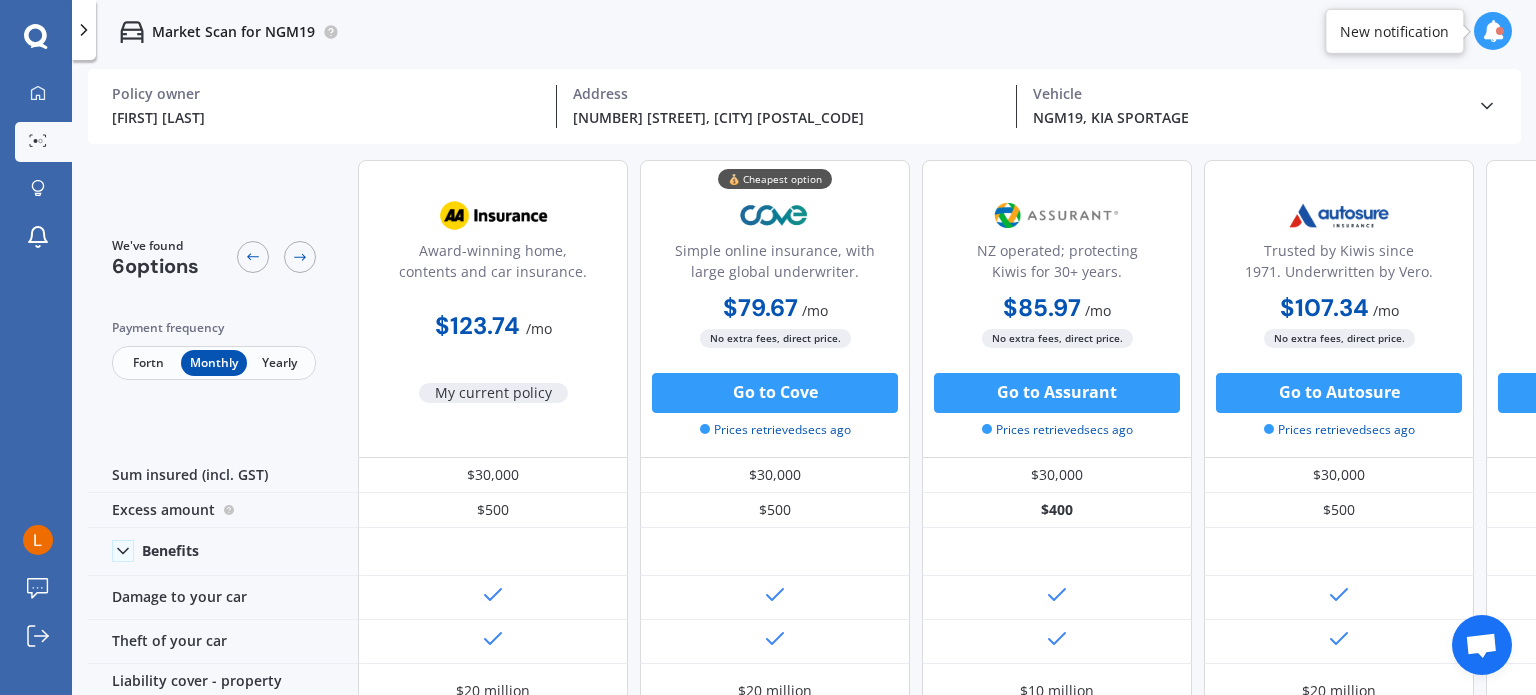 click at bounding box center [493, 216] 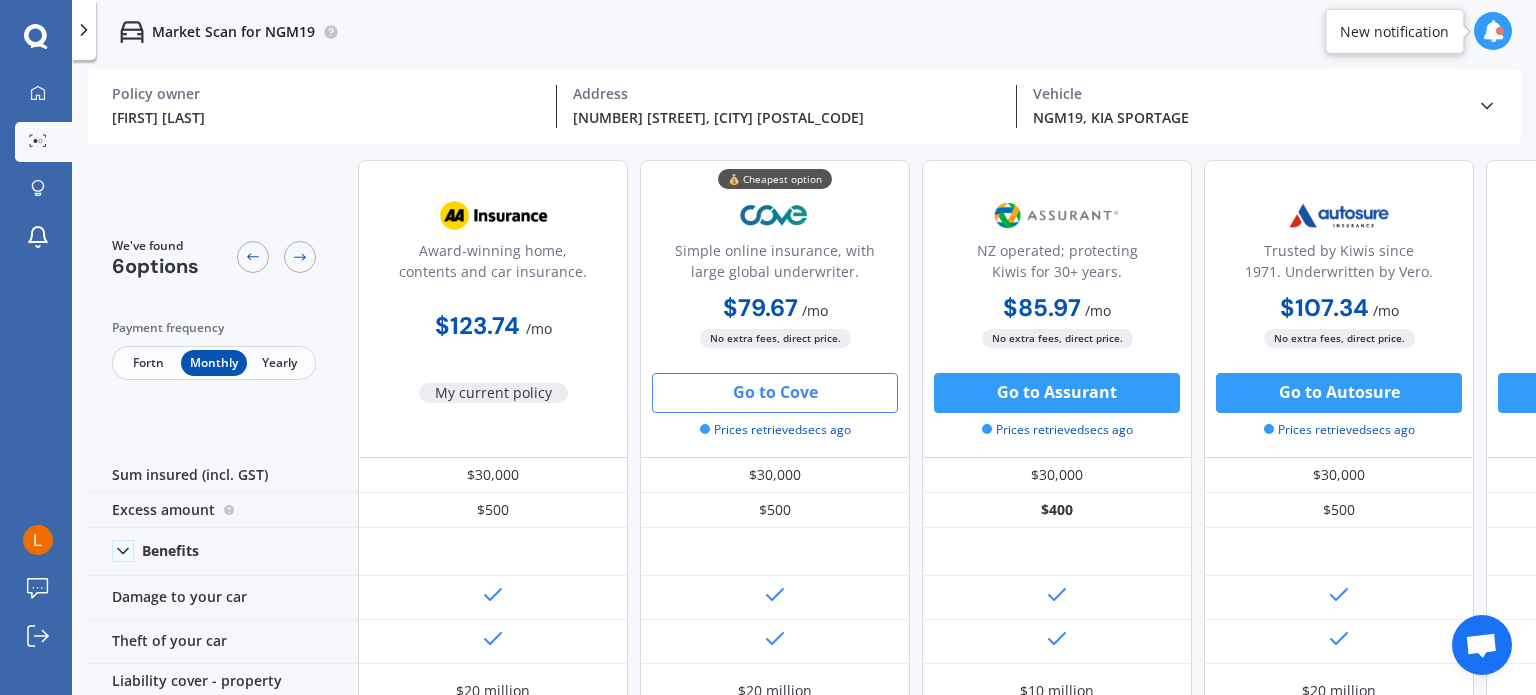 click on "Go to Cove" at bounding box center [775, 393] 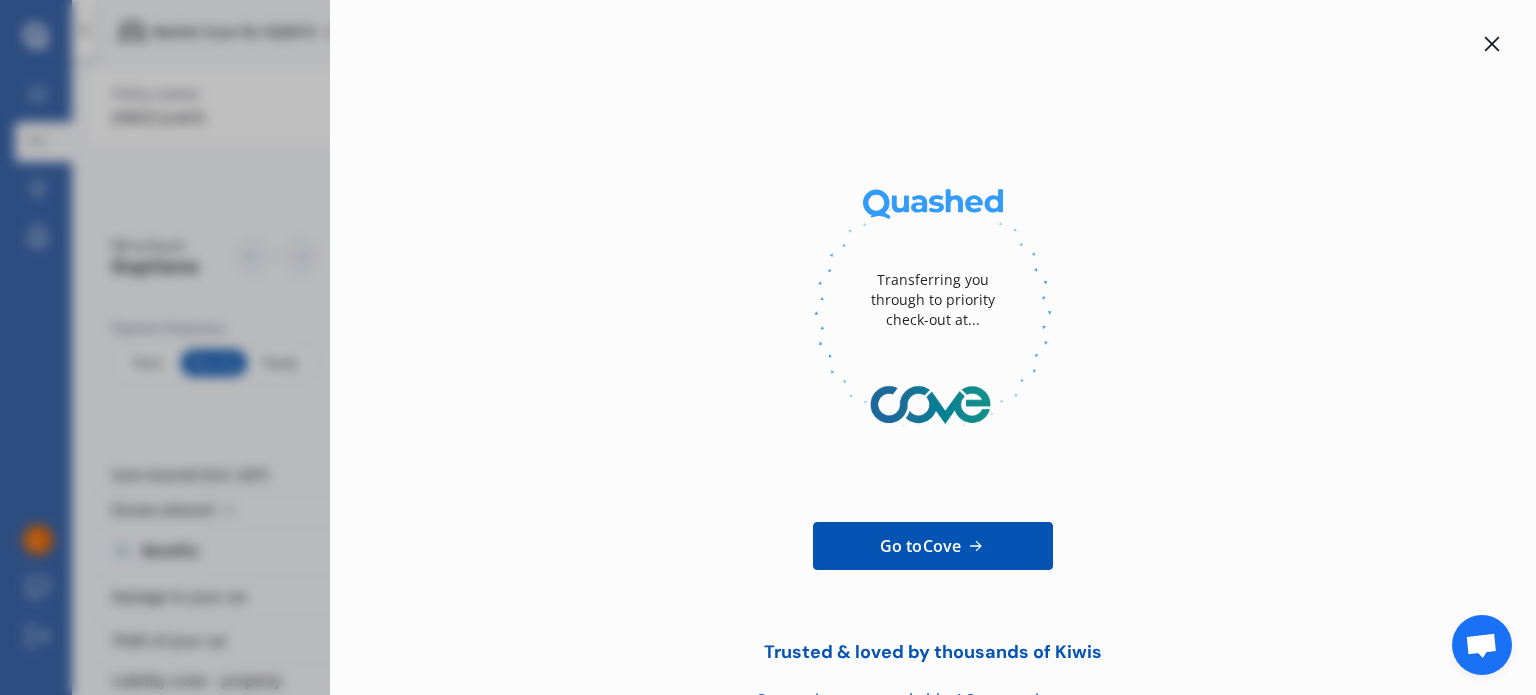 click at bounding box center [1492, 44] 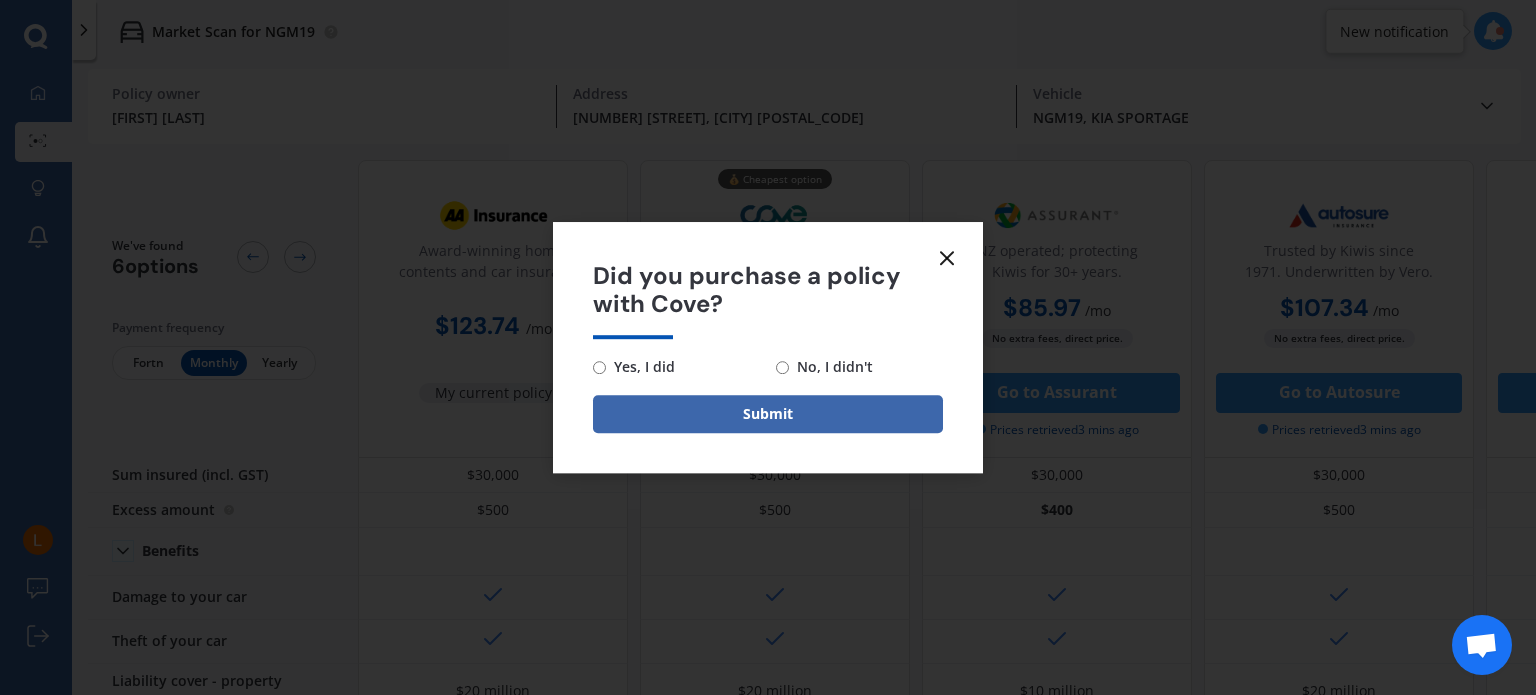 click at bounding box center (947, 258) 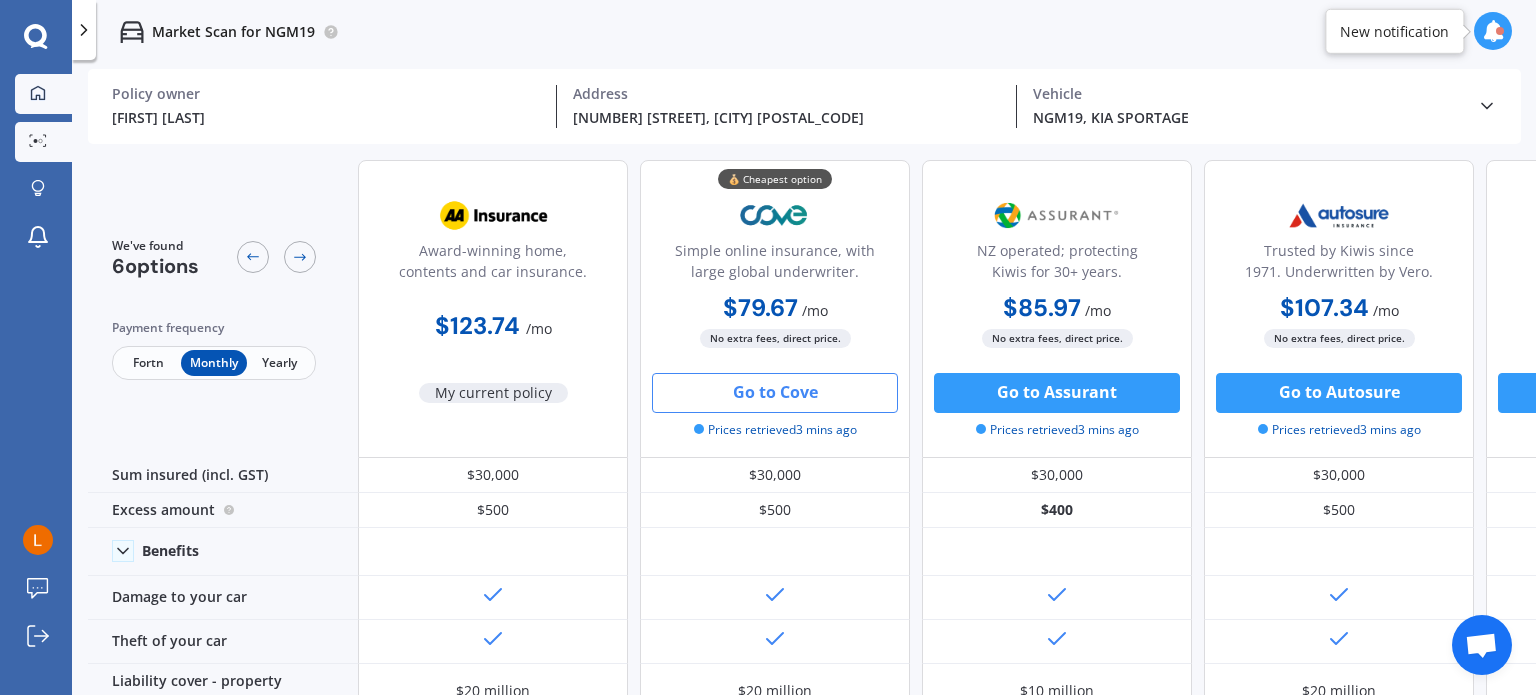 click at bounding box center [38, 93] 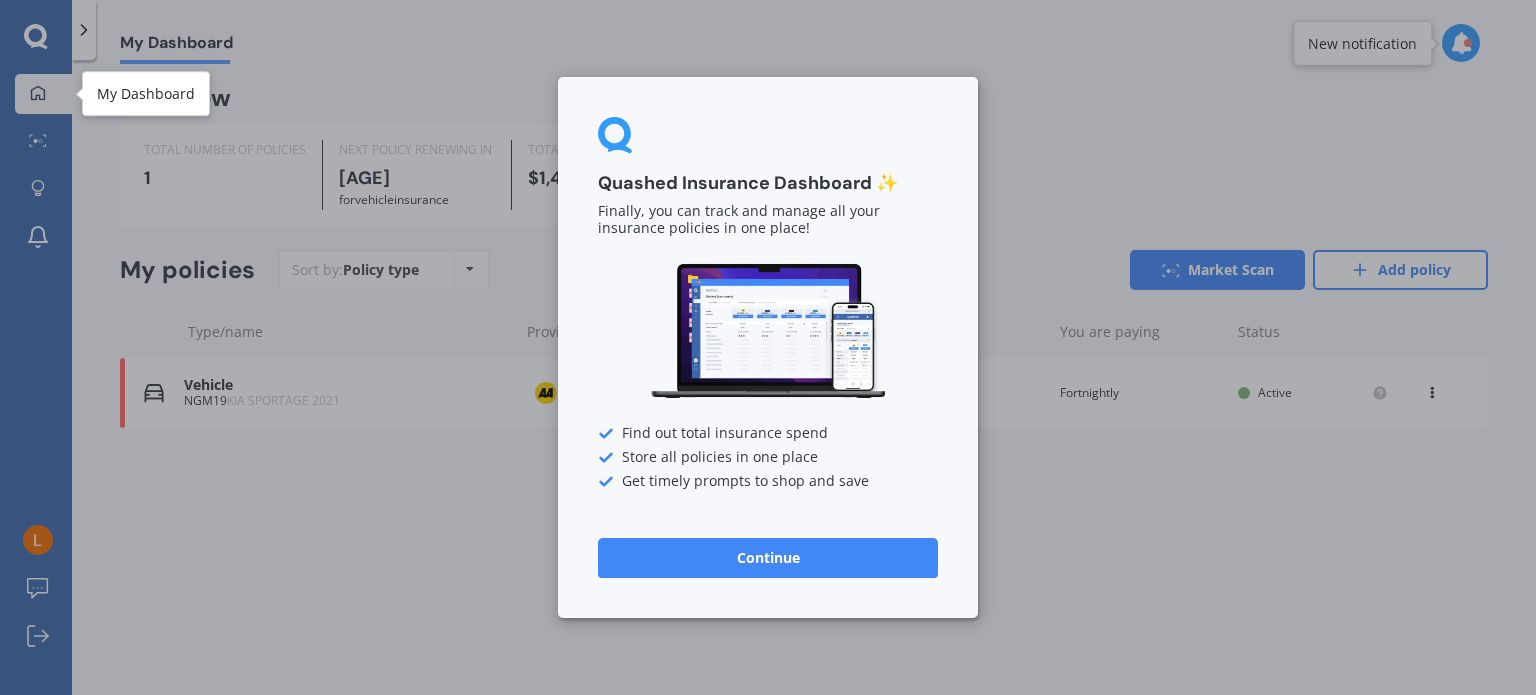 click on "Continue" at bounding box center (768, 558) 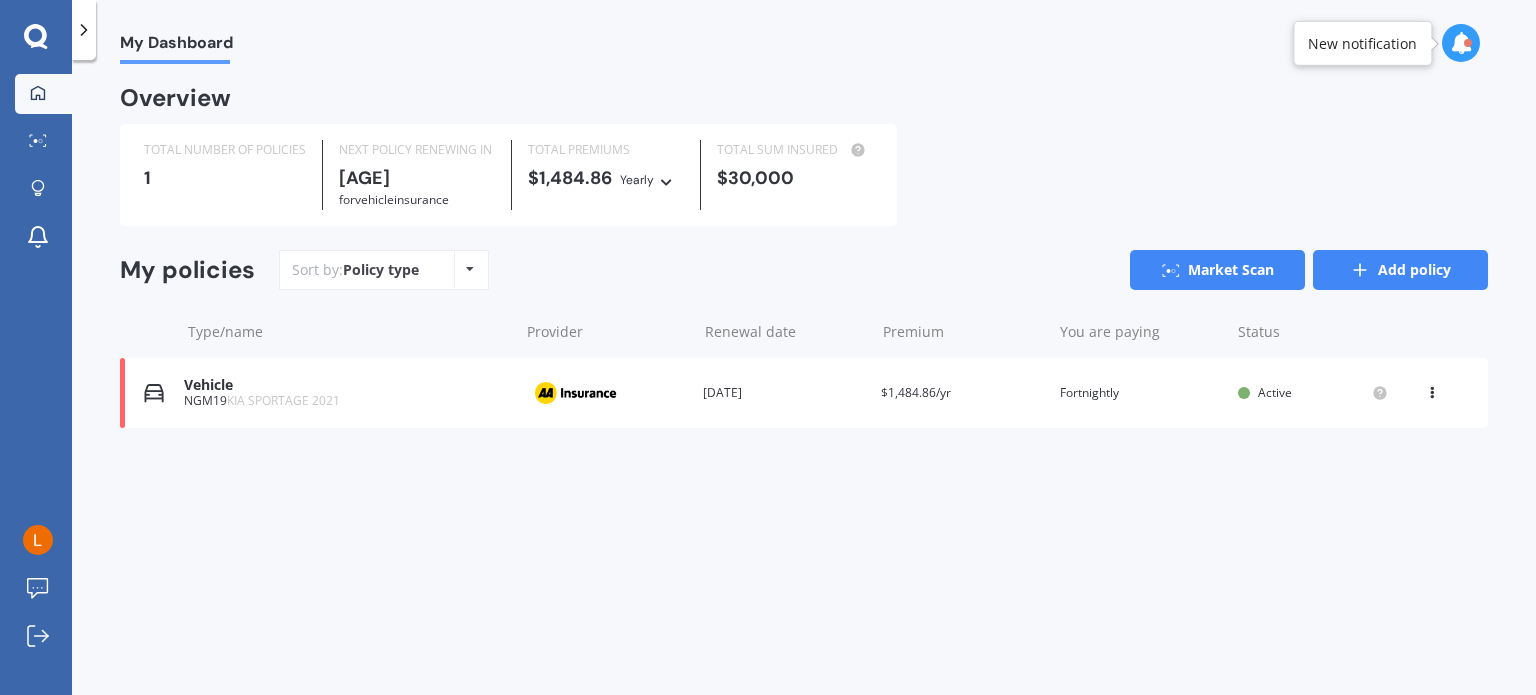 click on "Add policy" at bounding box center (1400, 270) 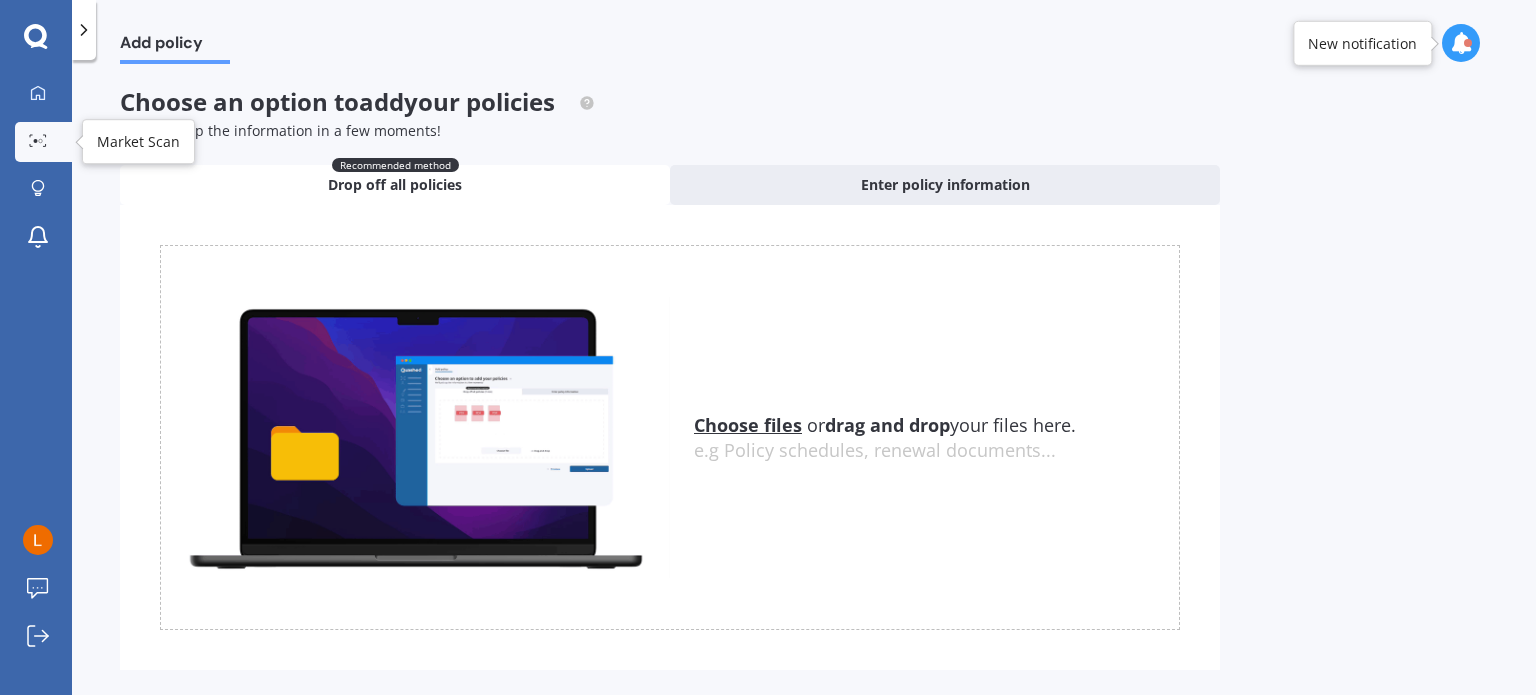 click at bounding box center [36, 141] 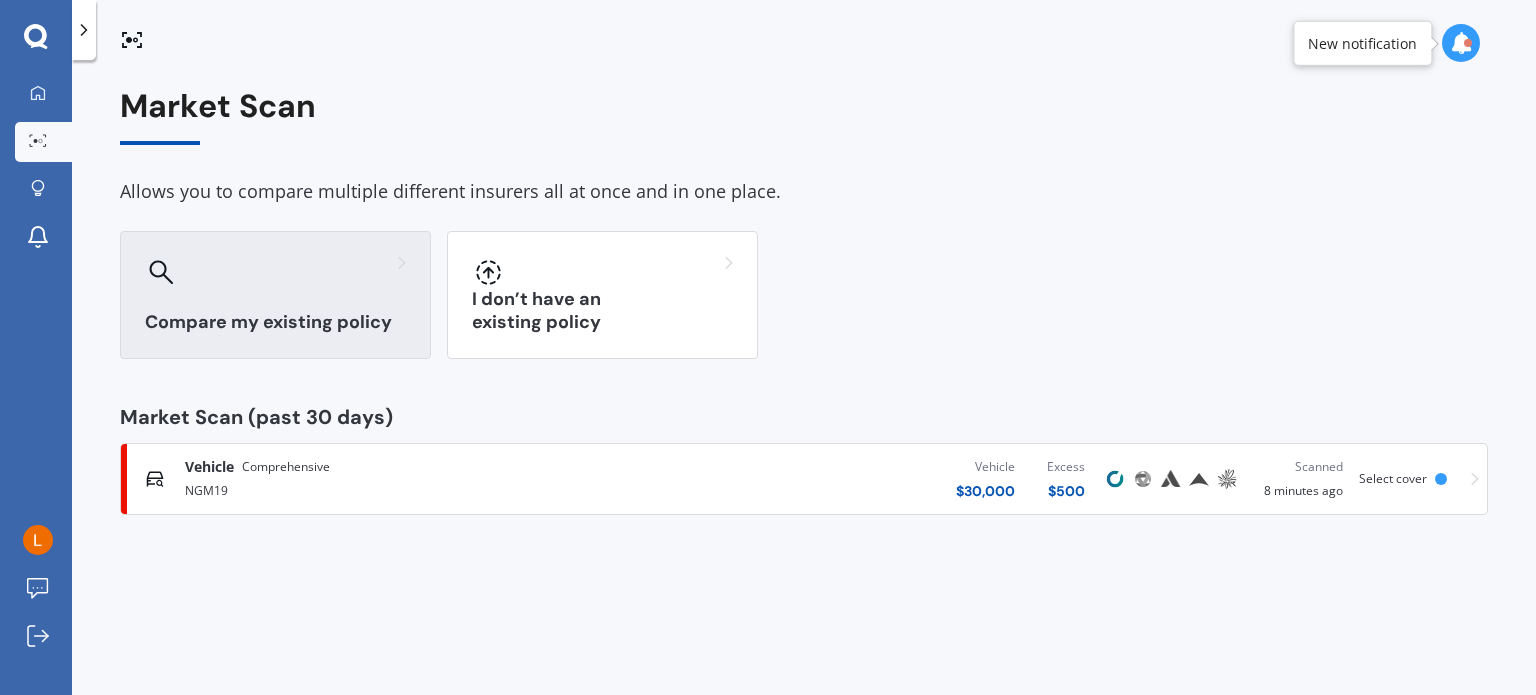 click on "Compare my existing policy" at bounding box center [275, 295] 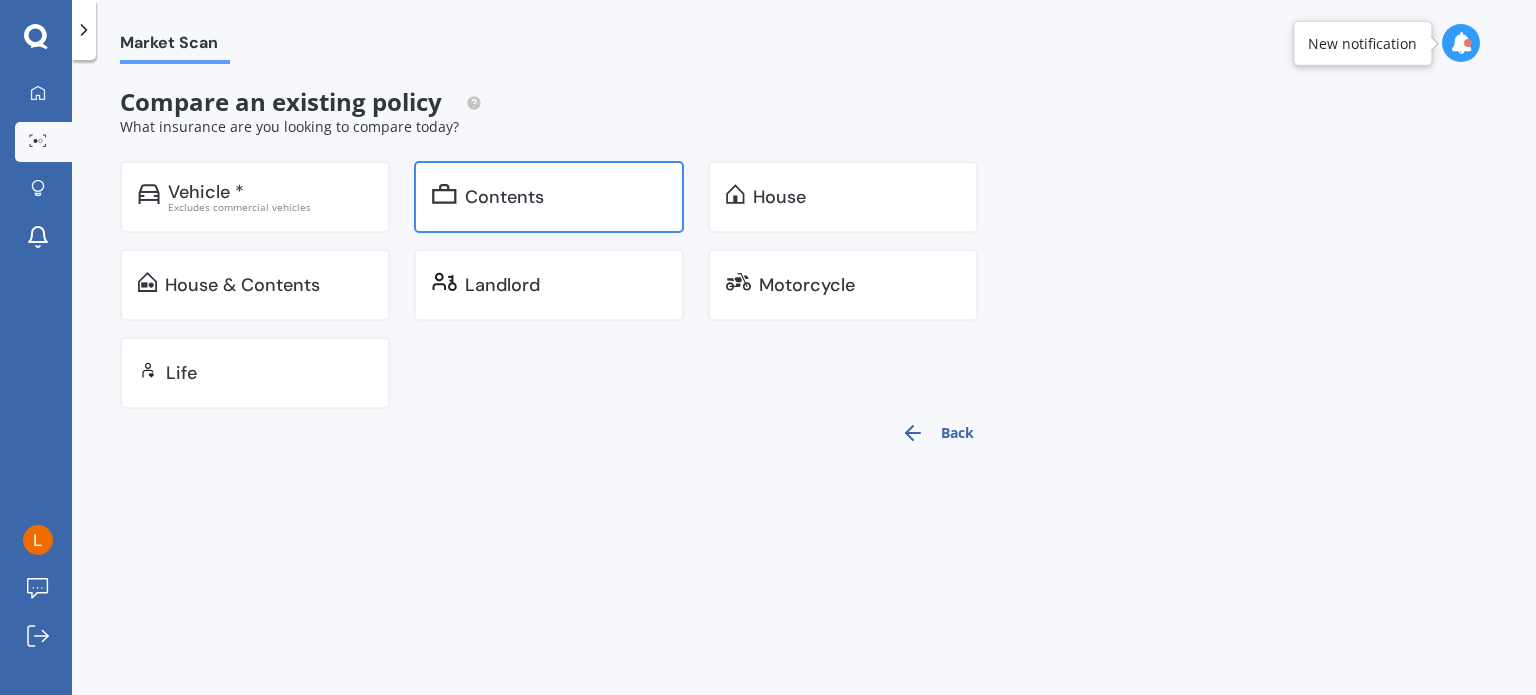 click on "Contents" at bounding box center (206, 192) 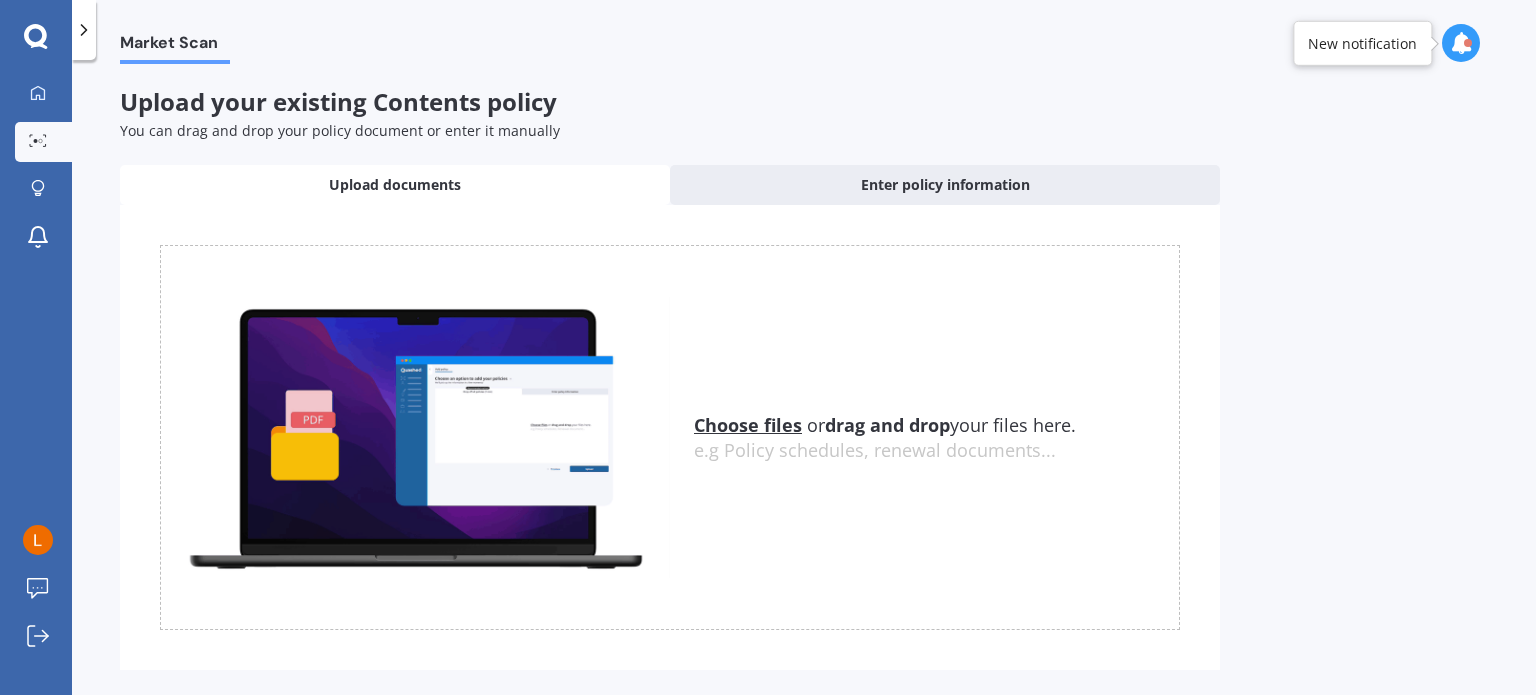 click on "Choose files" at bounding box center [748, 425] 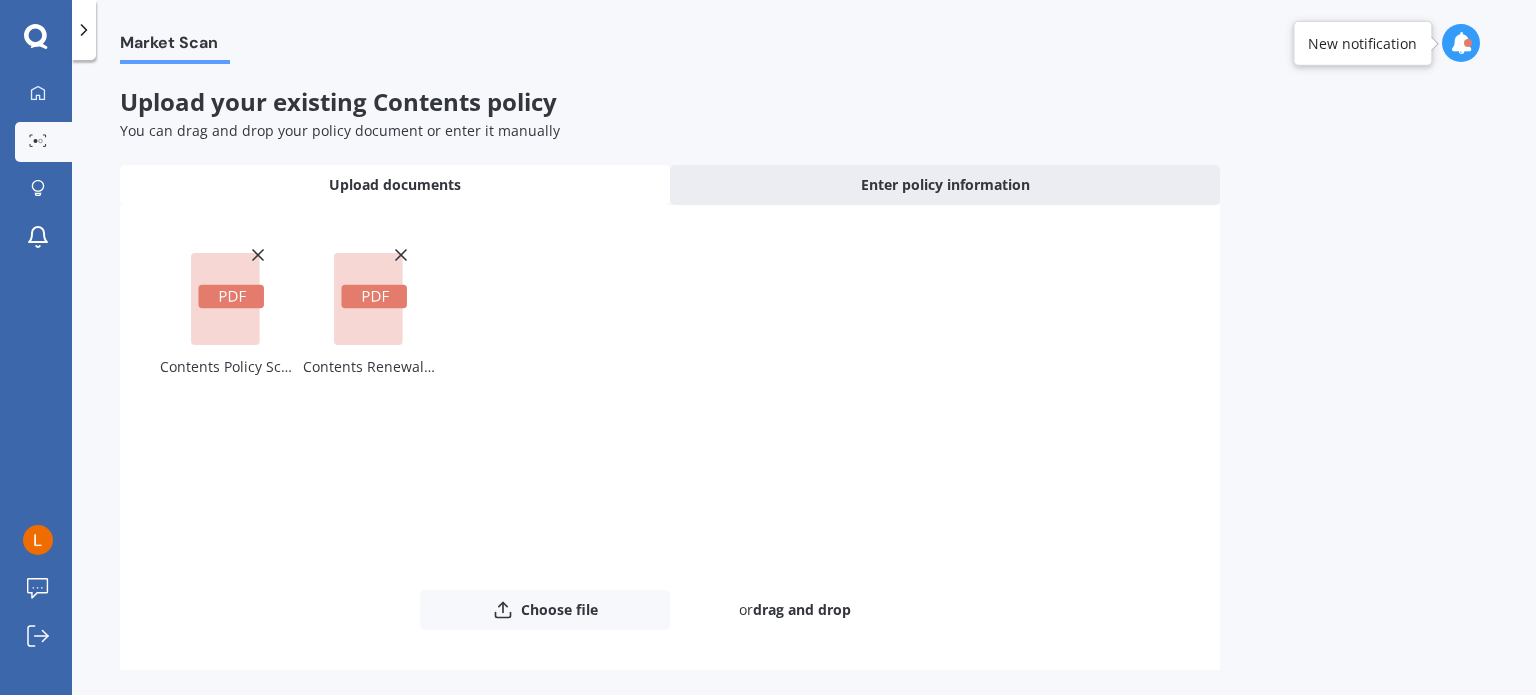 click on "Market Scan Upload your existing Contents policy You can drag and drop your policy document or enter it manually Upload documents Enter policy information Uploading Contents Policy Schedule AHM017687565.pdf Contents Renewal Letter AHM017687565.pdf Choose file or  drag and drop The file name   already exists, would you like to replace it? Confirm Cancel Previous Upload" at bounding box center (804, 381) 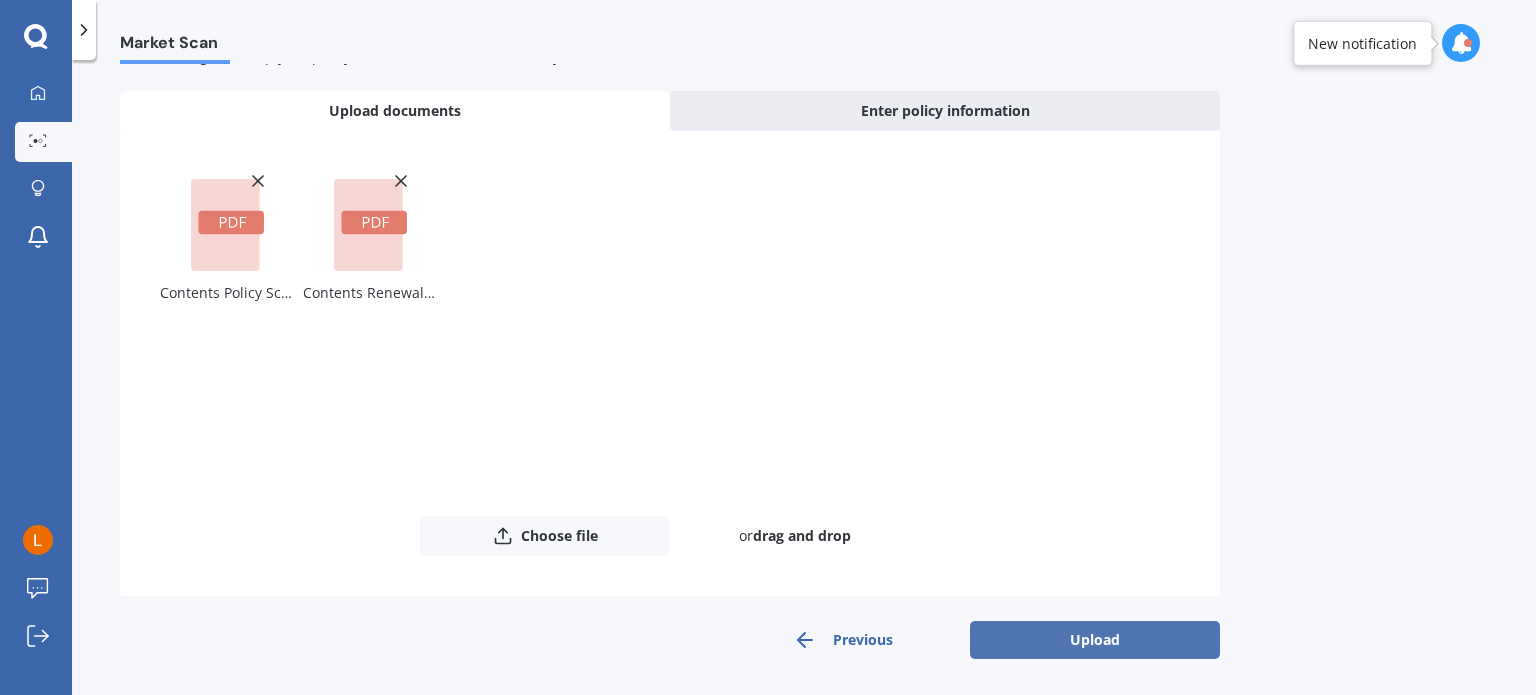 click on "Upload" at bounding box center [1095, 640] 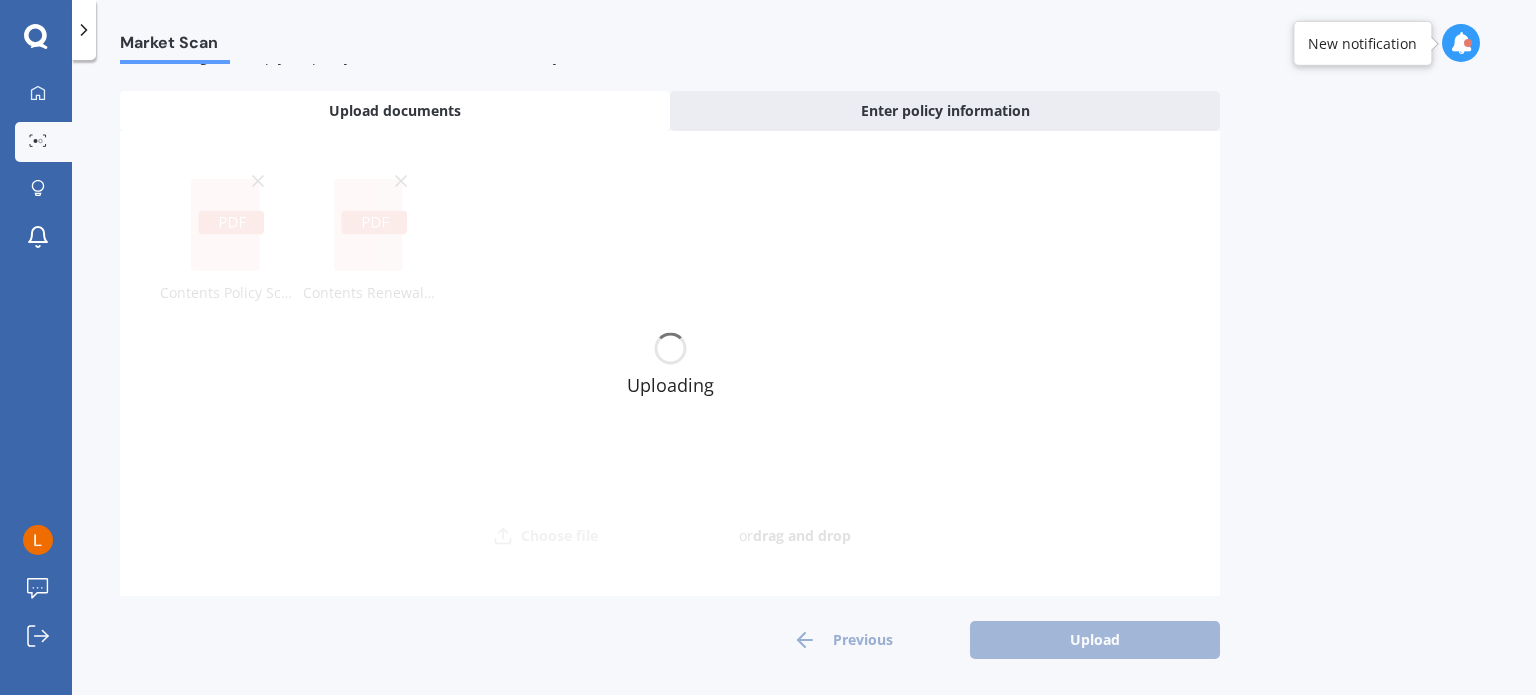 scroll, scrollTop: 0, scrollLeft: 0, axis: both 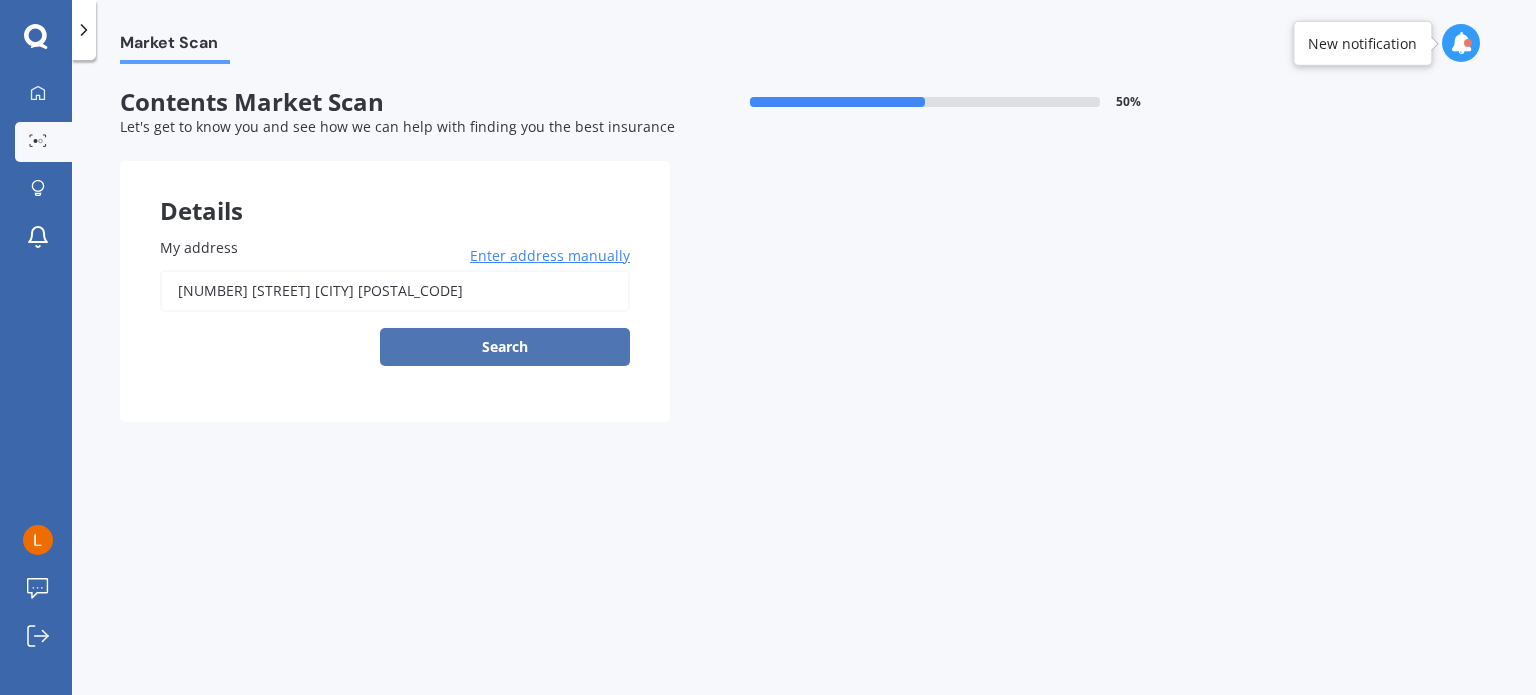 click on "Search" at bounding box center [505, 347] 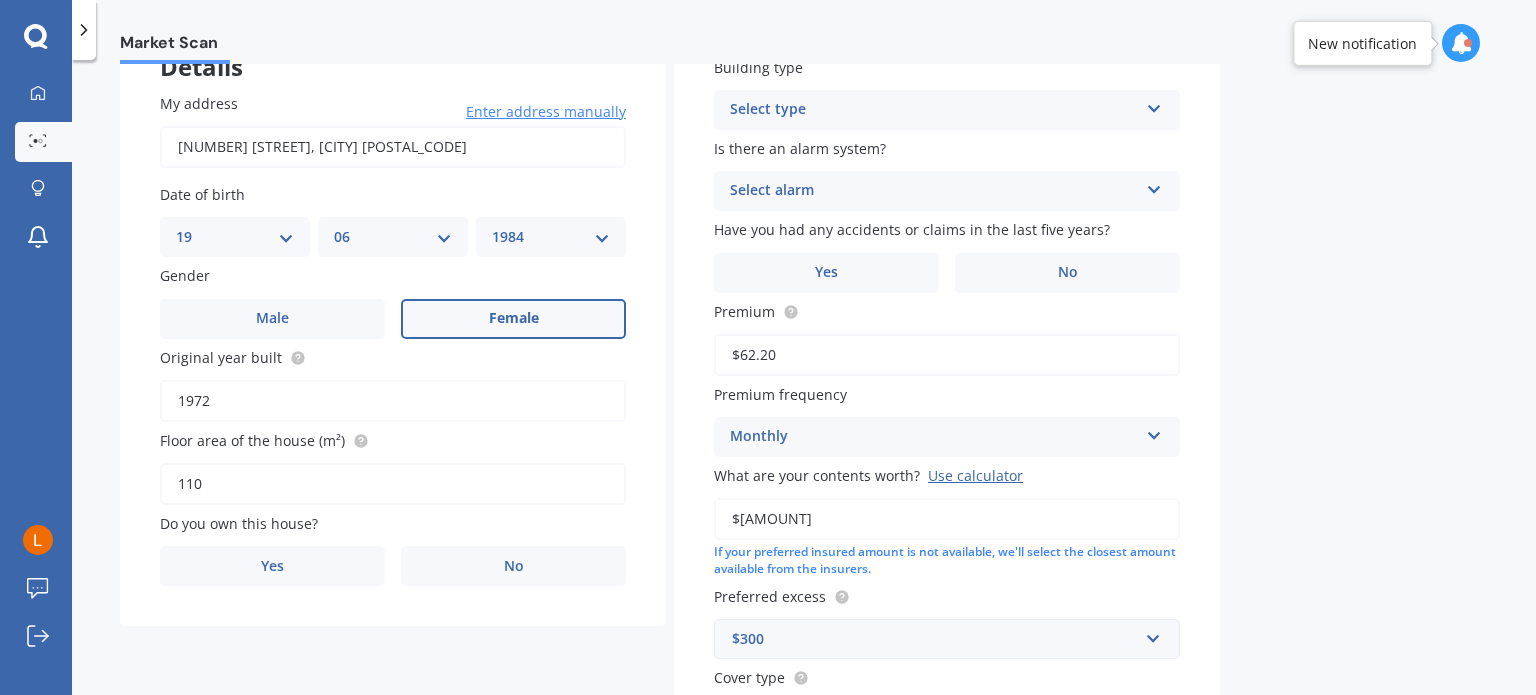 scroll, scrollTop: 171, scrollLeft: 0, axis: vertical 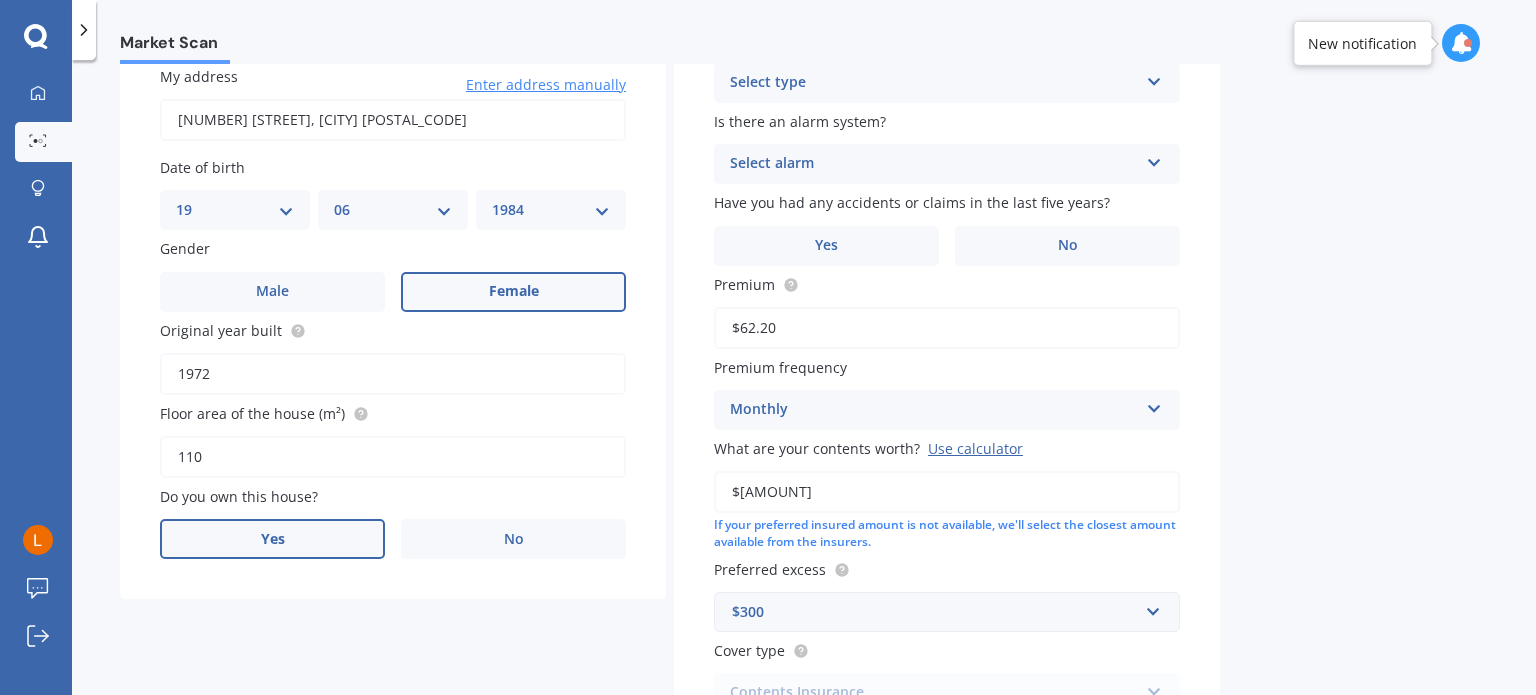 click on "Yes" at bounding box center (272, 292) 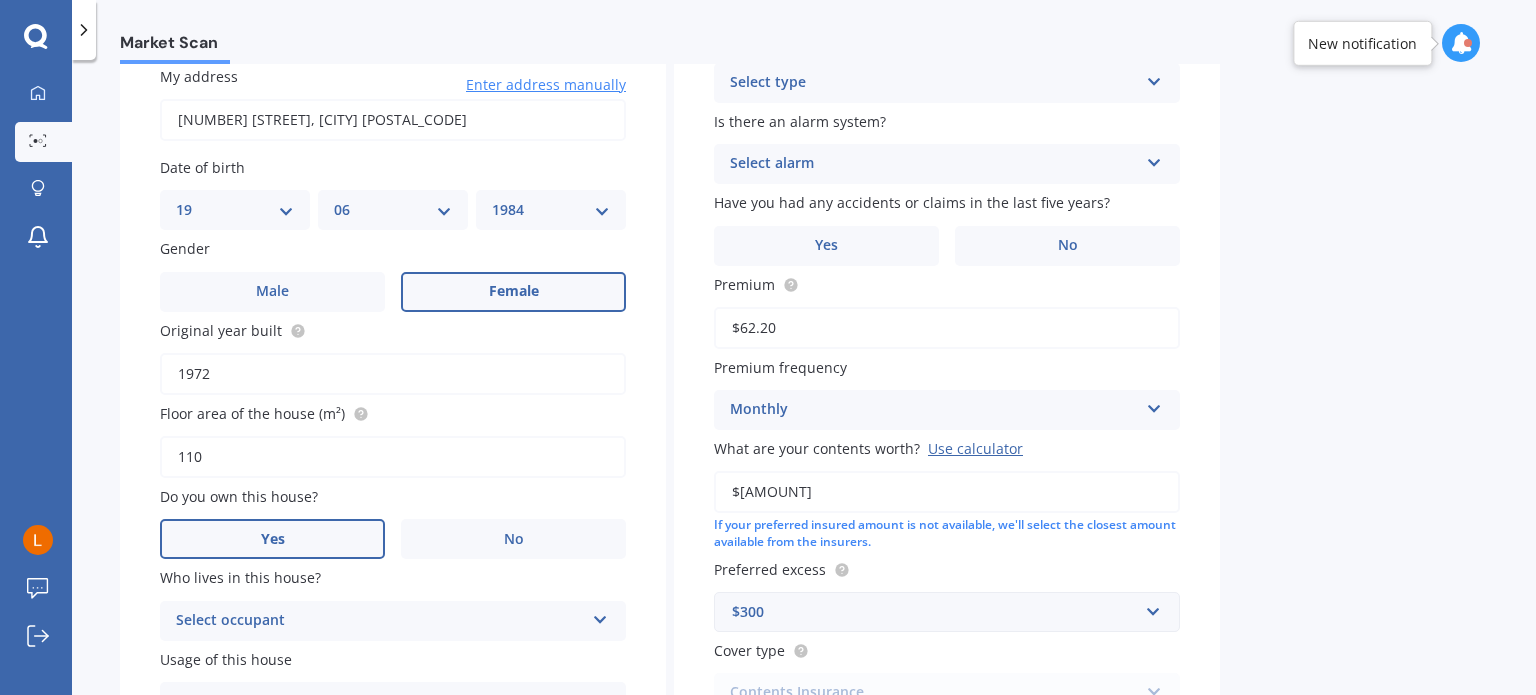 click on "Select occupant" at bounding box center [380, 621] 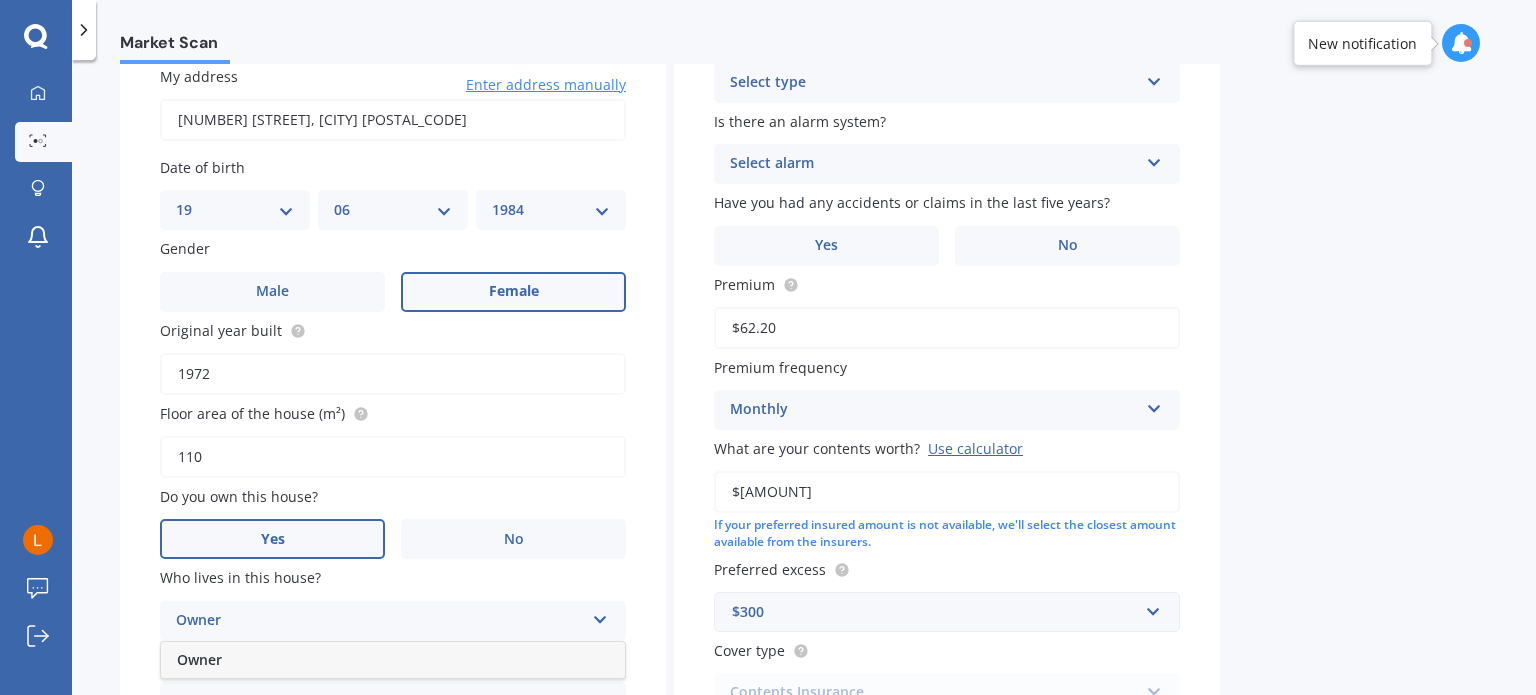 scroll, scrollTop: 343, scrollLeft: 0, axis: vertical 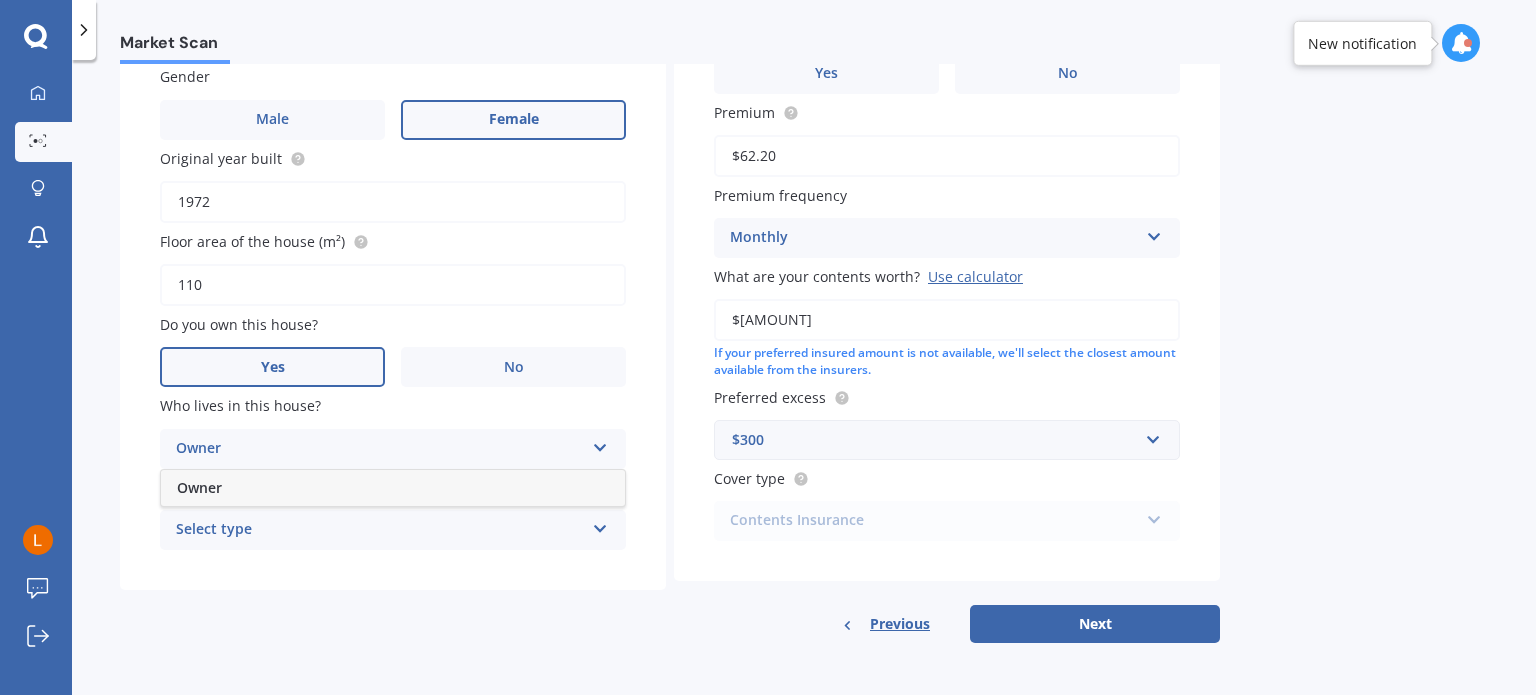 click on "Owner" at bounding box center [393, 488] 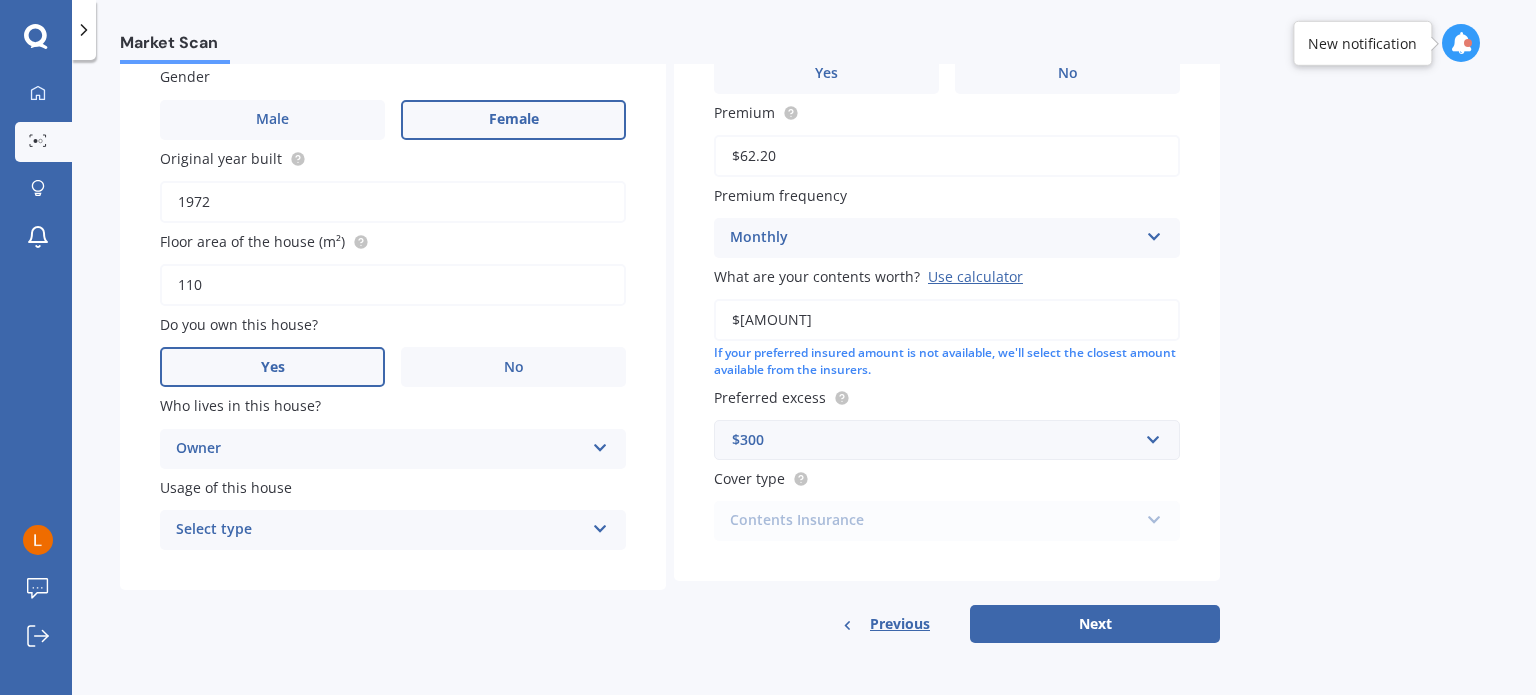 click on "Select type Permanent Holiday (without tenancy)" at bounding box center [393, 449] 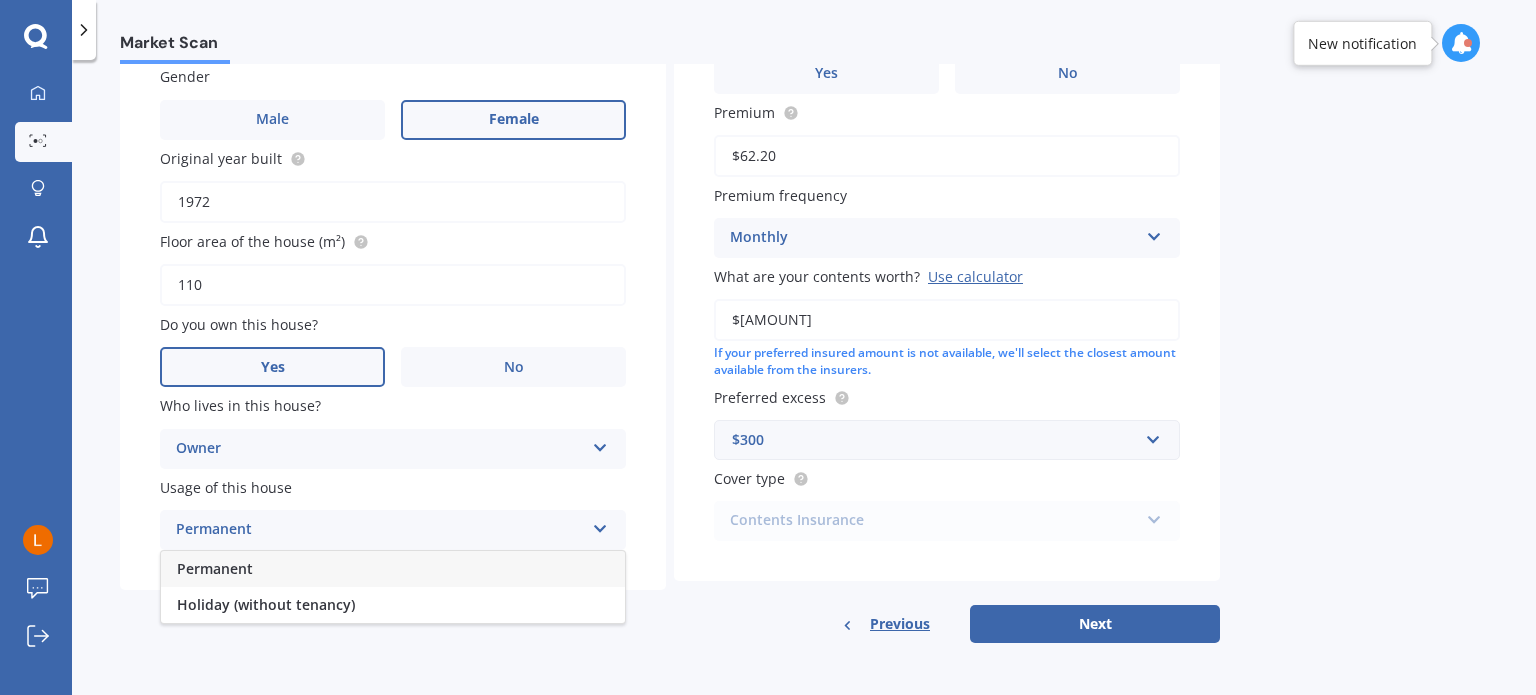 click on "Permanent" at bounding box center [393, 569] 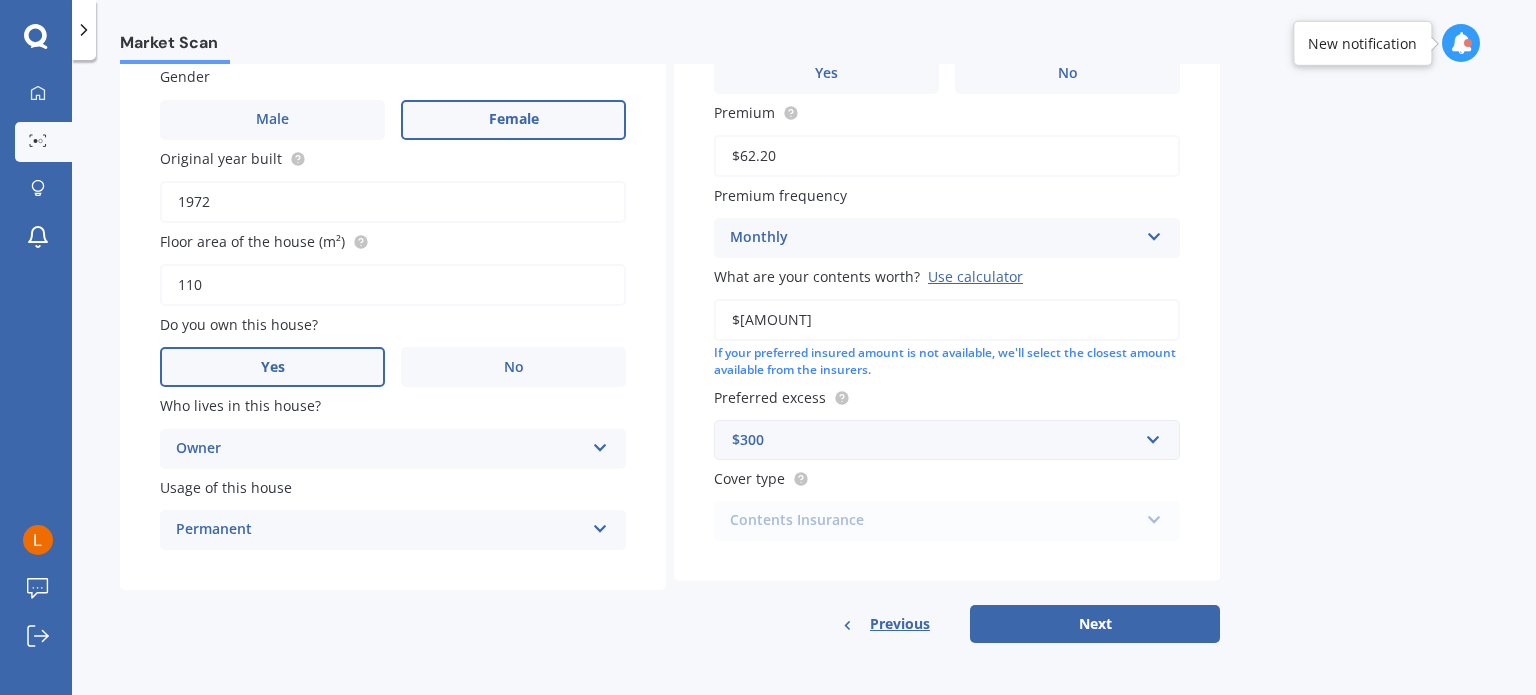 click on "Market Scan Contents Market Scan 50 % Let's get to know you and see how we can help with finding you the best insurance Details My address [NUMBER] [STREET], [CITY] [POSTAL_CODE] Enter address manually Search Date of birth DD 01 02 03 04 05 06 07 08 09 10 11 12 13 14 15 16 17 18 19 20 21 22 23 24 25 26 27 28 29 30 31 MM 01 02 03 04 05 06 07 08 09 10 11 12 YYYY 2009 2008 2007 2006 2005 2004 2003 2002 2001 2000 1999 1998 1997 1996 1995 1994 1993 1992 1991 1990 1989 1988 1987 1986 1985 1984 1983 1982 1981 1980 1979 1978 1977 1976 1975 1974 1973 1972 1971 1970 1969 1968 1967 1966 1965 1964 1963 1962 1961 1960 1959 1958 1957 1956 1955 1954 1953 1952 1951 1950 1949 1948 1947 1946 1945 1944 1943 1942 1941 1940 1939 1938 1937 1936 1935 1934 1933 1932 1931 1930 1929 1928 1927 1926 1925 1924 1923 1922 1921 1920 1919 1918 1917 1916 1915 1914 1913 1912 1911 1910 Gender Male Female Original year built 1972 Floor area of the house (m²) 110 Do you own this house? Yes No Who lives in this house? Owner Owner Permanent No No" at bounding box center [804, 381] 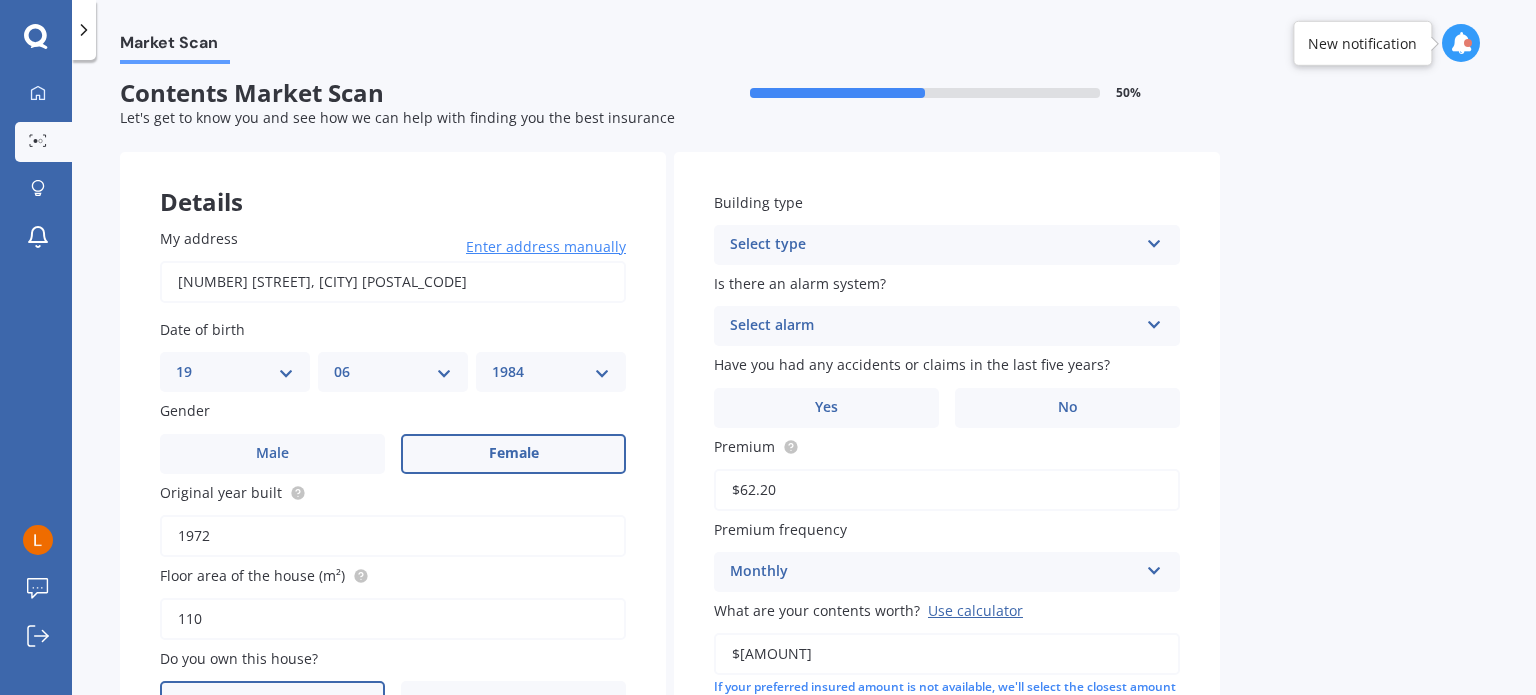 scroll, scrollTop: 0, scrollLeft: 0, axis: both 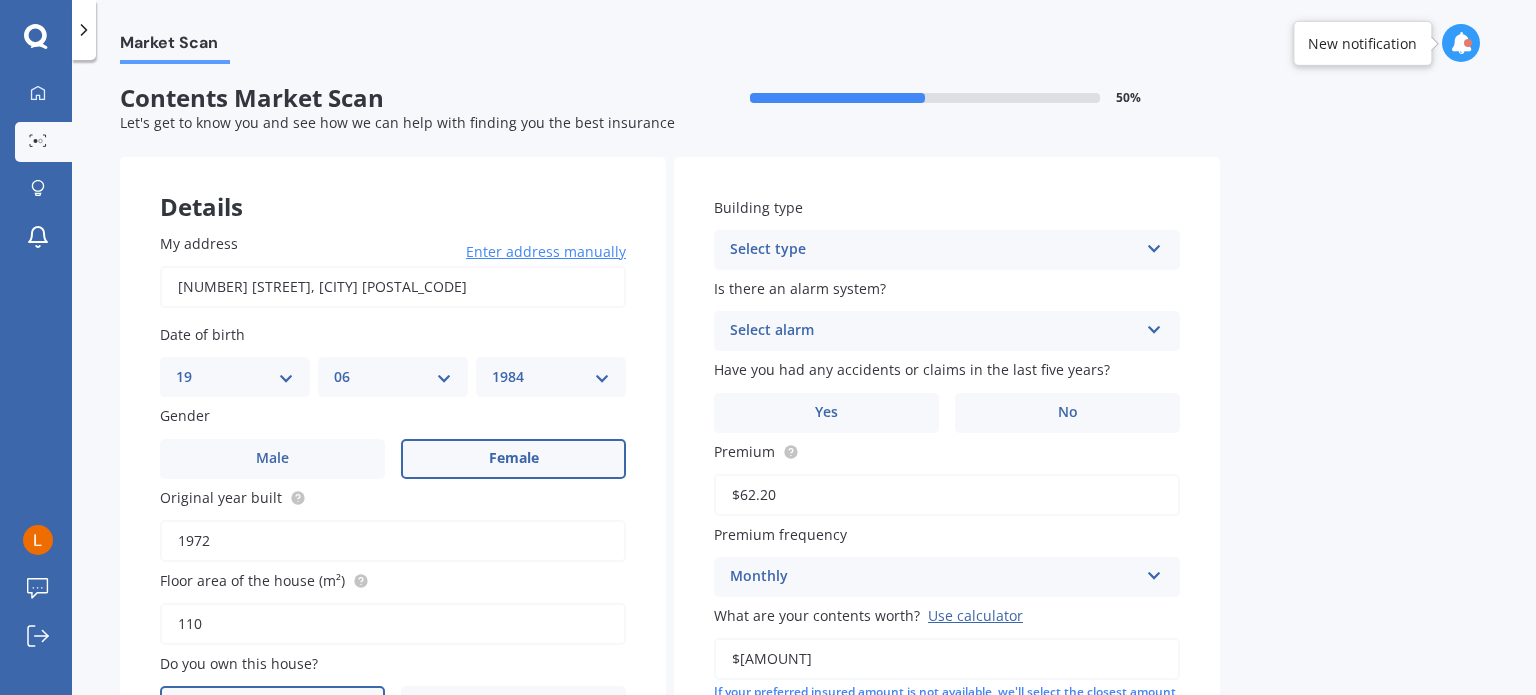 click on "Select type Freestanding Multi-unit (in a block of 6 or less) Multi-unit (in a block of 7-10)" at bounding box center [393, 788] 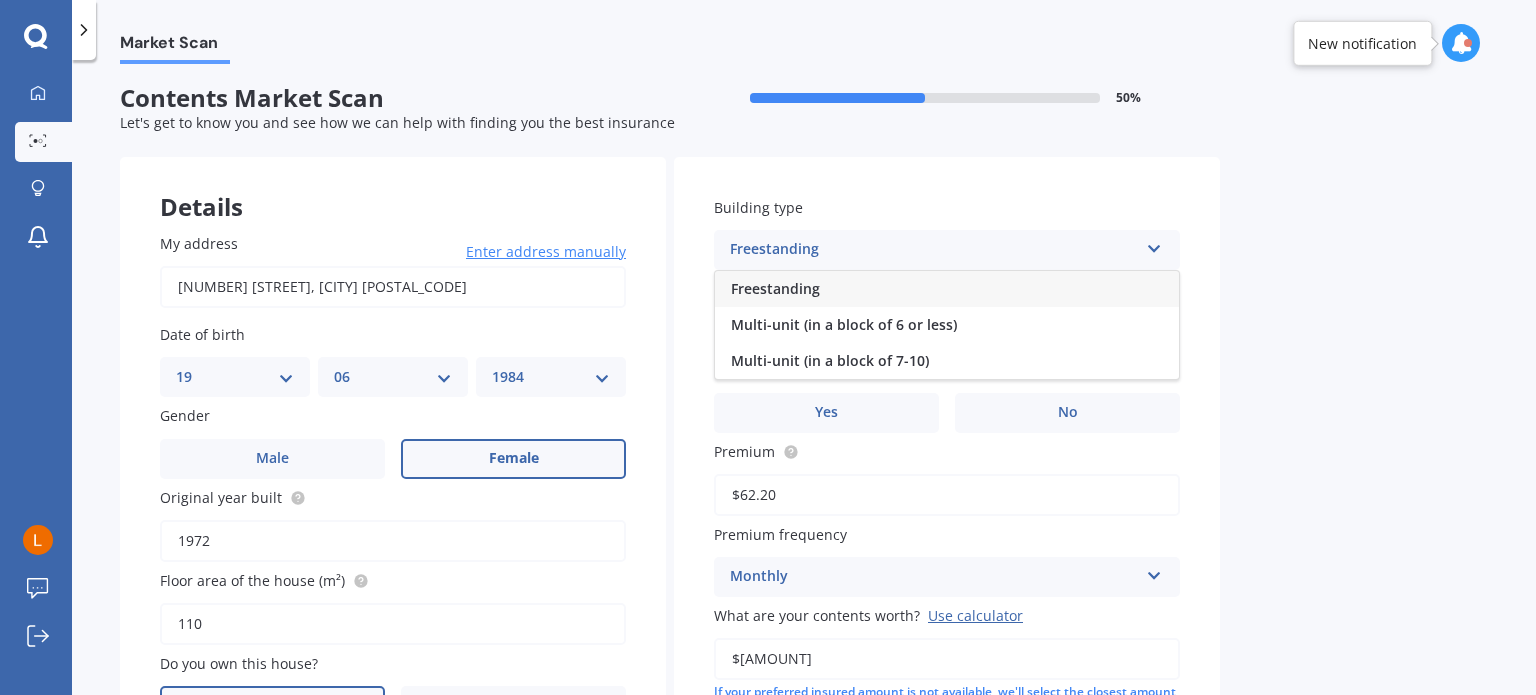 click on "Freestanding" at bounding box center [947, 289] 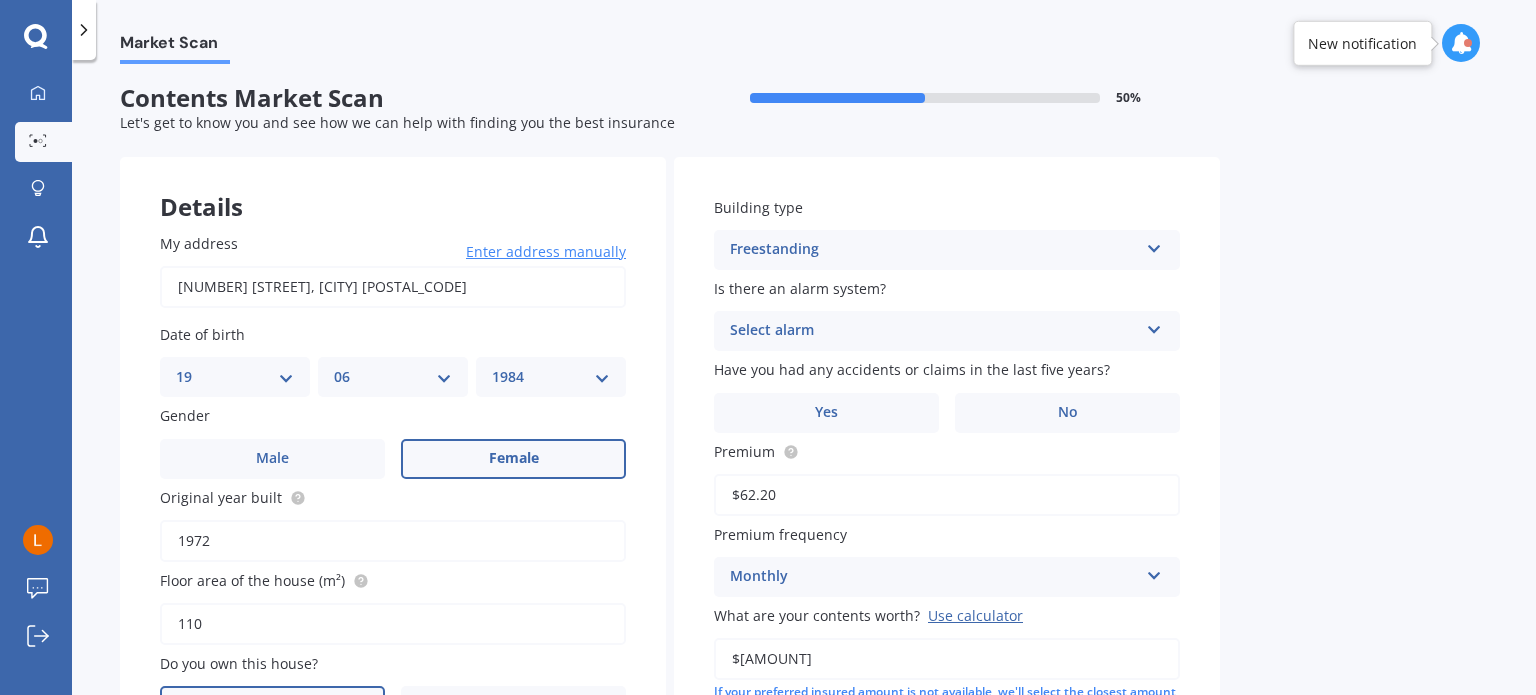 click on "Select alarm" at bounding box center (934, 331) 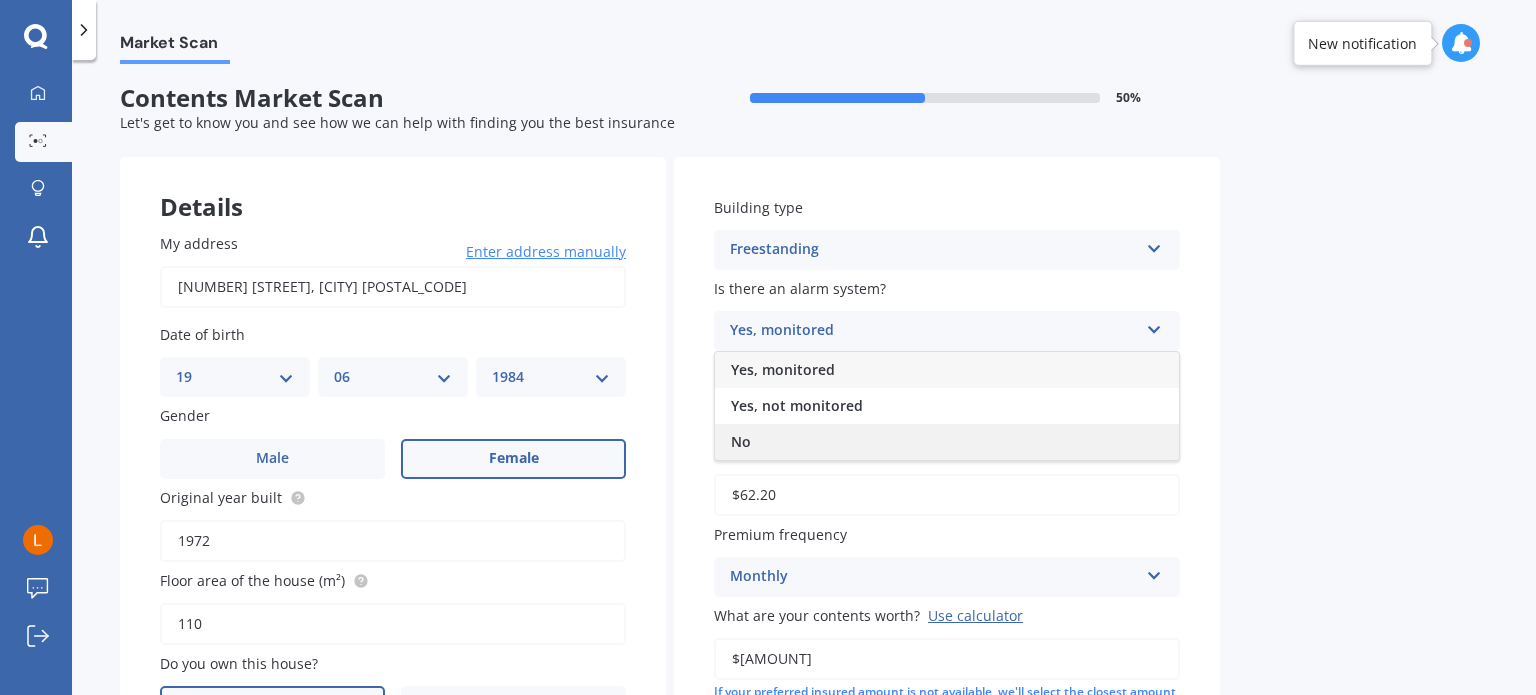 click on "No" at bounding box center (947, 442) 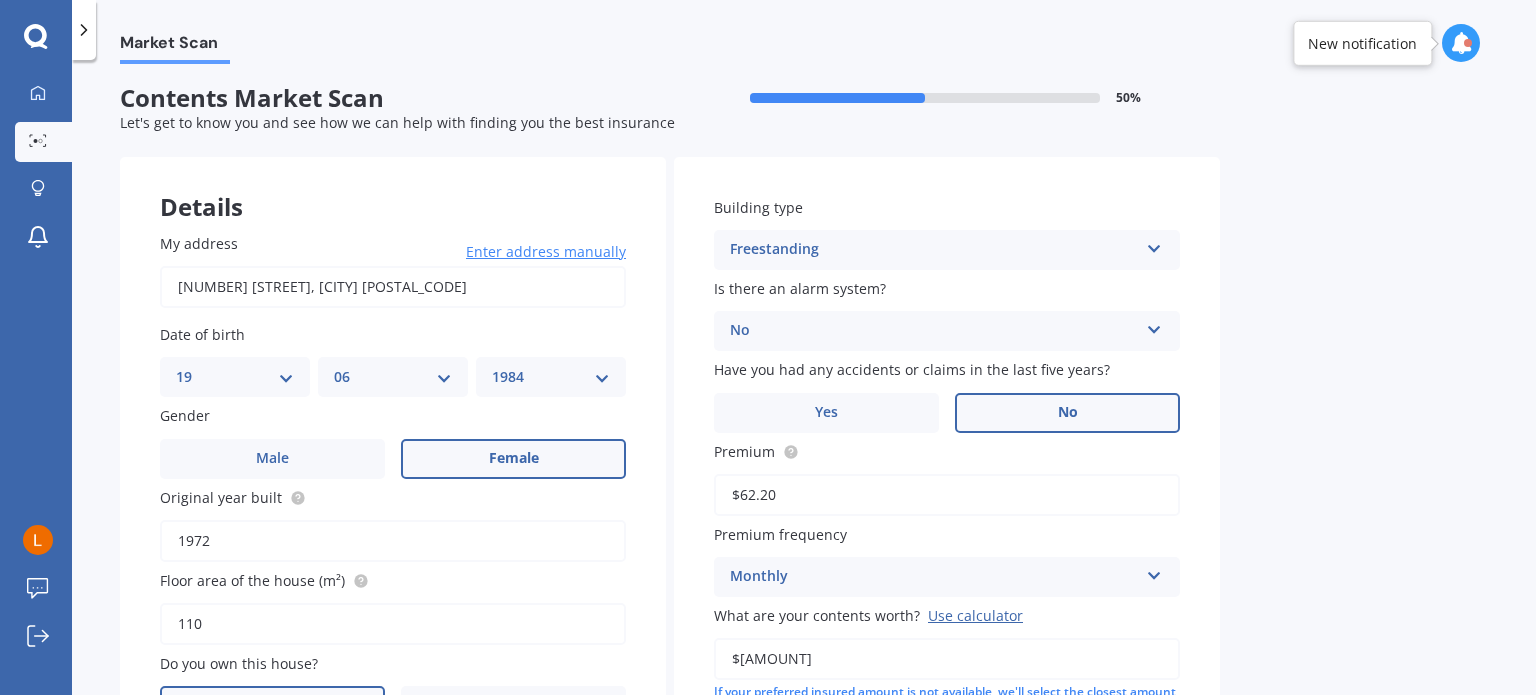 click on "No" at bounding box center [513, 459] 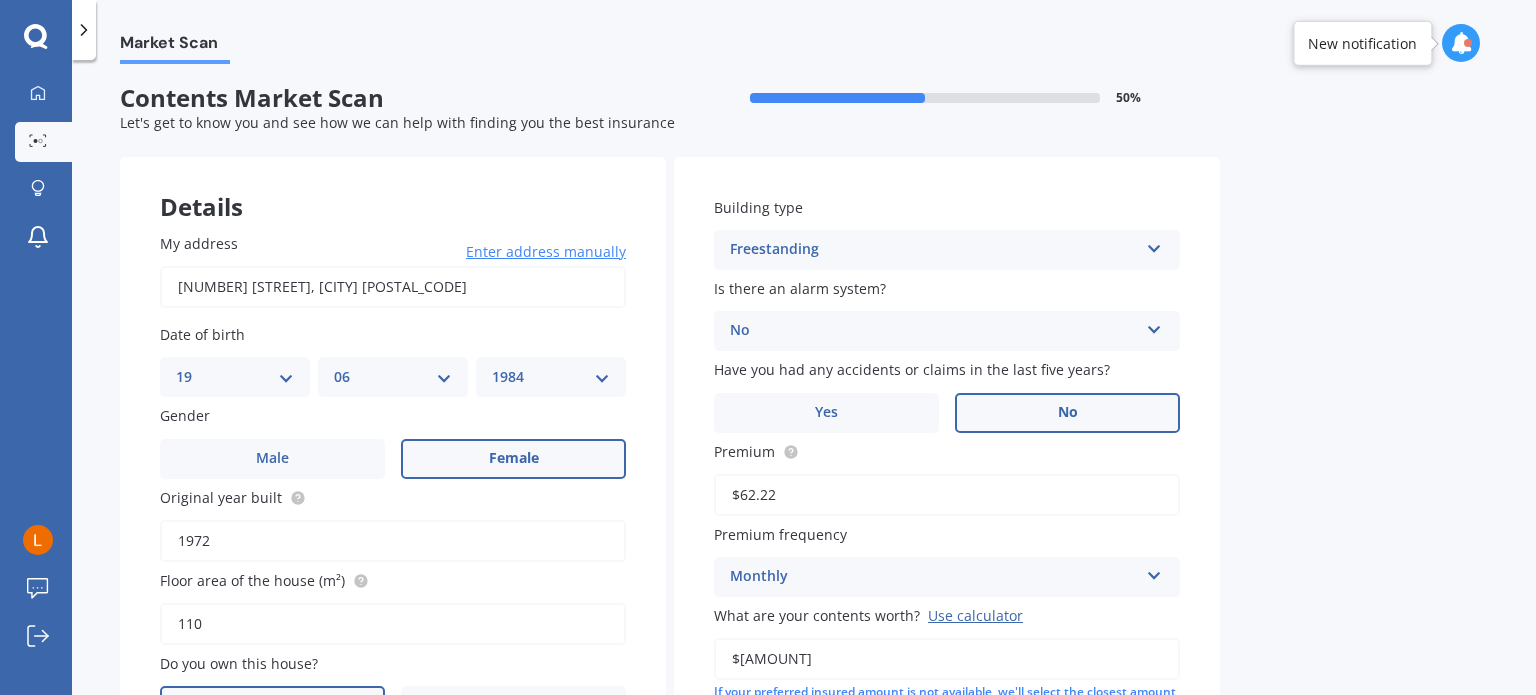 type on "$62.22" 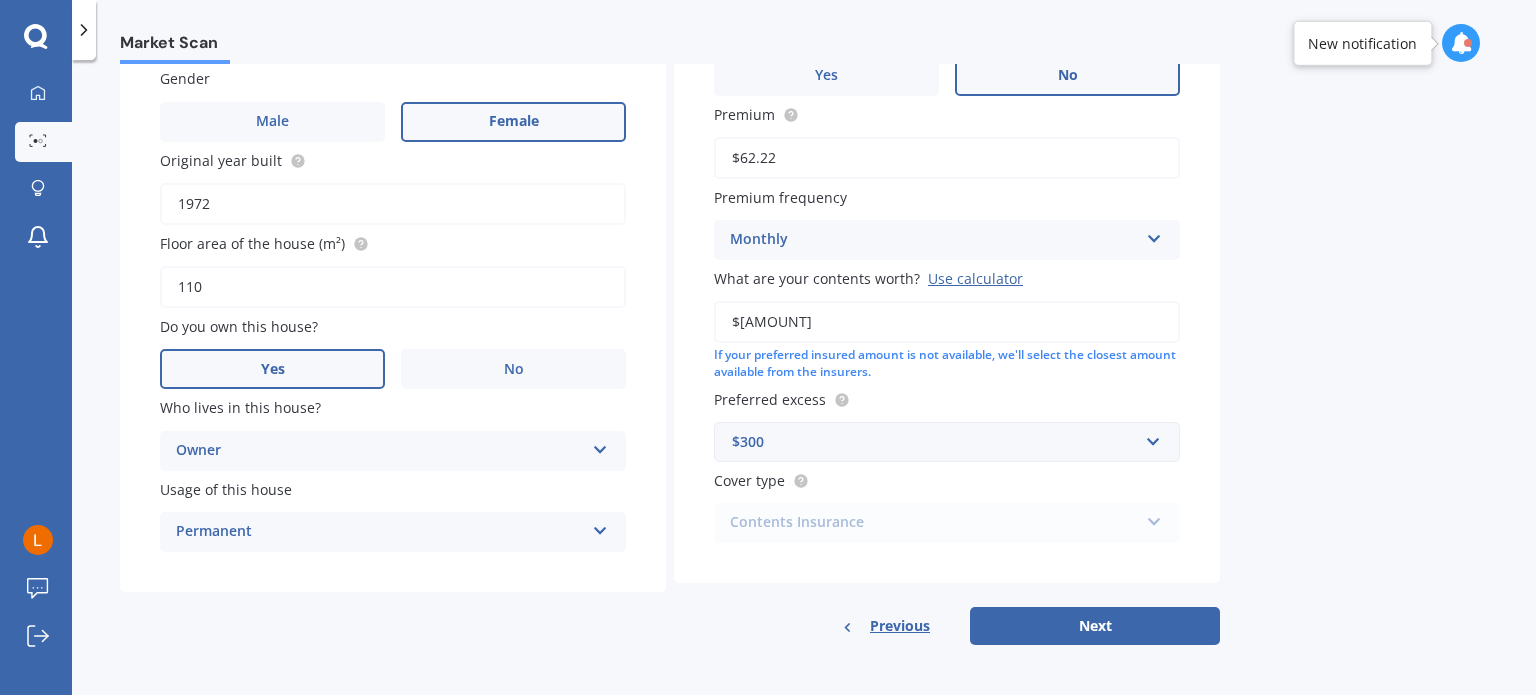 scroll, scrollTop: 343, scrollLeft: 0, axis: vertical 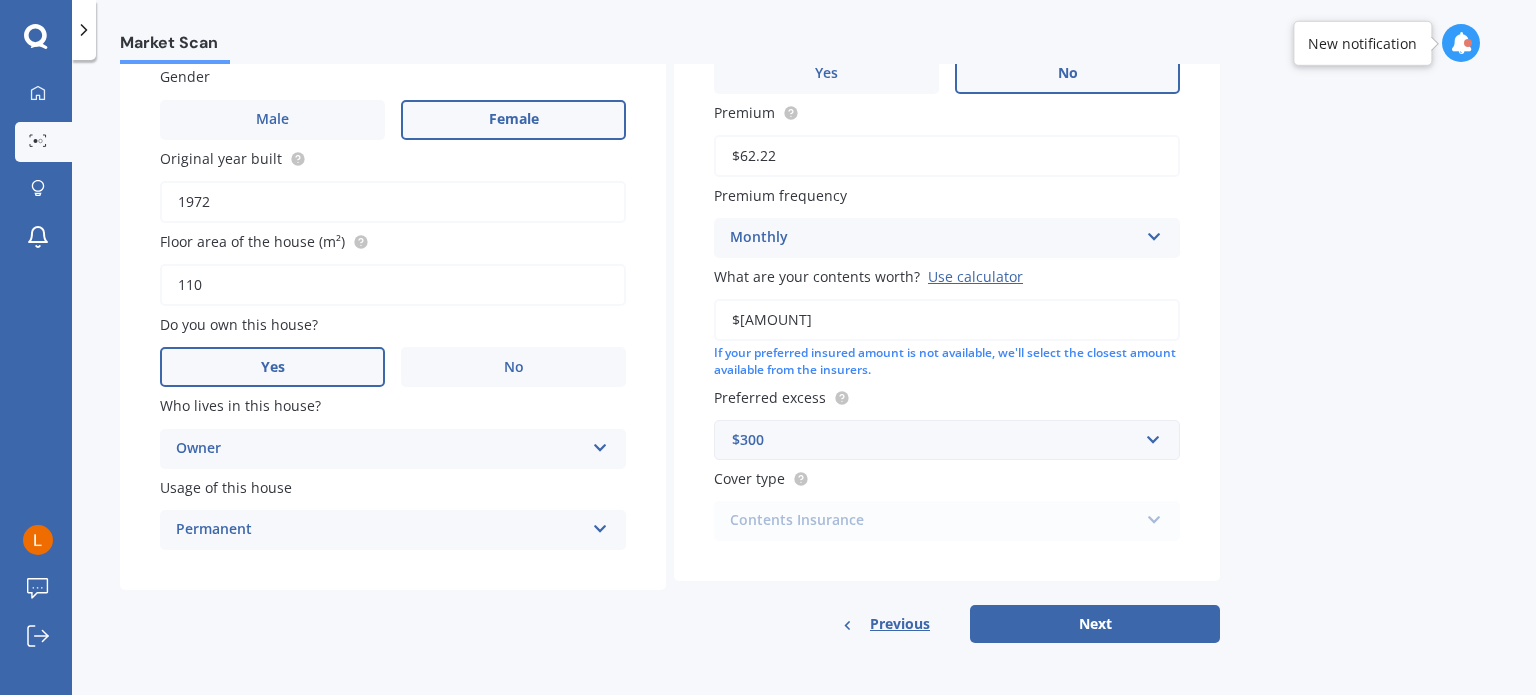 click on "Market Scan Contents Market Scan 50 % Let's get to know you and see how we can help with finding you the best insurance Details My address [NUMBER] [STREET], [CITY] [POSTAL_CODE] Enter address manually Search Date of birth DD 01 02 03 04 05 06 07 08 09 10 11 12 13 14 15 16 17 18 19 20 21 22 23 24 25 26 27 28 29 30 31 MM 01 02 03 04 05 06 07 08 09 10 11 12 YYYY 2009 2008 2007 2006 2005 2004 2003 2002 2001 2000 1999 1998 1997 1996 1995 1994 1993 1992 1991 1990 1989 1988 1987 1986 1985 1984 1983 1982 1981 1980 1979 1978 1977 1976 1975 1974 1973 1972 1971 1970 1969 1968 1967 1966 1965 1964 1963 1962 1961 1960 1959 1958 1957 1956 1955 1954 1953 1952 1951 1950 1949 1948 1947 1946 1945 1944 1943 1942 1941 1940 1939 1938 1937 1936 1935 1934 1933 1932 1931 1930 1929 1928 1927 1926 1925 1924 1923 1922 1921 1920 1919 1918 1917 1916 1915 1914 1913 1912 1911 1910 Gender Male Female Original year built 1972 Floor area of the house (m²) 110 Do you own this house? Yes No Who lives in this house? Owner Owner Permanent No No" at bounding box center [804, 381] 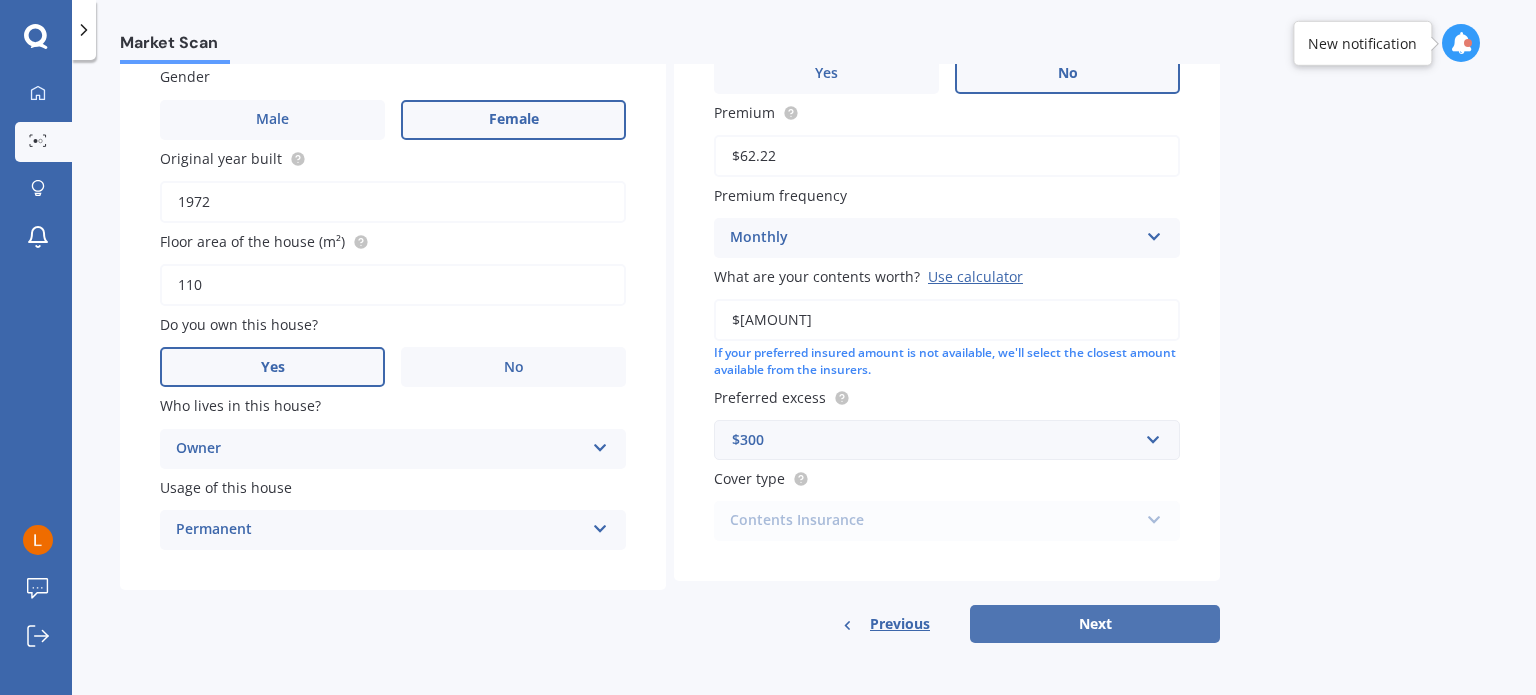 click on "Next" at bounding box center [1095, 624] 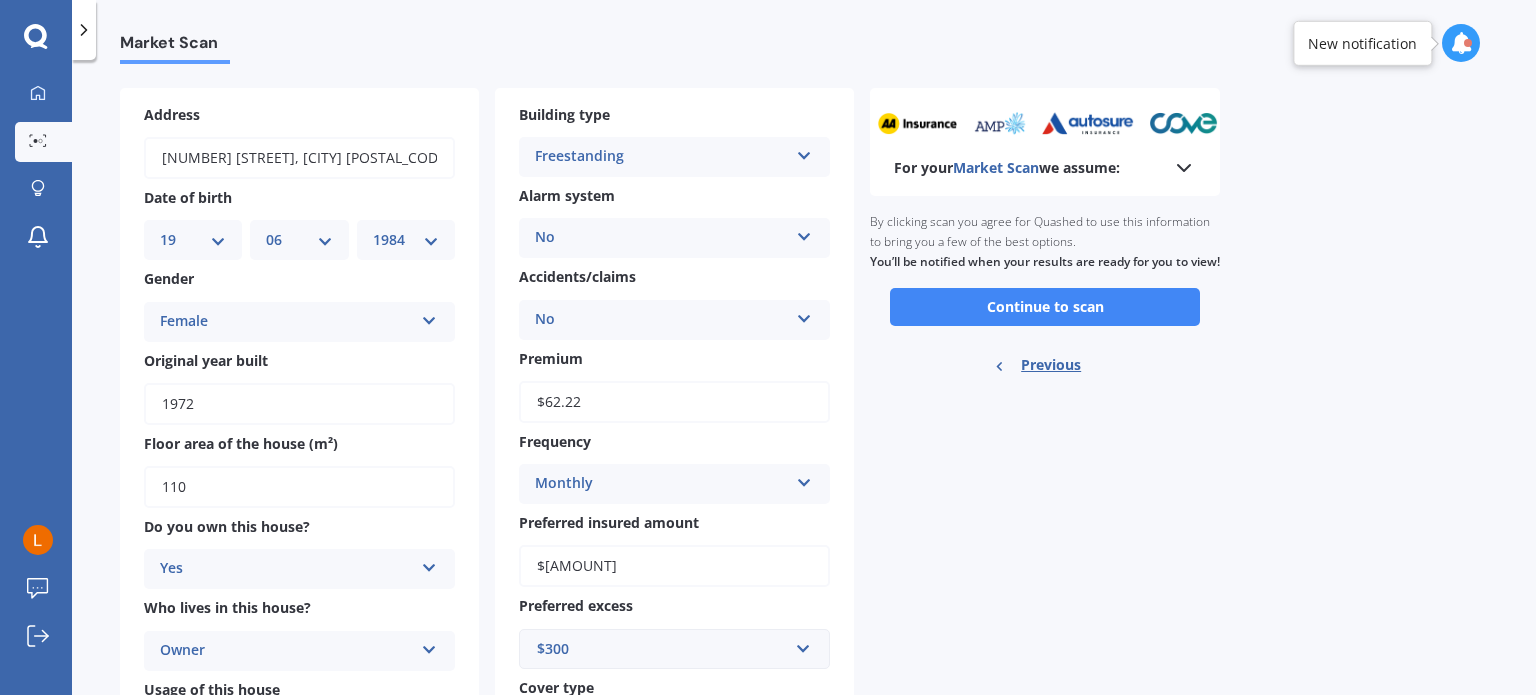 scroll, scrollTop: 196, scrollLeft: 0, axis: vertical 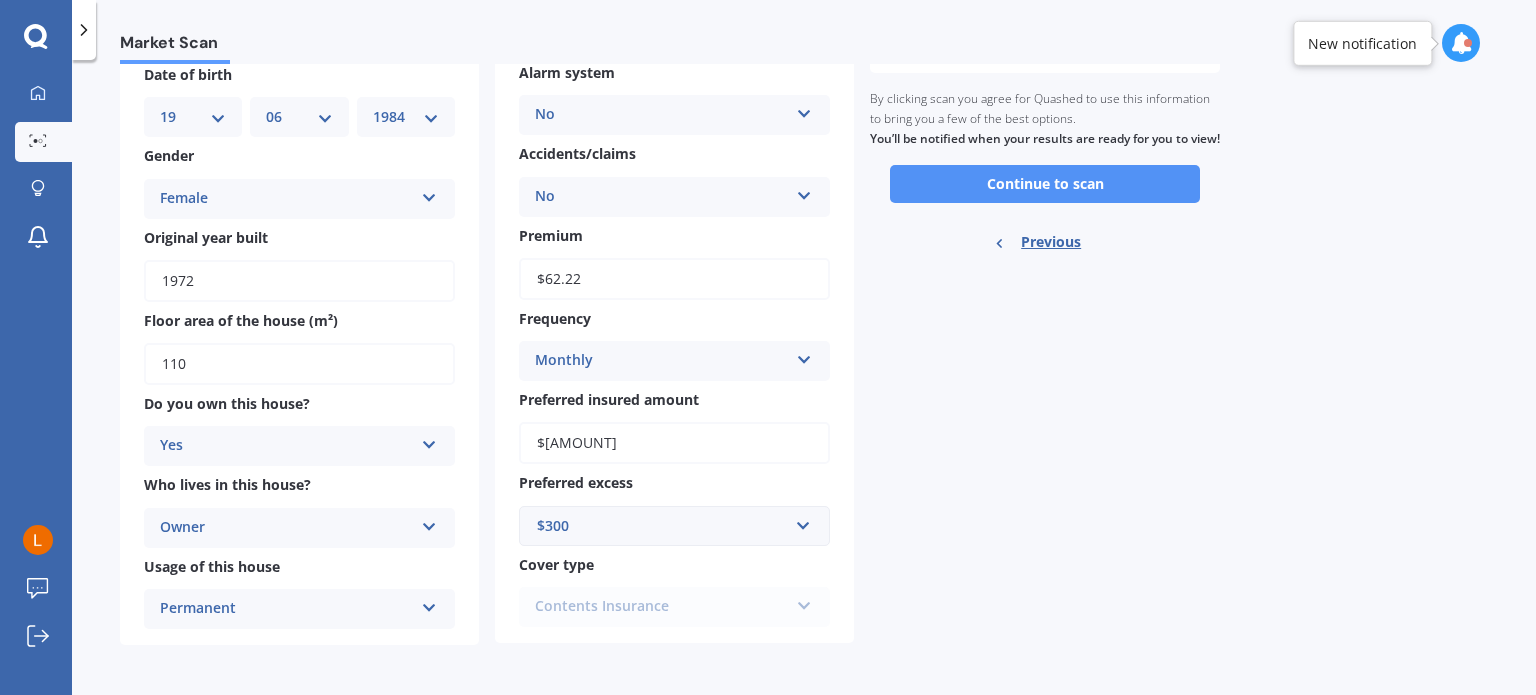 click on "Continue to scan" at bounding box center [1045, 184] 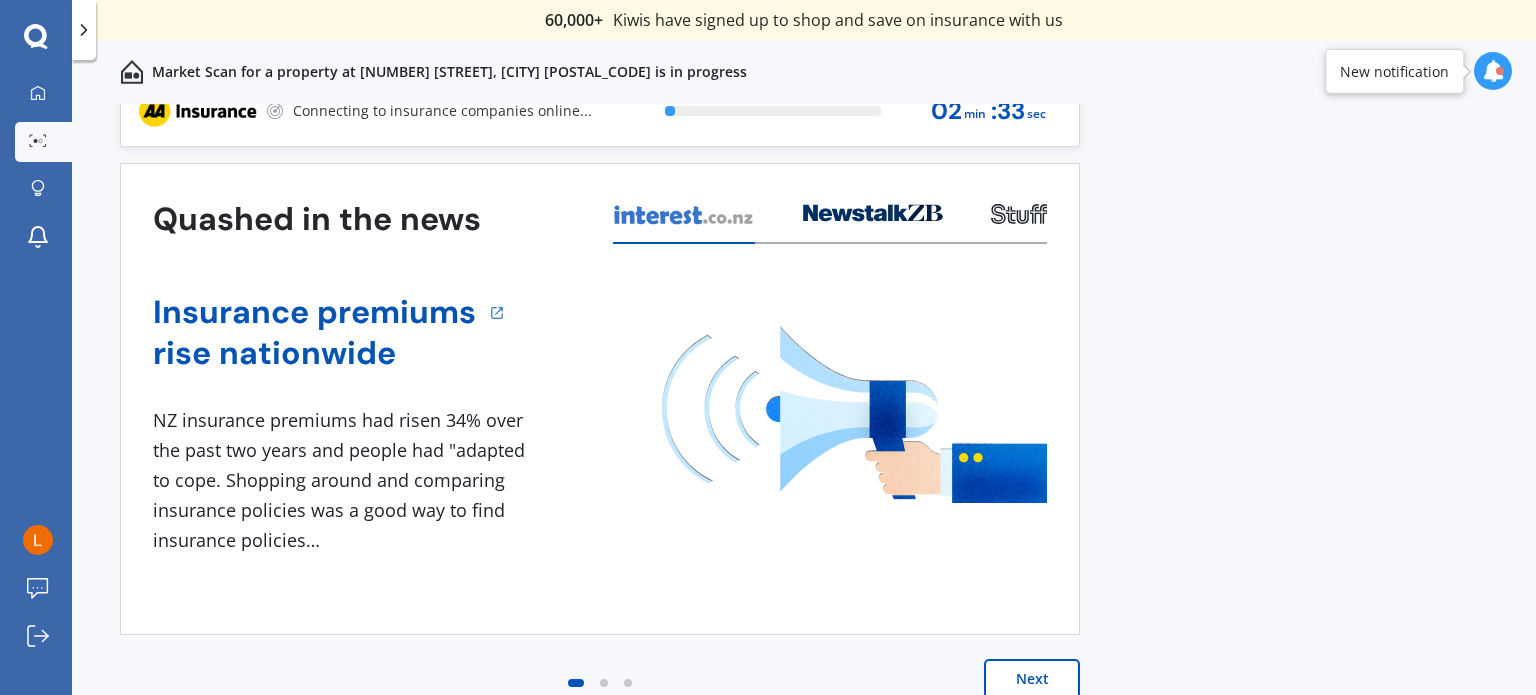 scroll, scrollTop: 0, scrollLeft: 0, axis: both 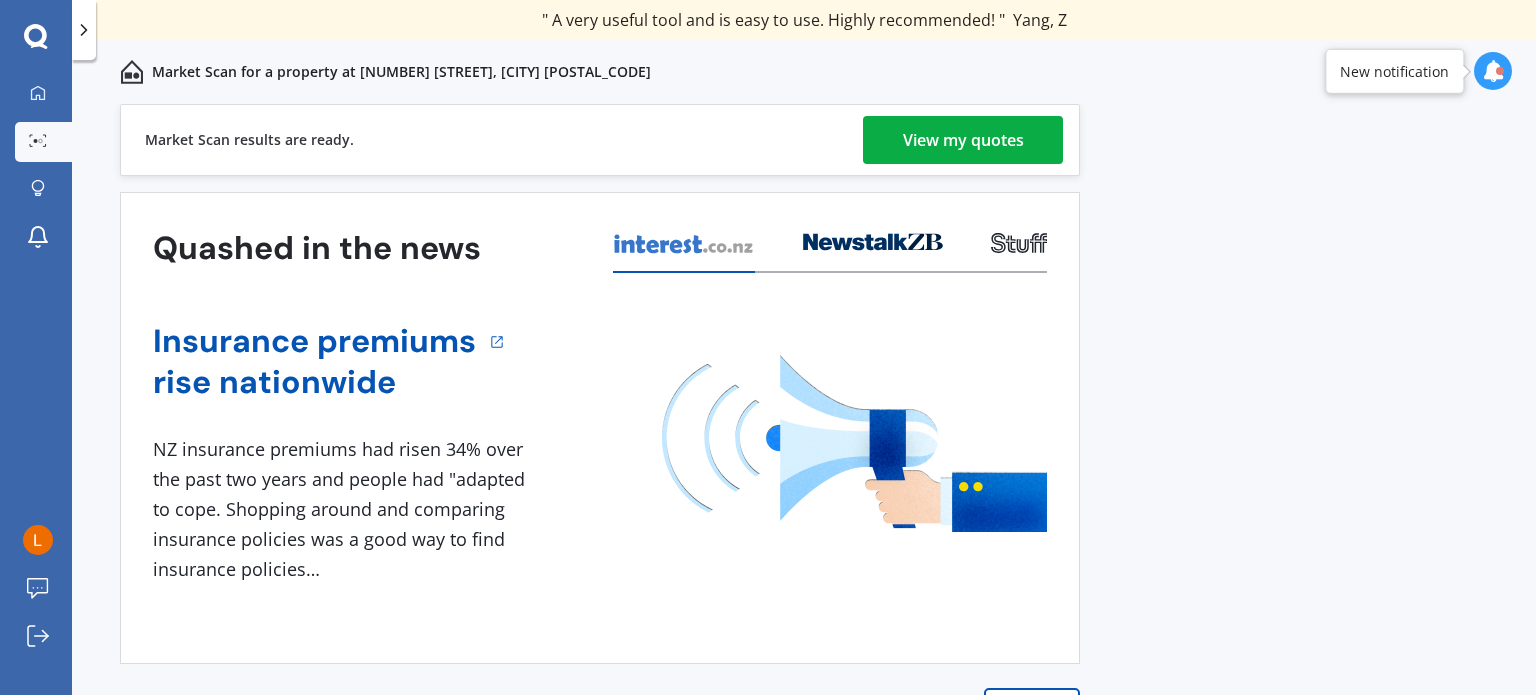 click on "View my quotes" at bounding box center (963, 140) 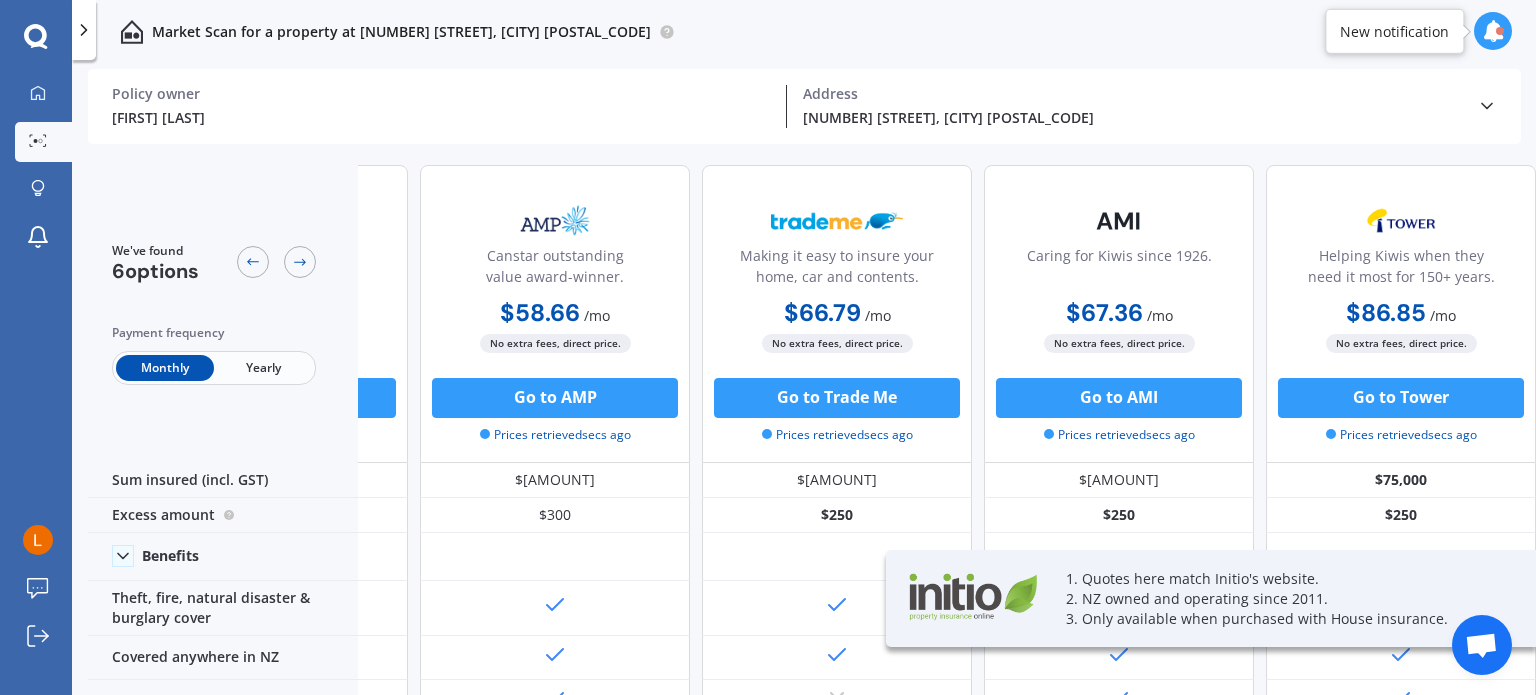 scroll, scrollTop: 0, scrollLeft: 0, axis: both 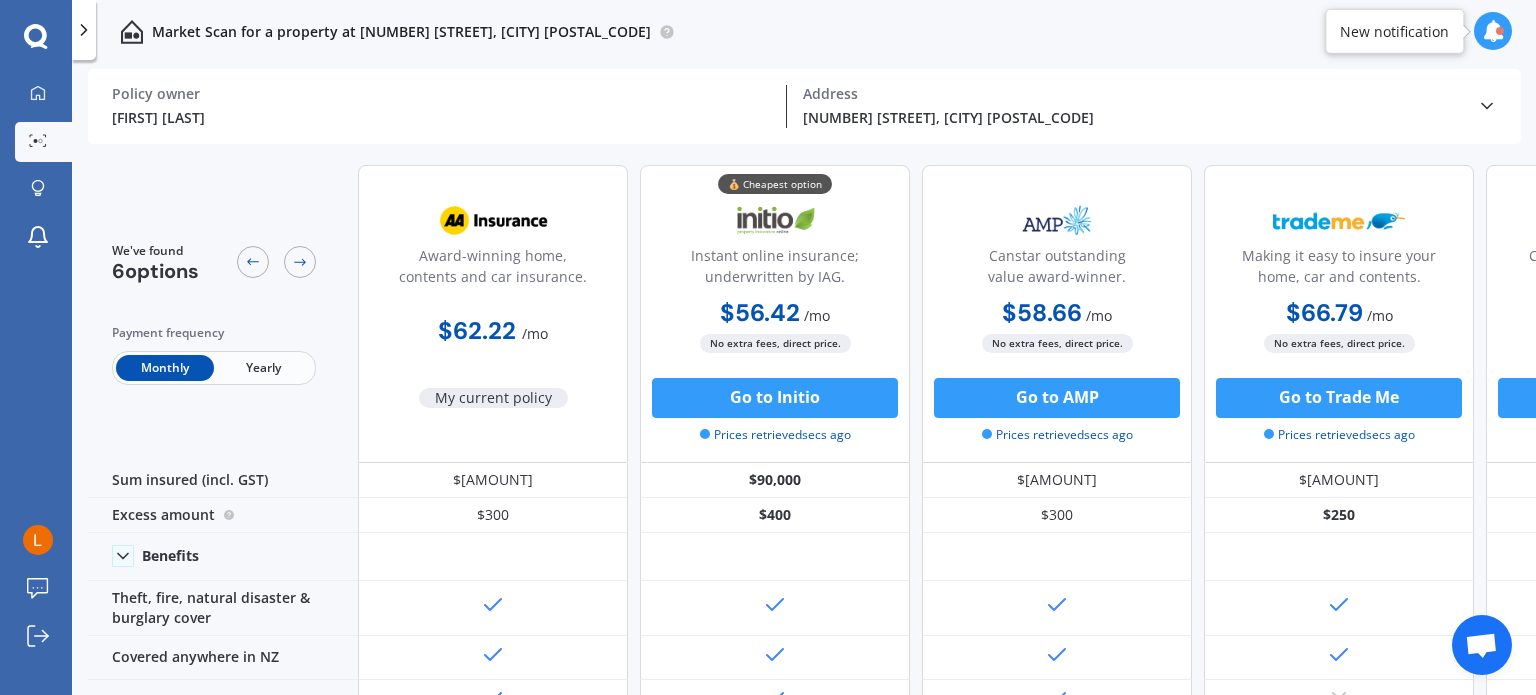 click on "Yearly" at bounding box center [263, 368] 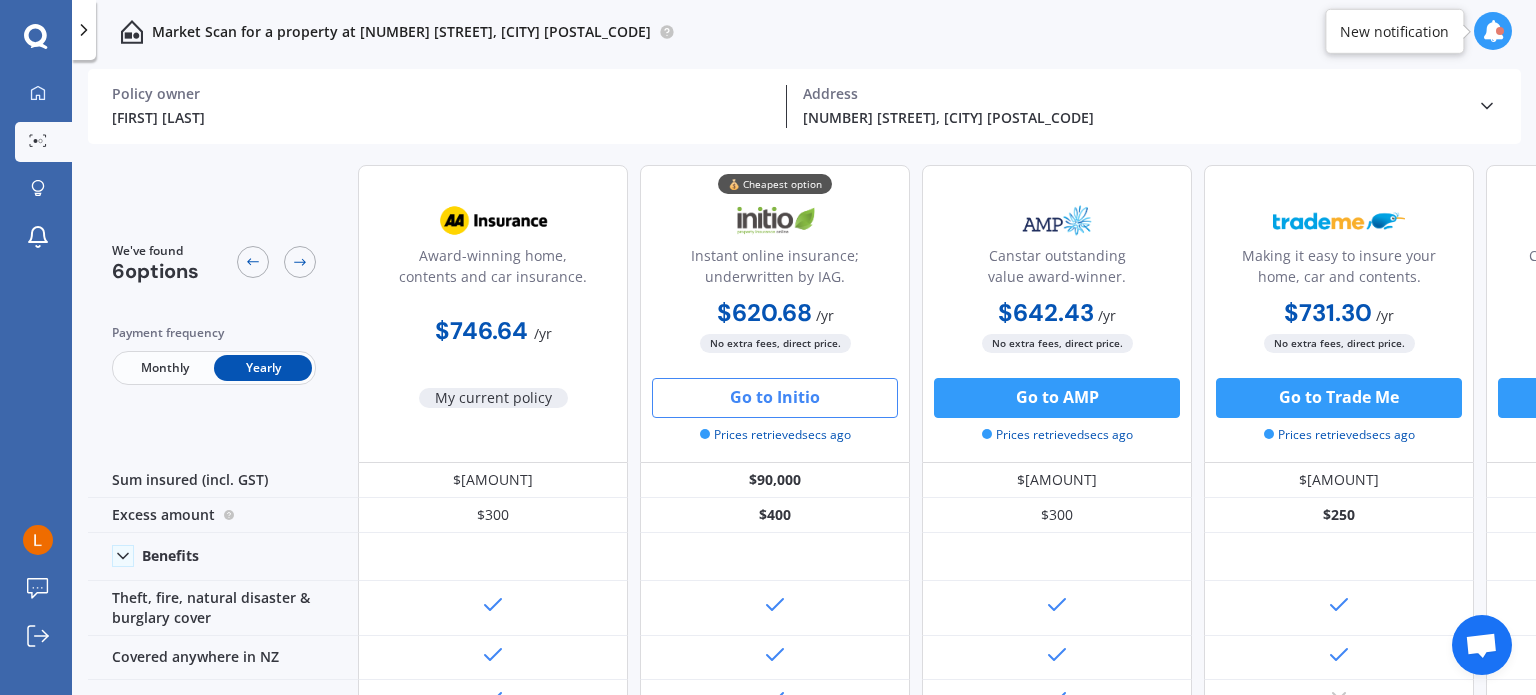 click on "Go to Initio" at bounding box center [775, 398] 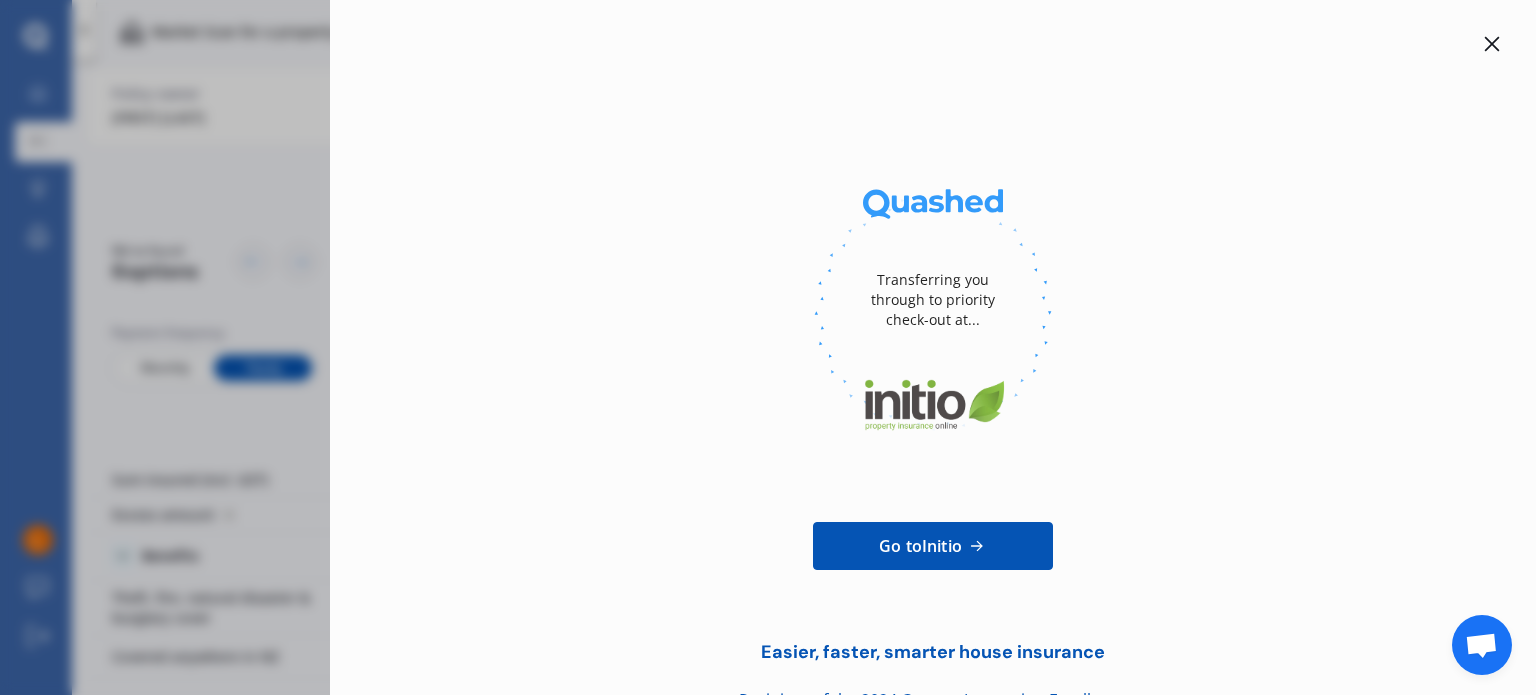 click at bounding box center [1492, 44] 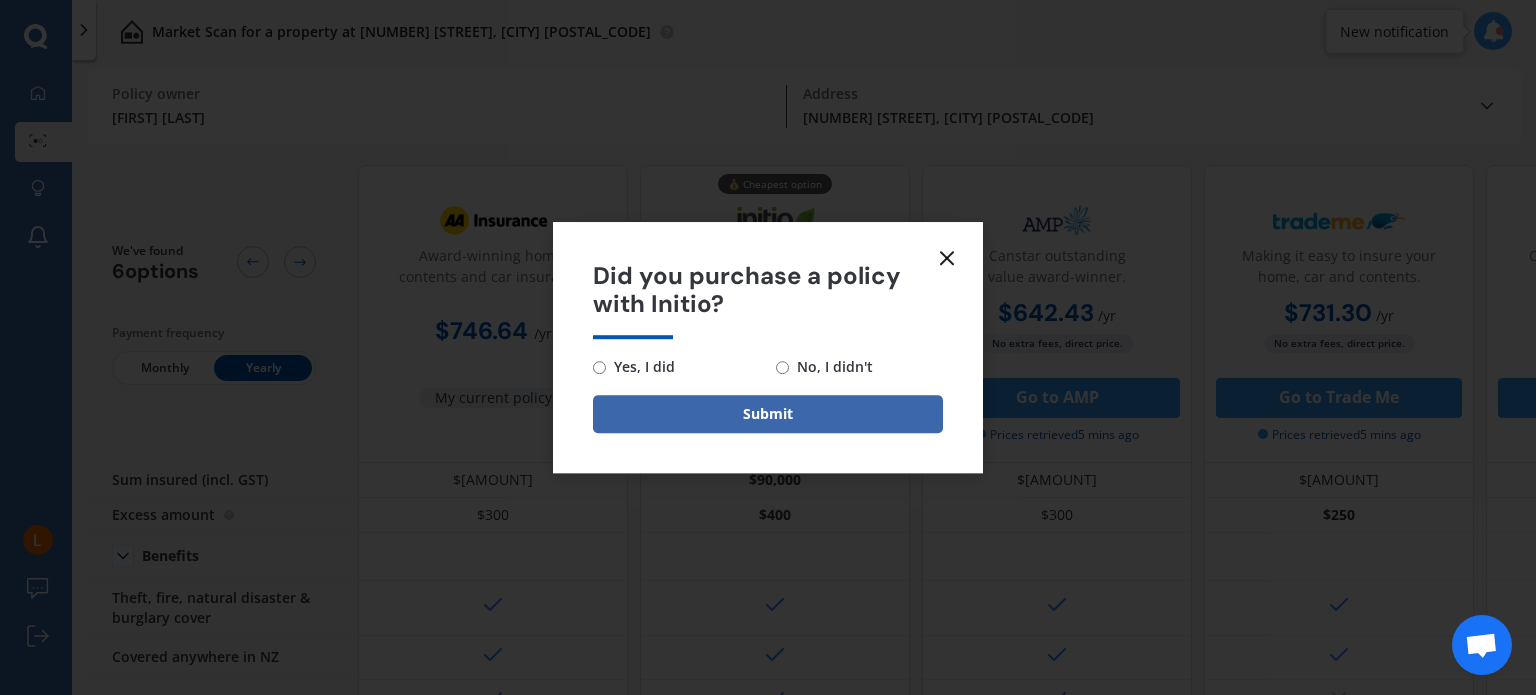 click on "No, I didn't" at bounding box center (640, 367) 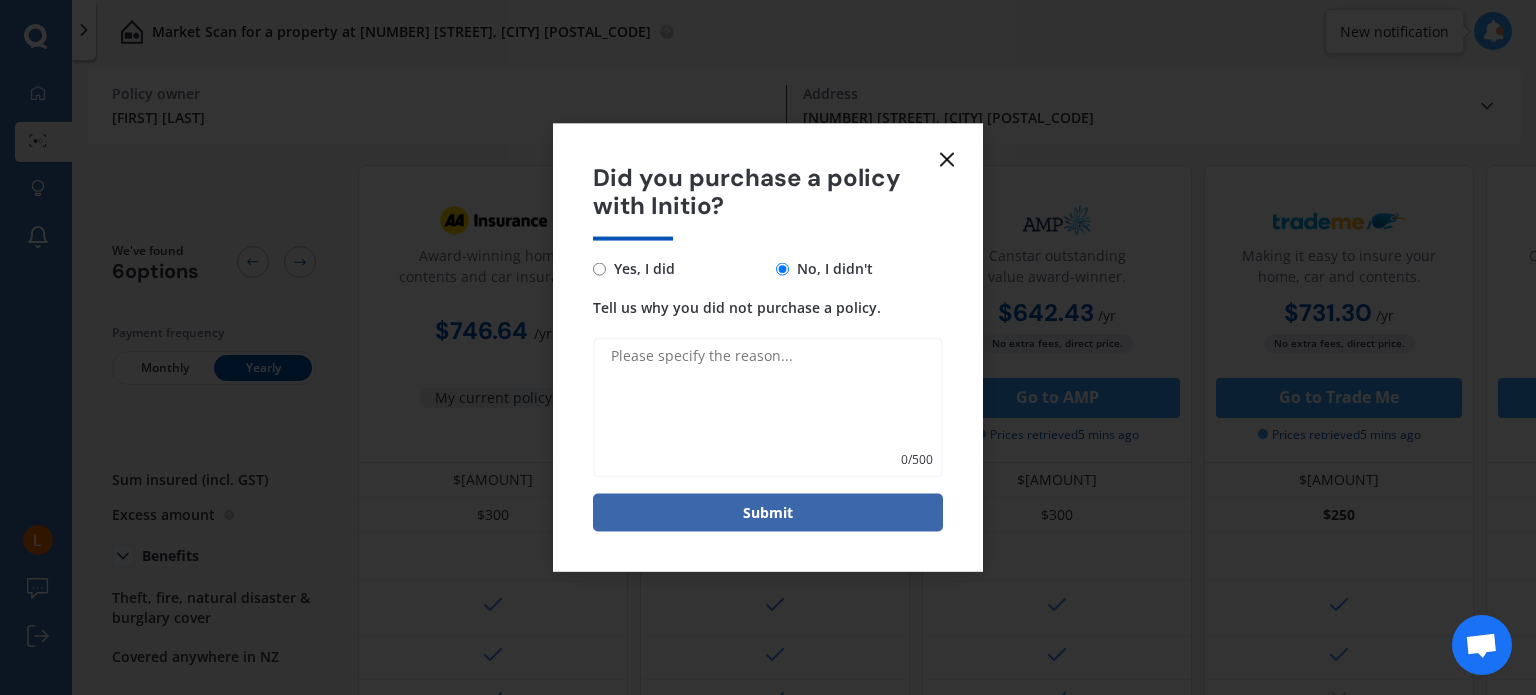click at bounding box center [947, 159] 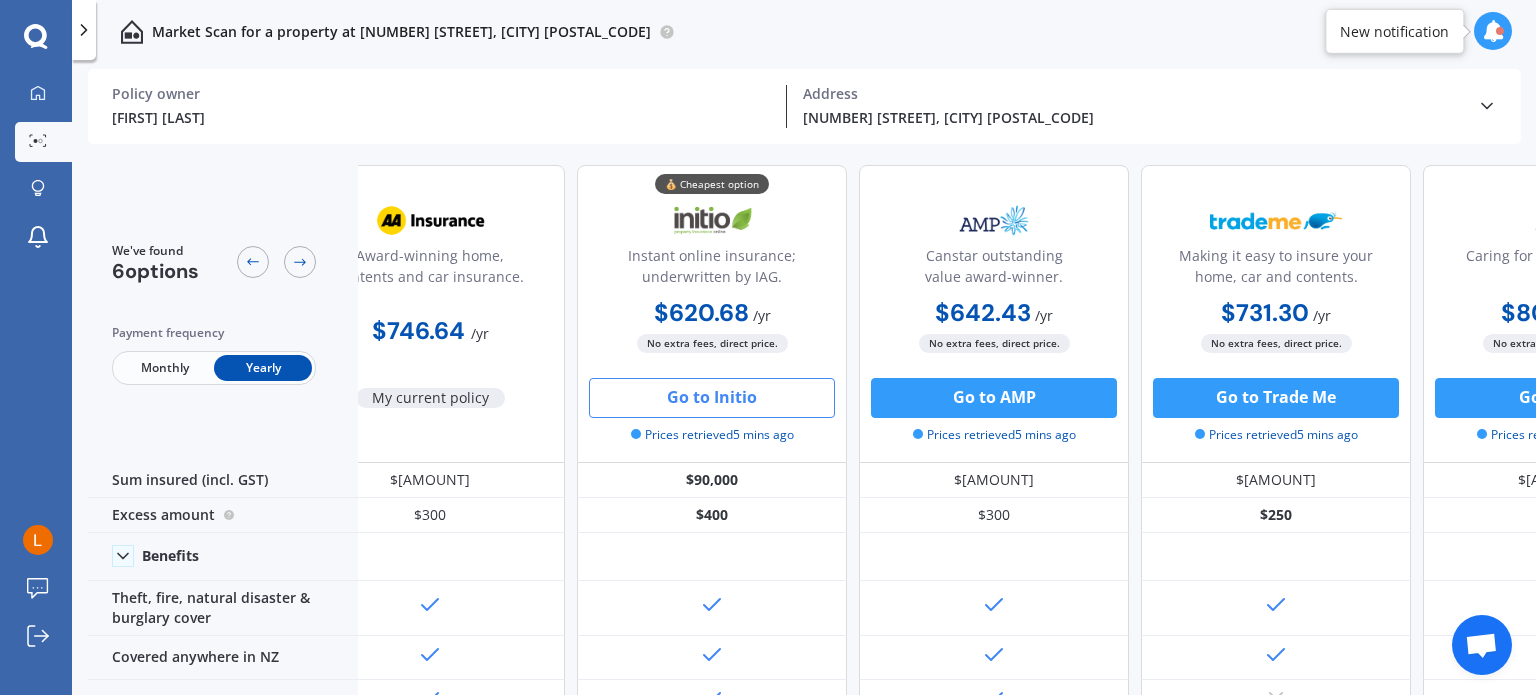 scroll, scrollTop: 0, scrollLeft: 0, axis: both 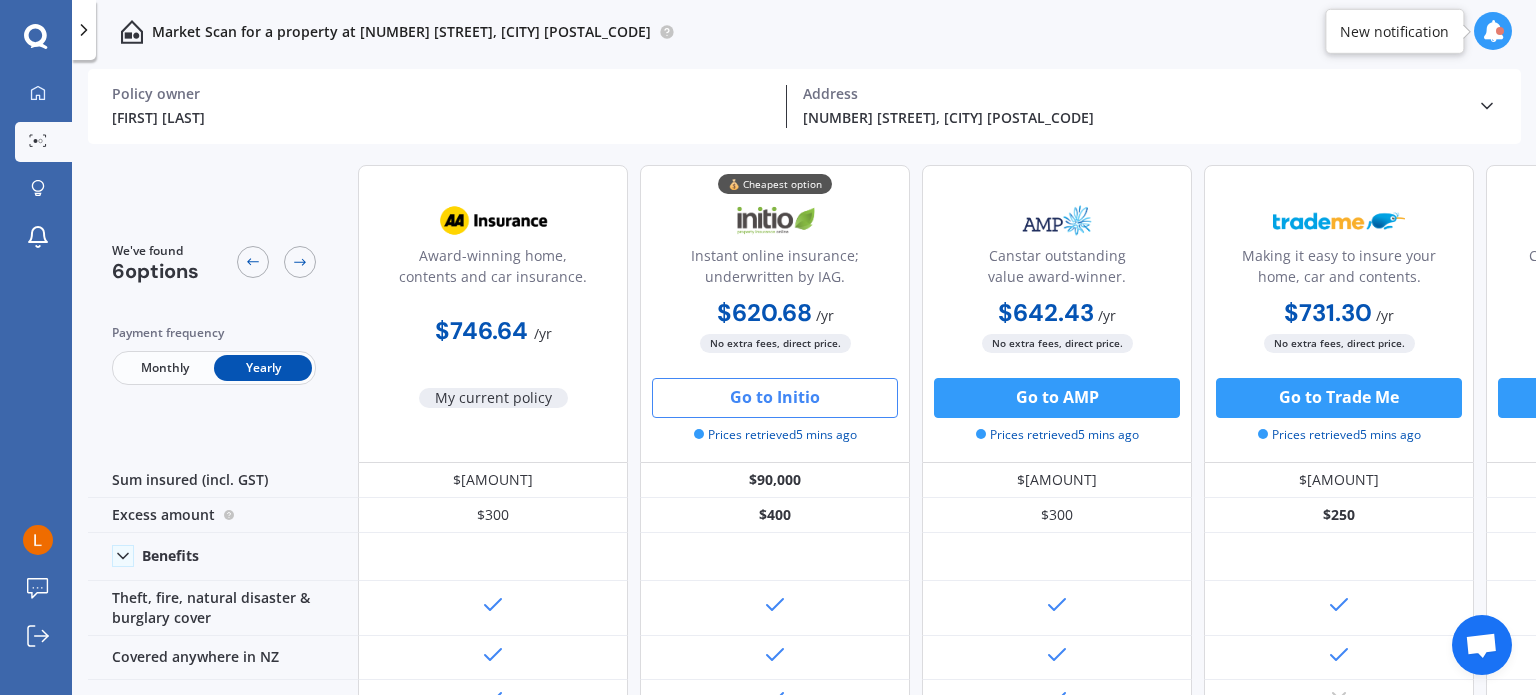 click on "Monthly" at bounding box center [165, 368] 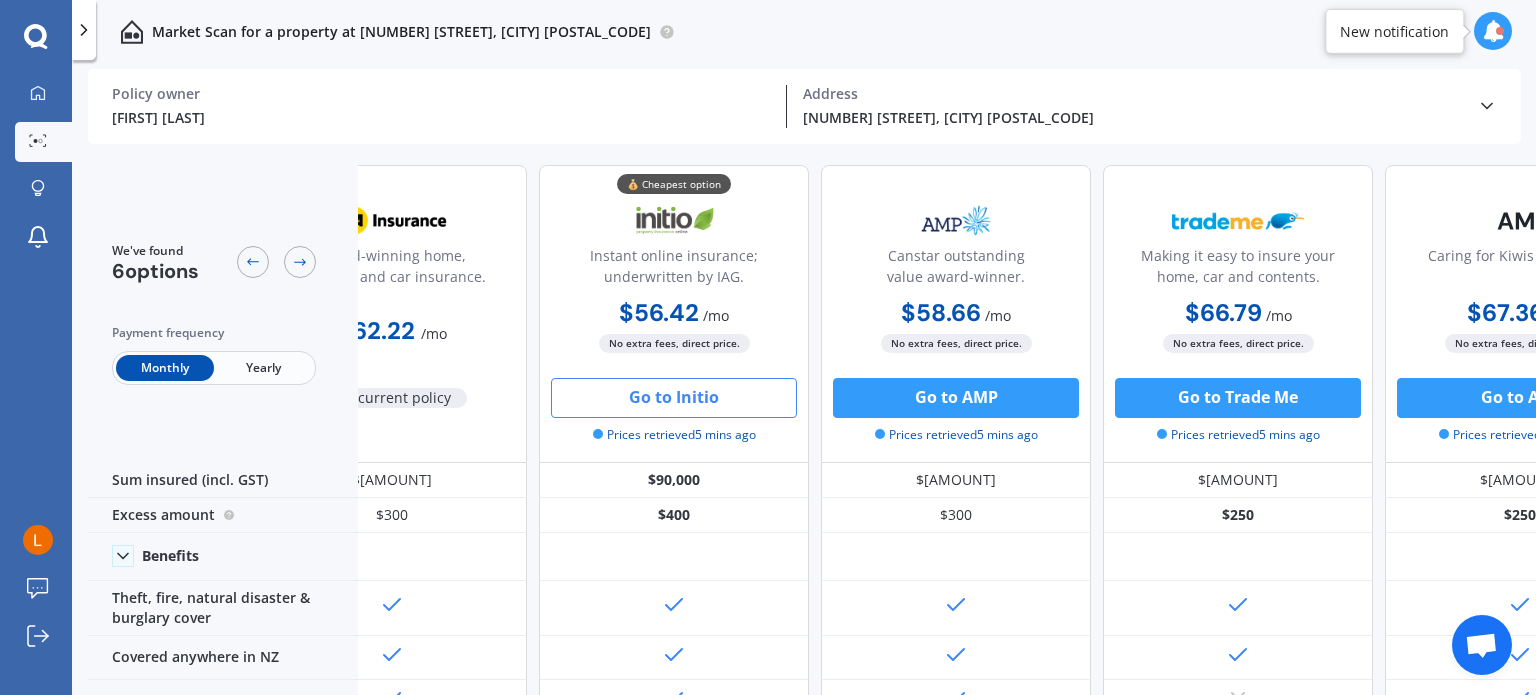 scroll, scrollTop: 0, scrollLeft: 0, axis: both 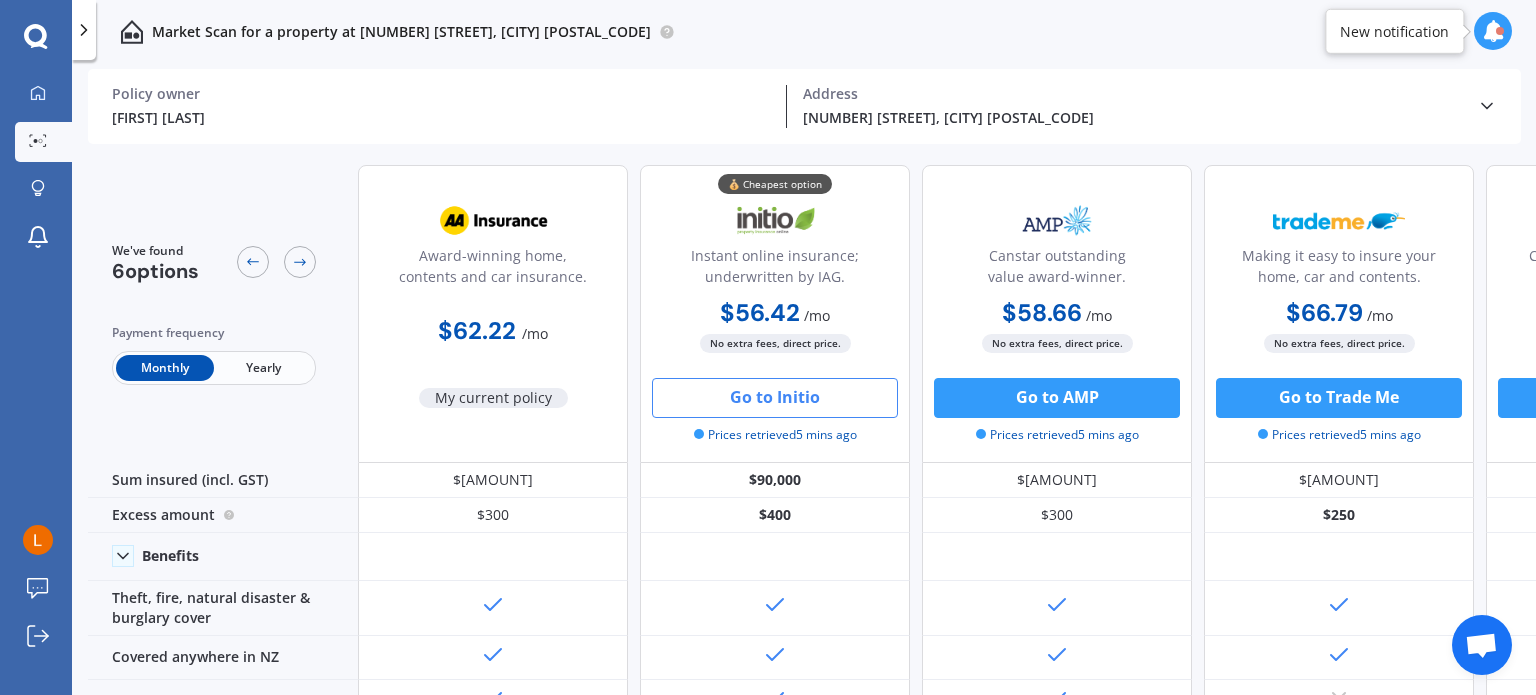 click on "Canstar outstanding value award-winner." at bounding box center (493, 270) 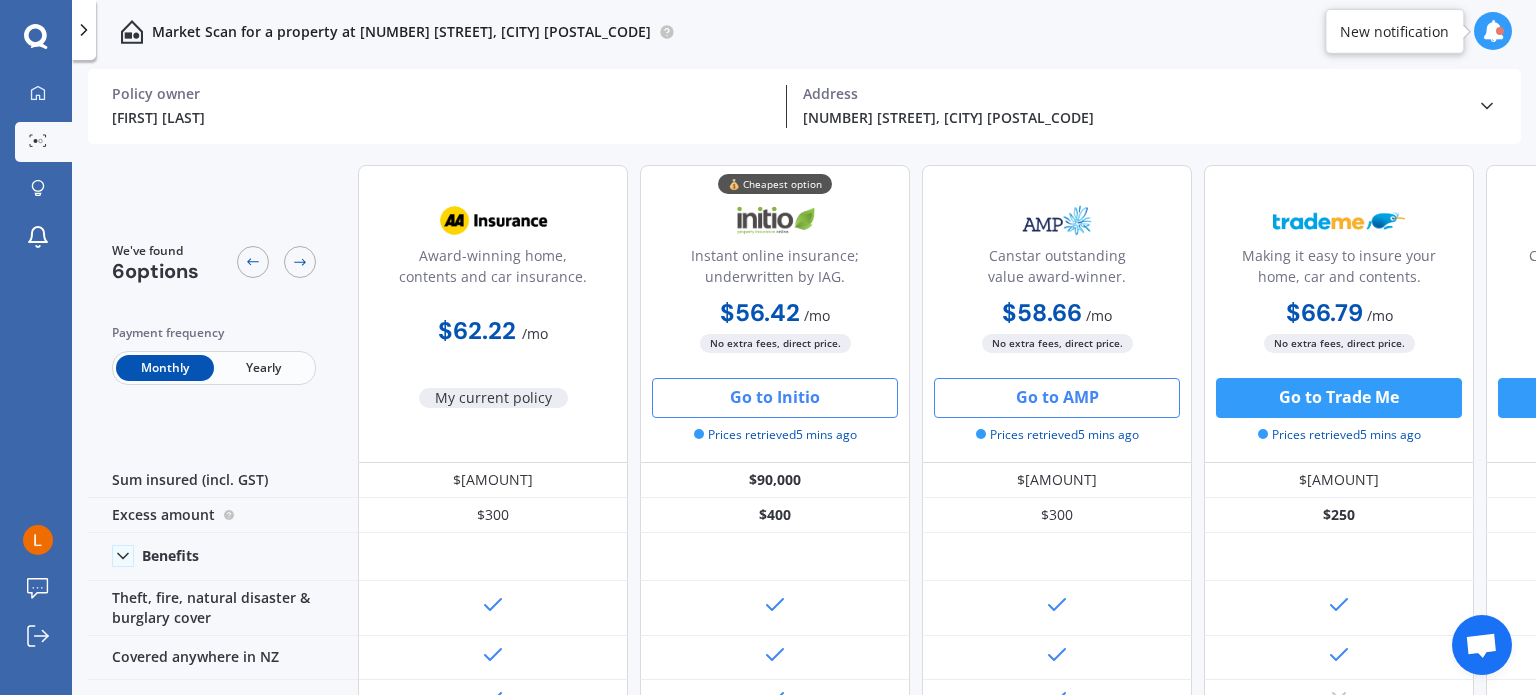 click on "Go to AMP" at bounding box center (775, 398) 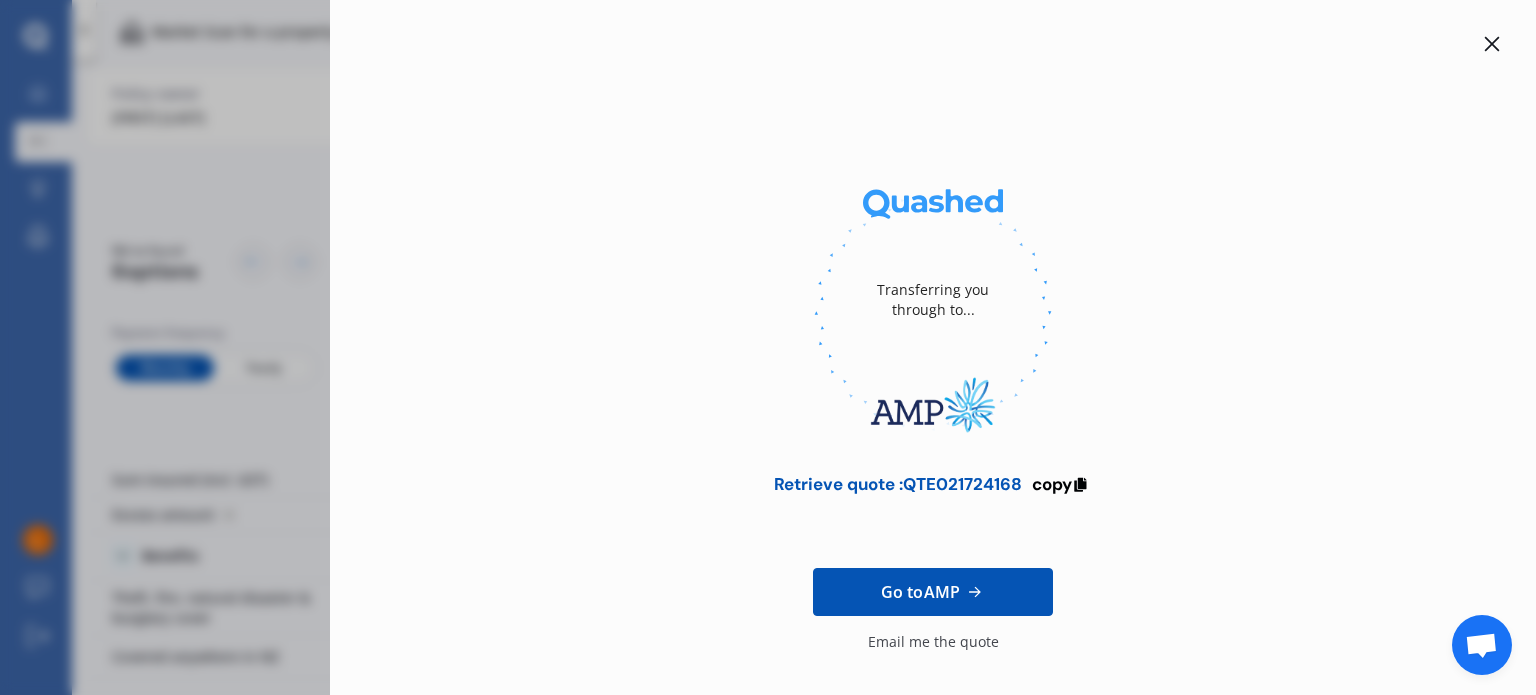 click at bounding box center (1492, 44) 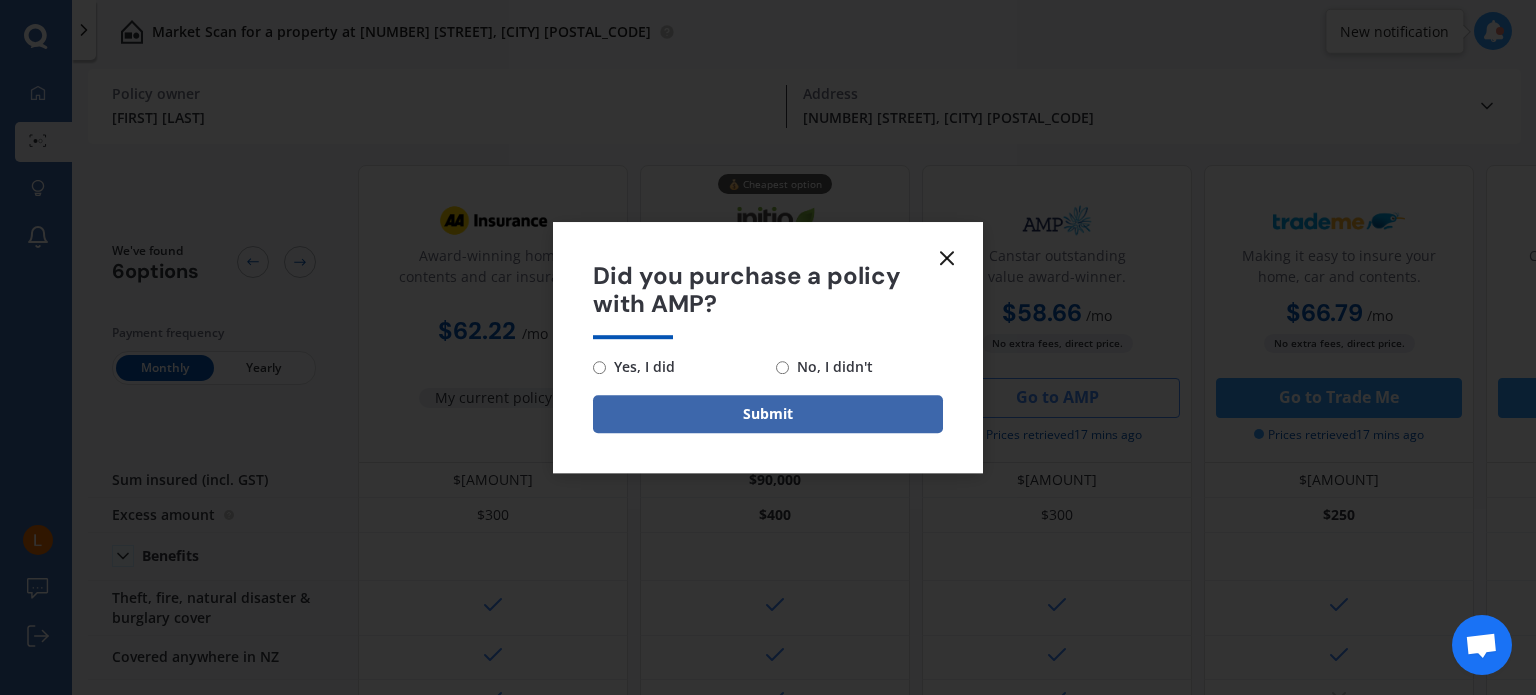 click at bounding box center (947, 258) 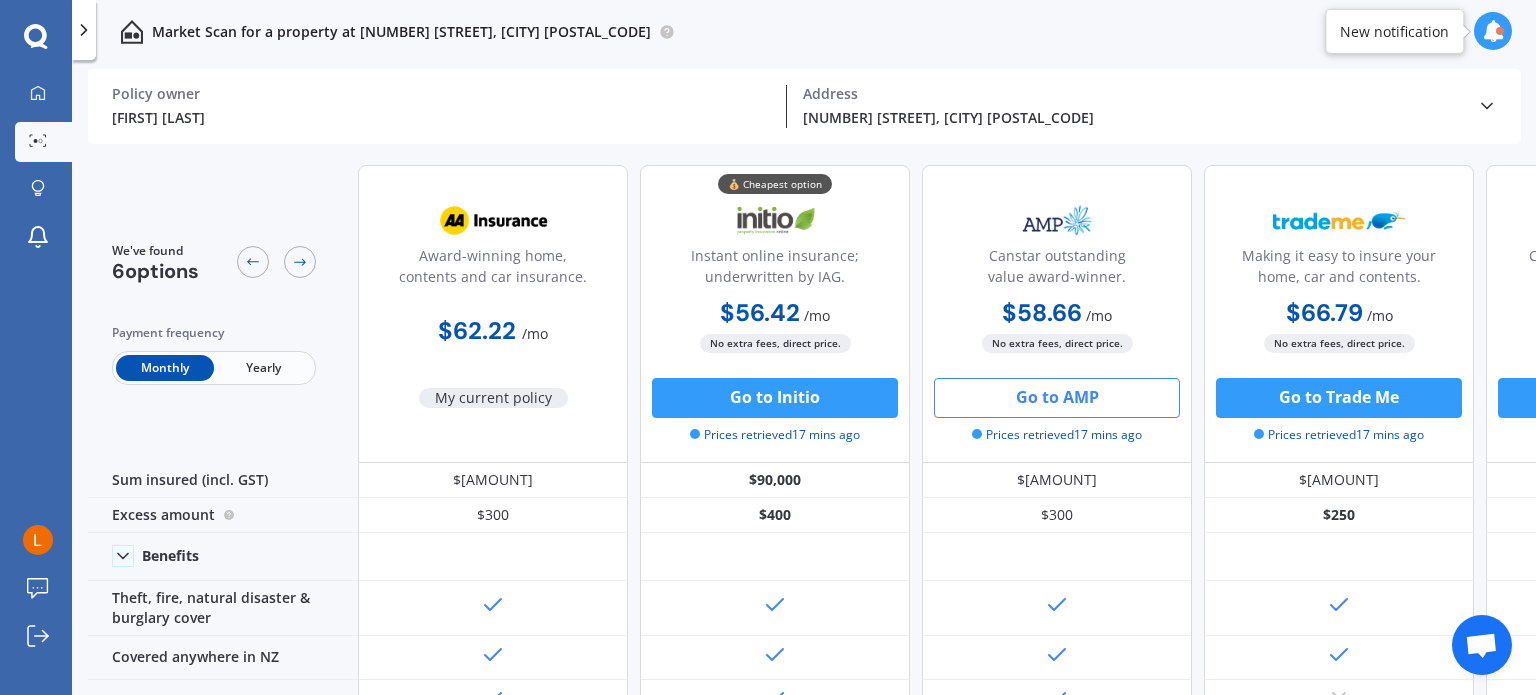 click on "[FIRST] [LAST] Policy owner" at bounding box center (449, 106) 